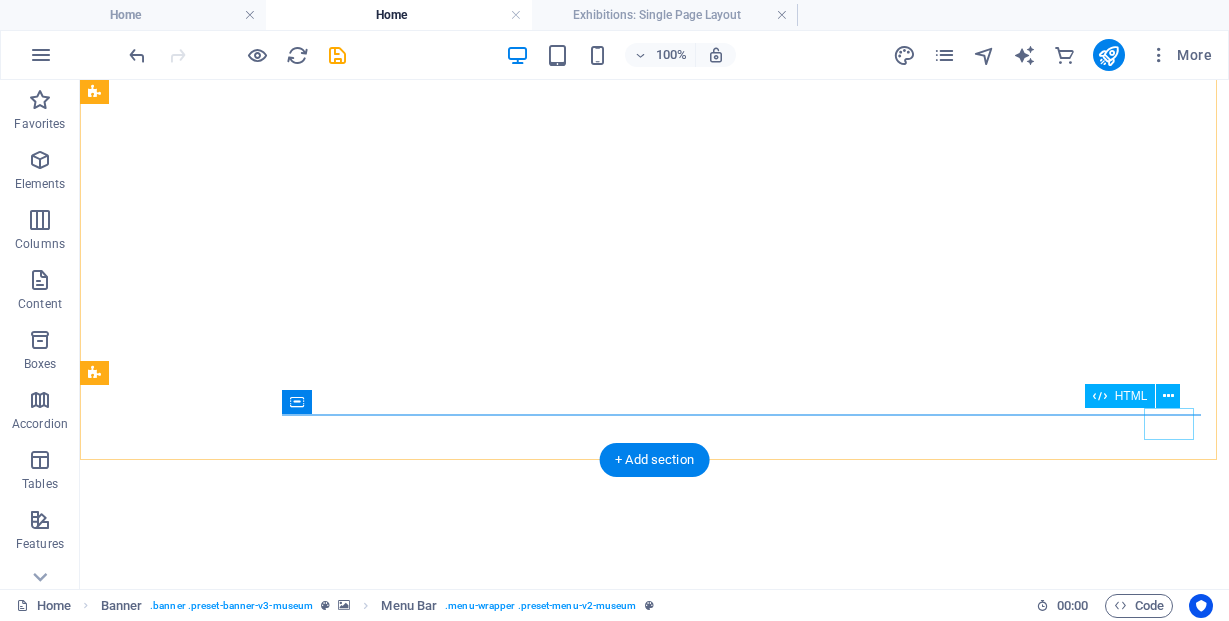 scroll, scrollTop: 0, scrollLeft: 0, axis: both 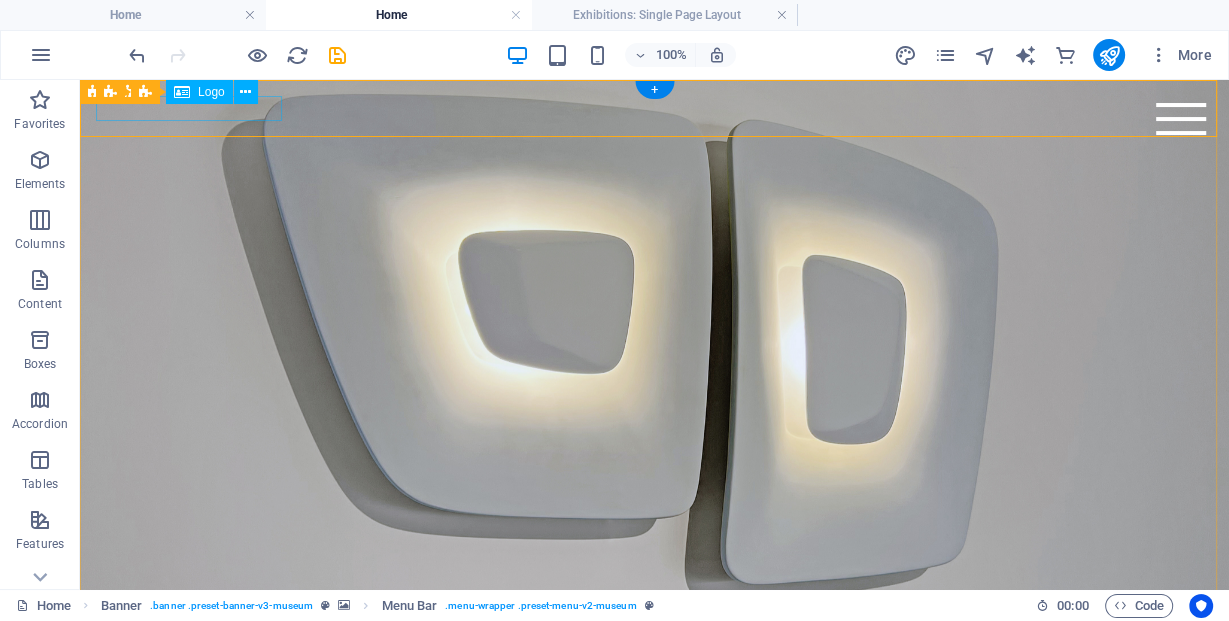 click at bounding box center [654, 663] 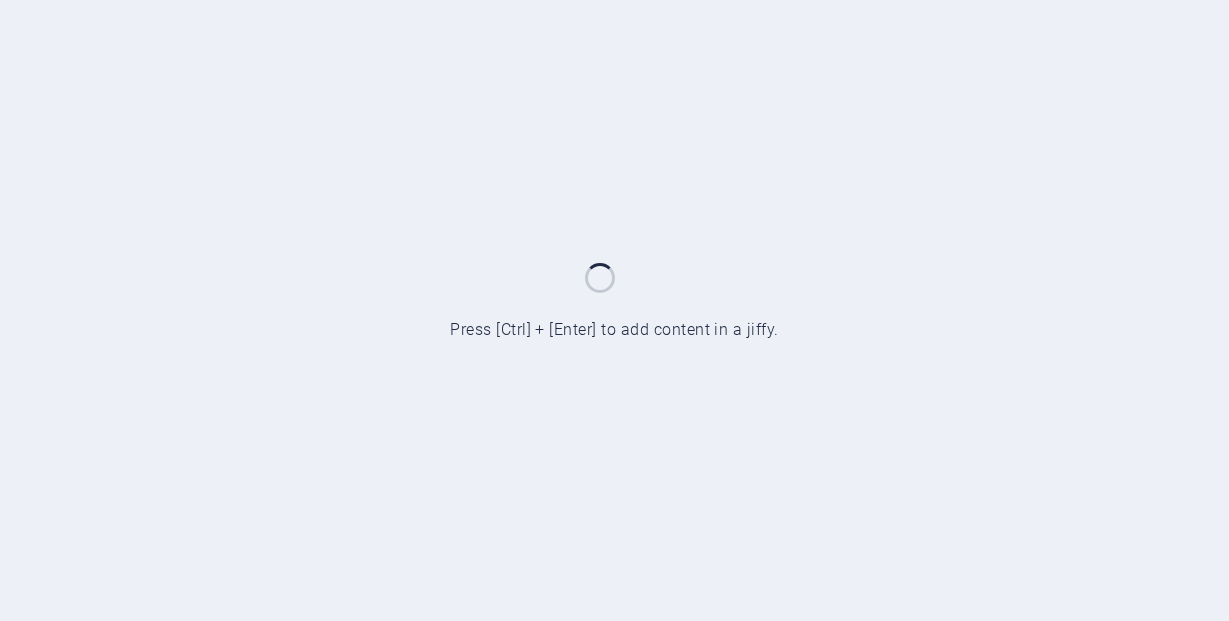 scroll, scrollTop: 0, scrollLeft: 0, axis: both 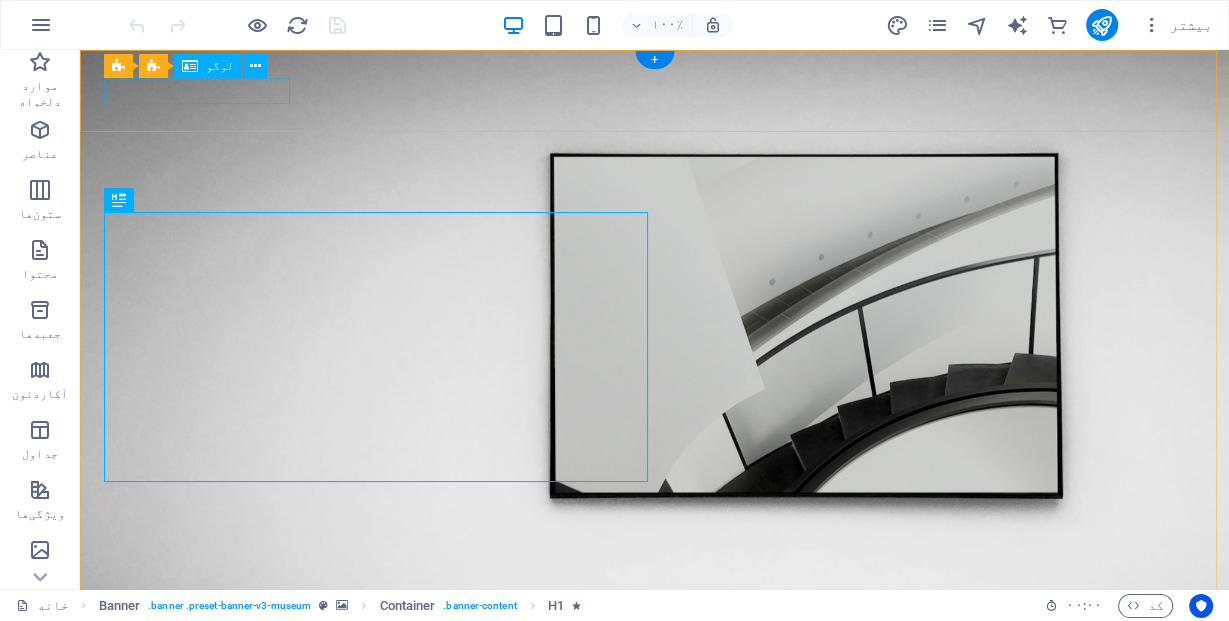 click at bounding box center (654, 646) 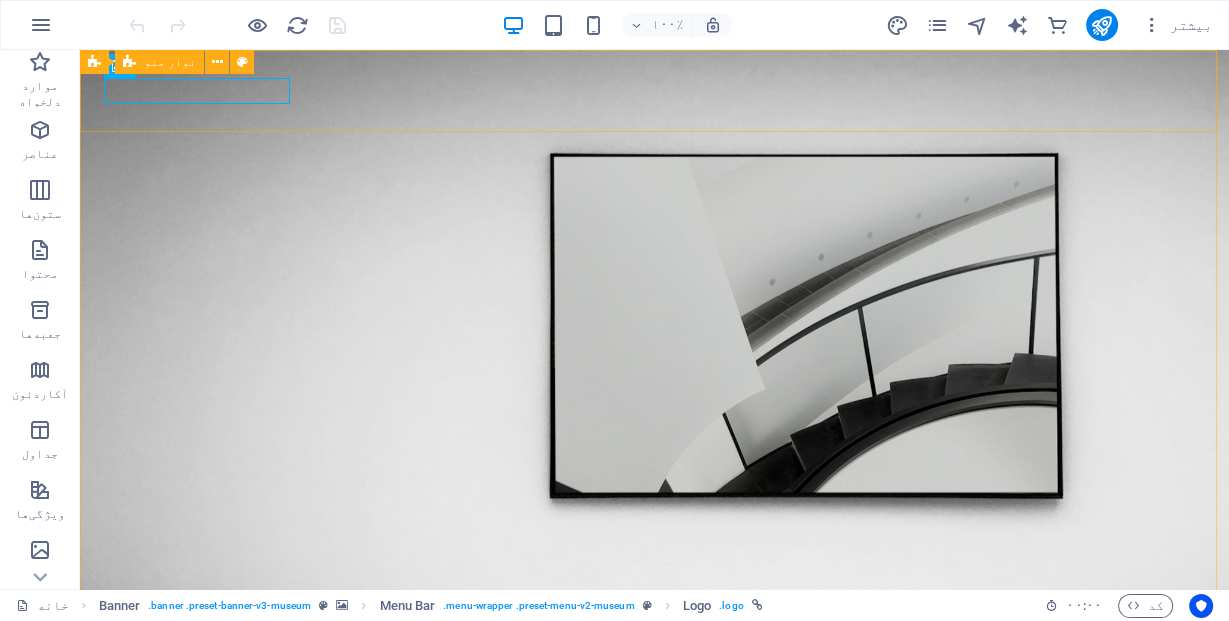 click at bounding box center (129, 62) 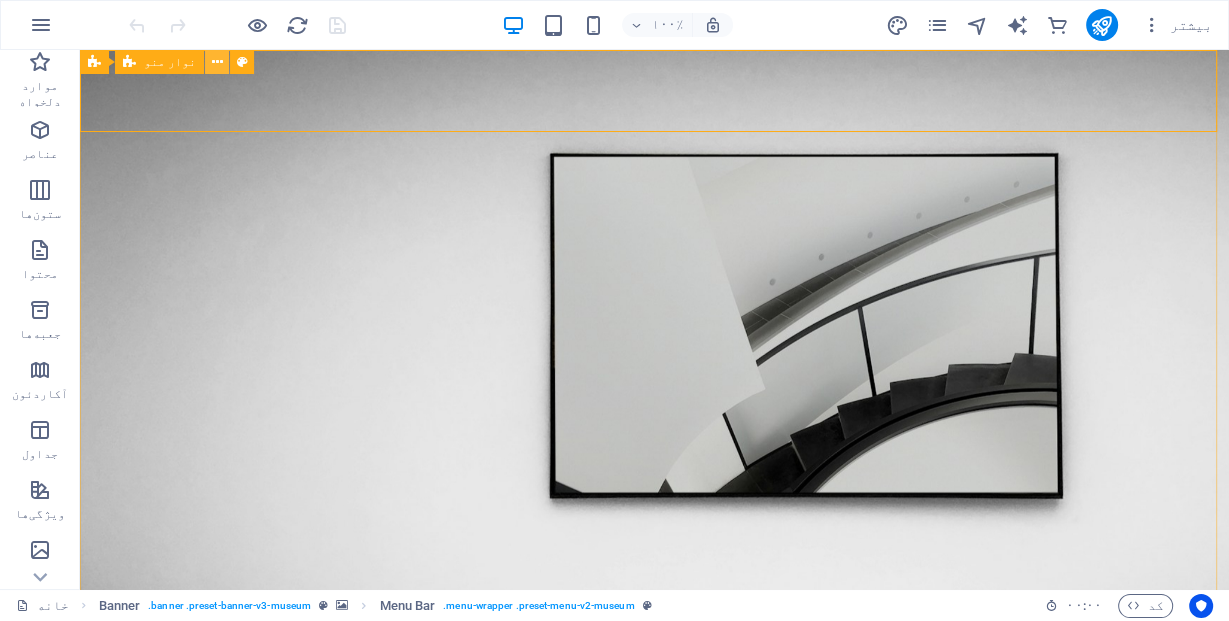 click at bounding box center [217, 62] 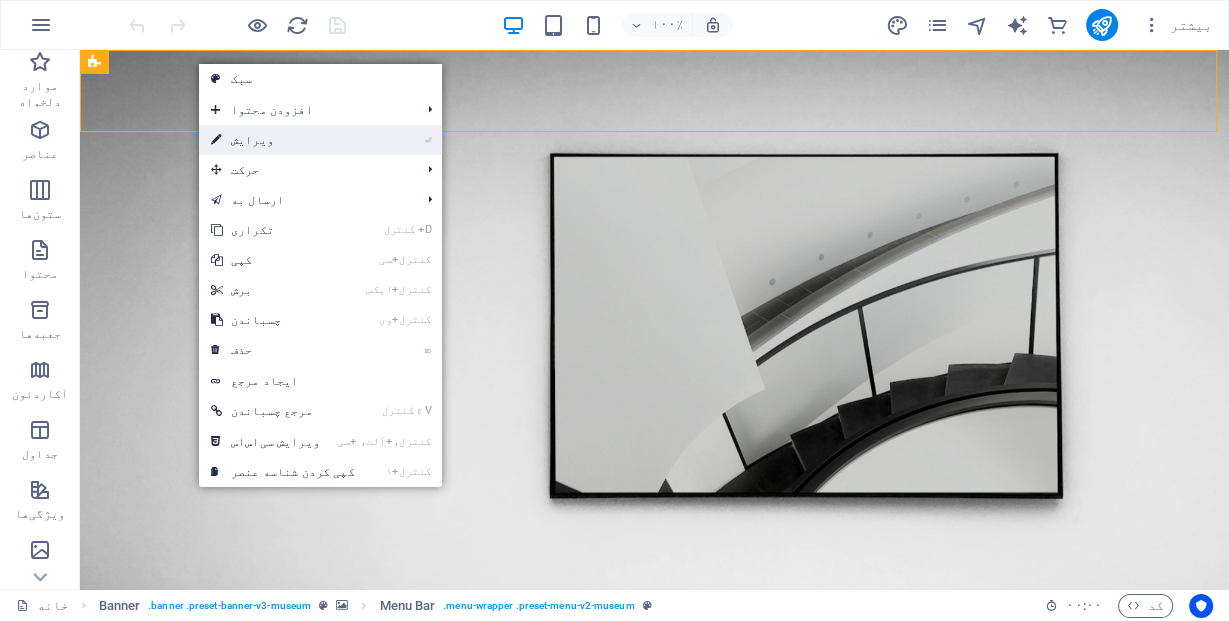 click on "⏎ ویرایش" at bounding box center [283, 140] 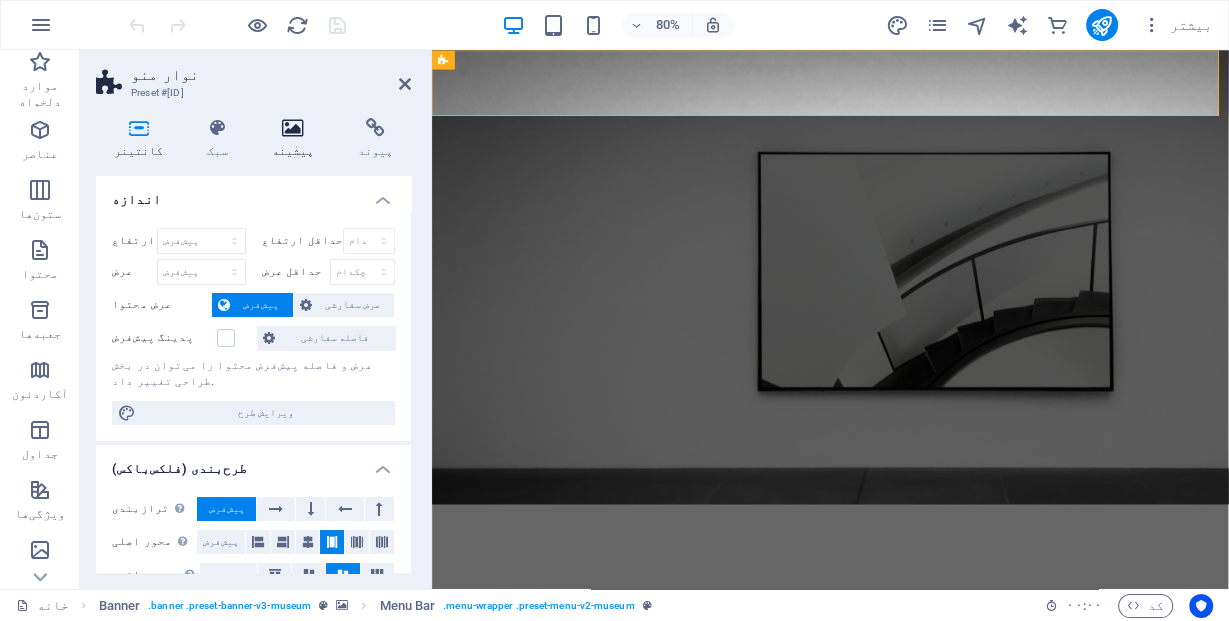 click on "پیشینه" at bounding box center (293, 151) 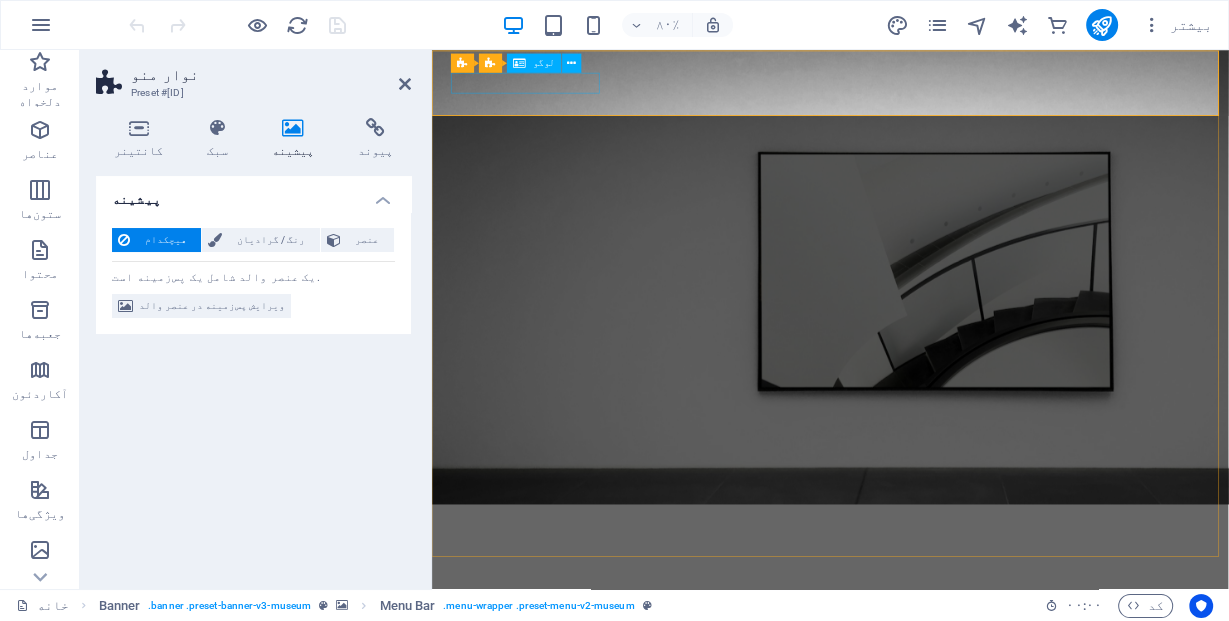 click at bounding box center (930, 646) 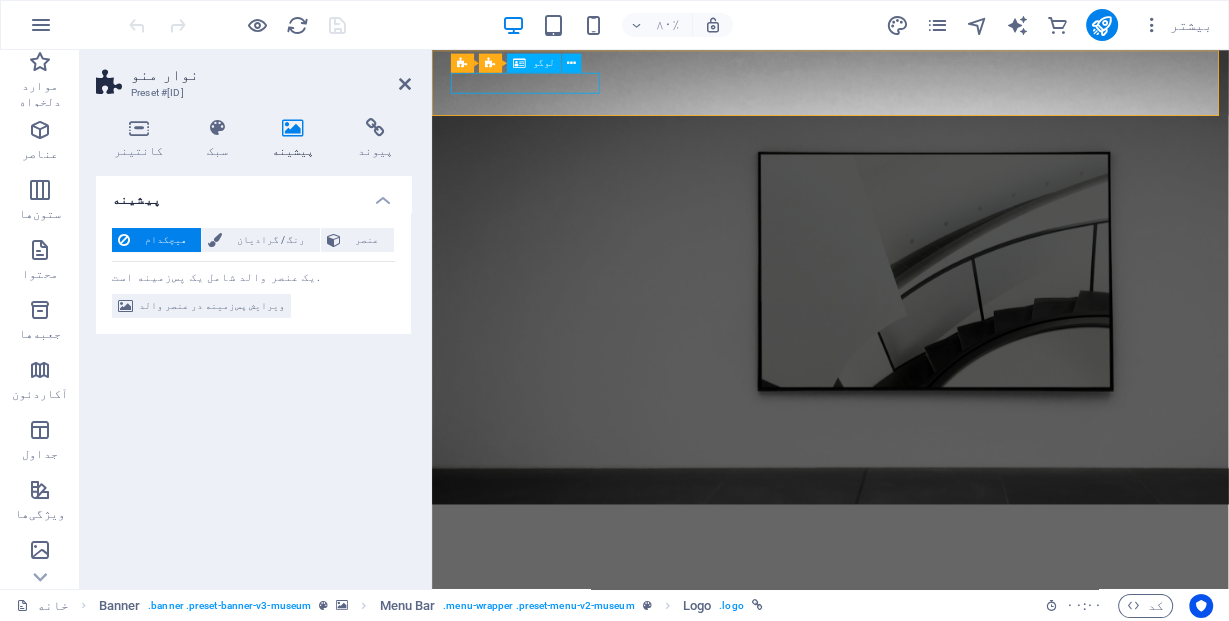 click at bounding box center (930, 646) 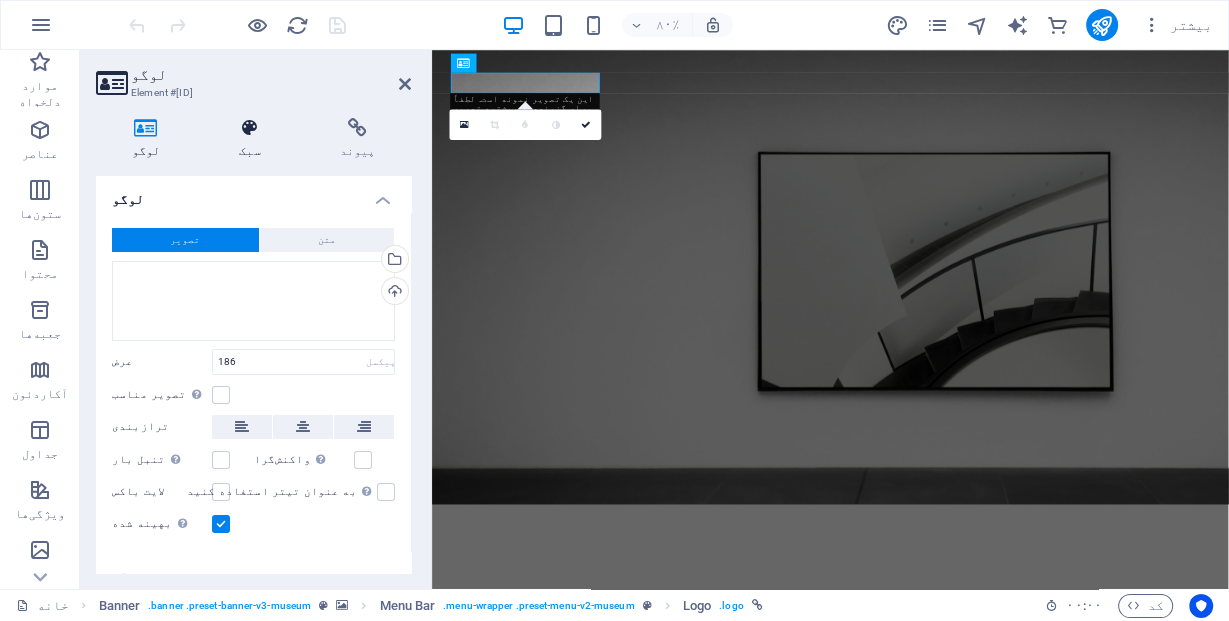 click on "سبک" at bounding box center (249, 151) 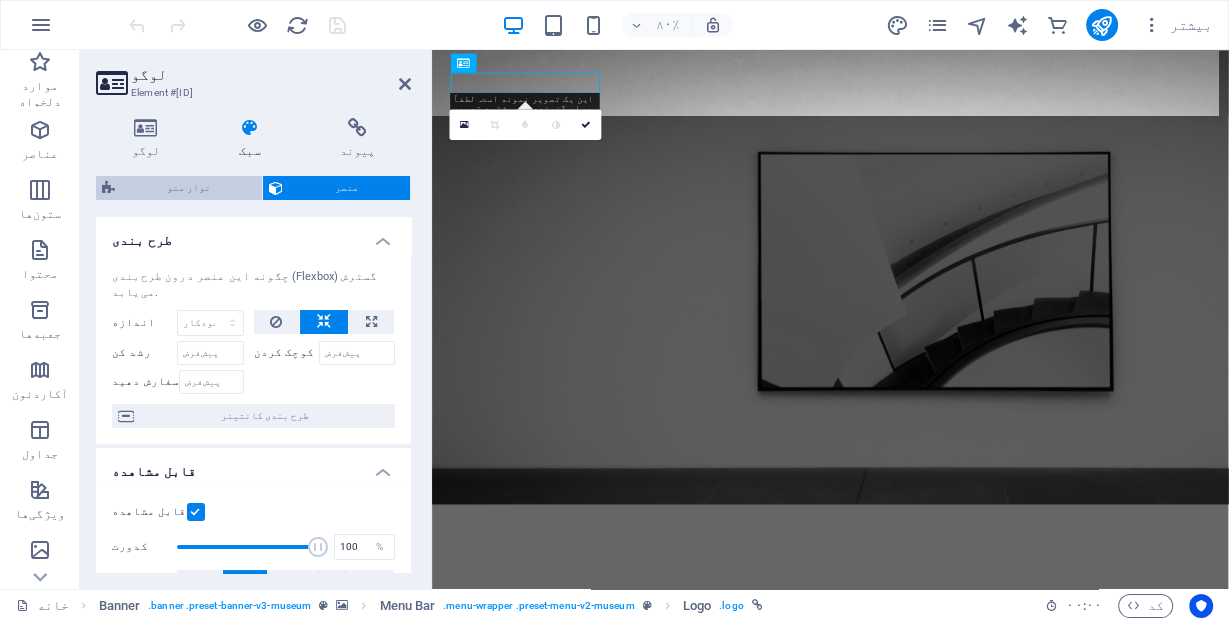 click on "نوار منو" at bounding box center [188, 188] 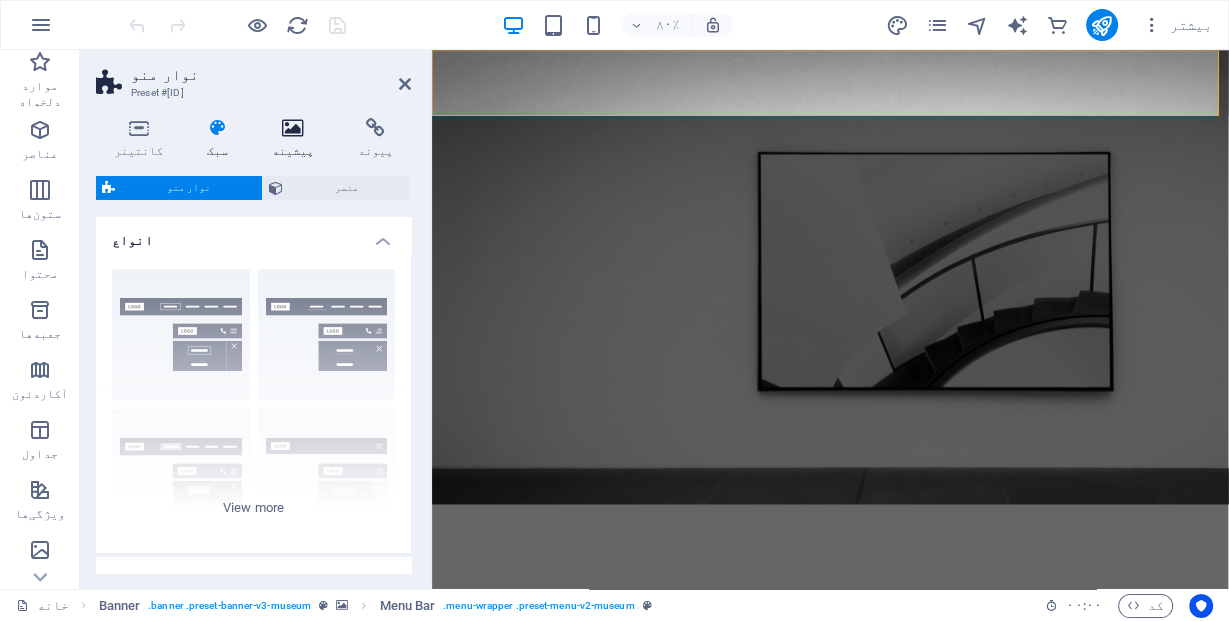 click on "پیشینه" at bounding box center [293, 151] 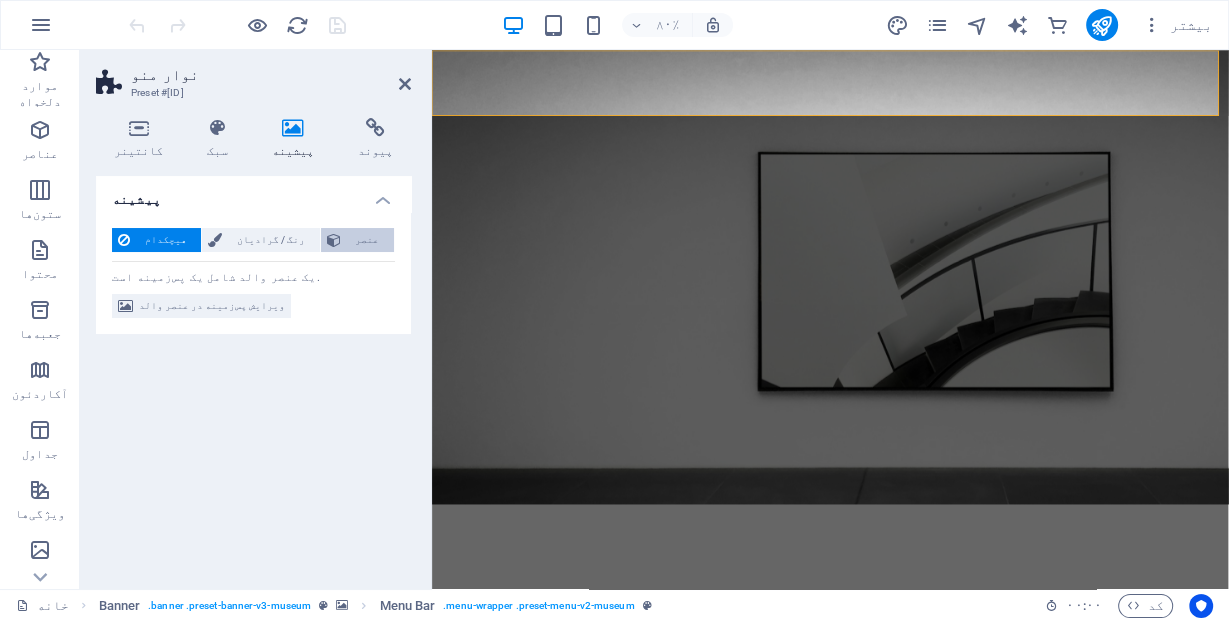click on "عنصر" at bounding box center [367, 240] 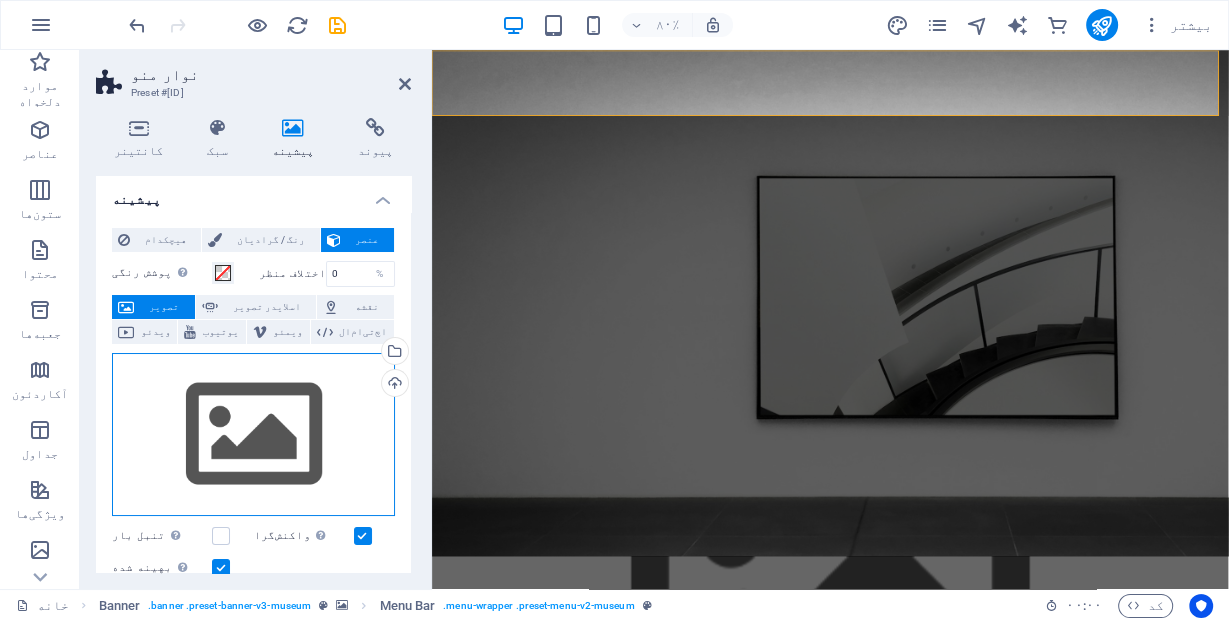 click on "فایل‌ها را به اینجا بکشید، برای انتخاب فایل‌ها کلیک کنید یا  فایل‌ها را از فایل‌ها یا عکس‌ها و ویدیوهای رایگان ما انتخاب کنید" at bounding box center (253, 435) 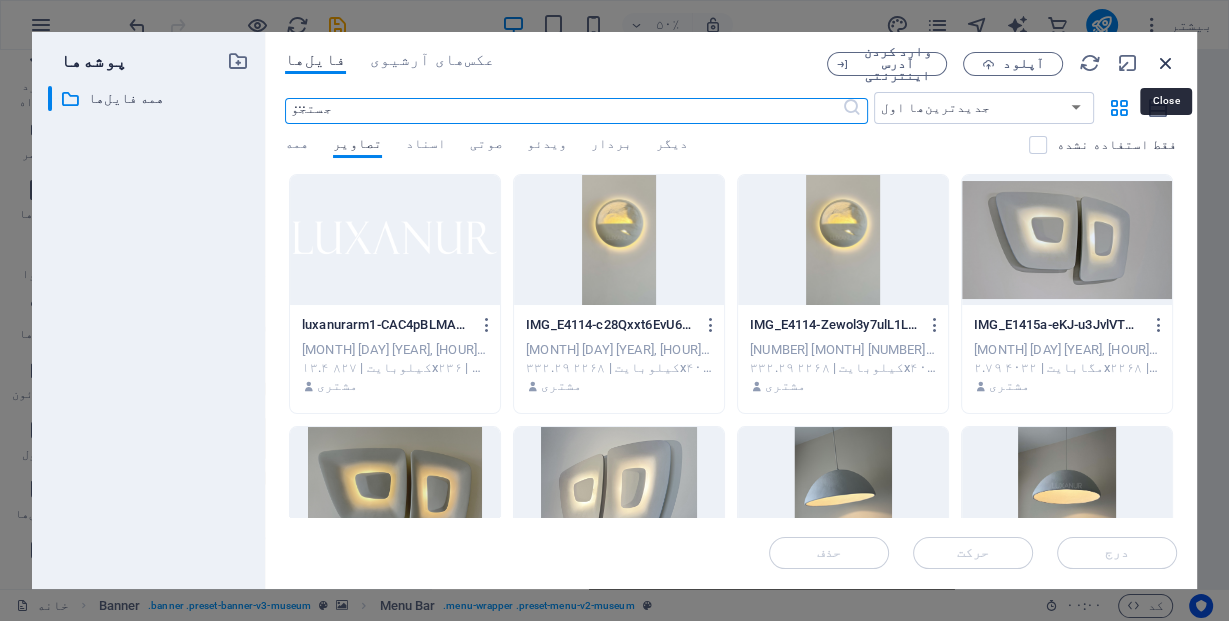 click at bounding box center (1166, 63) 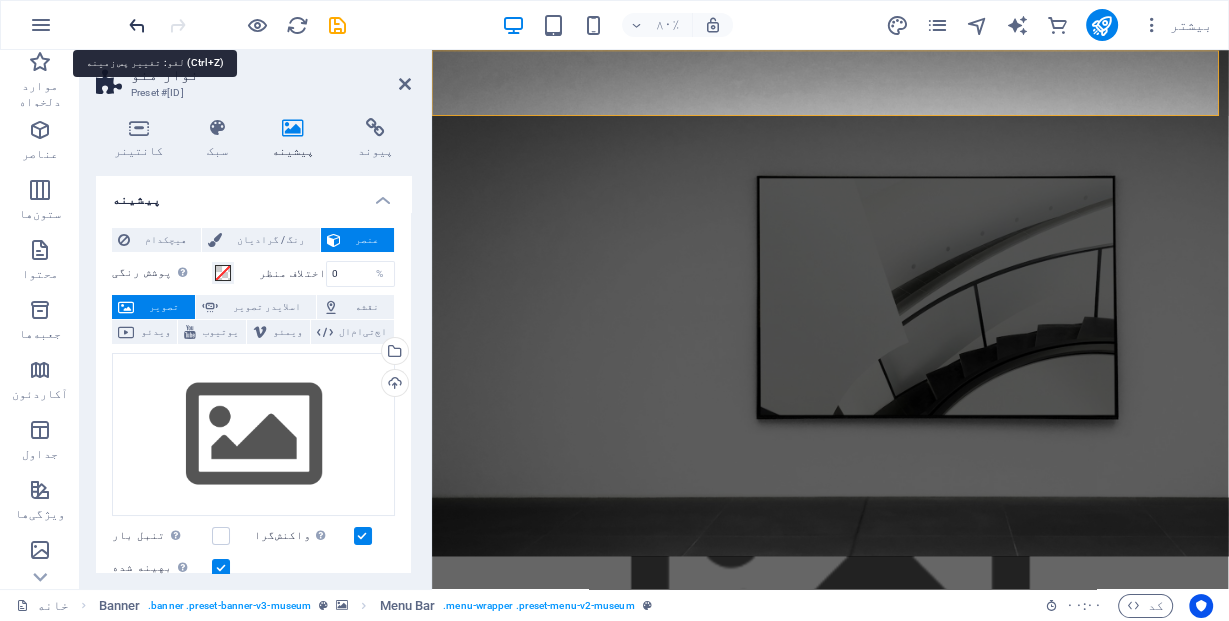 click at bounding box center (137, 25) 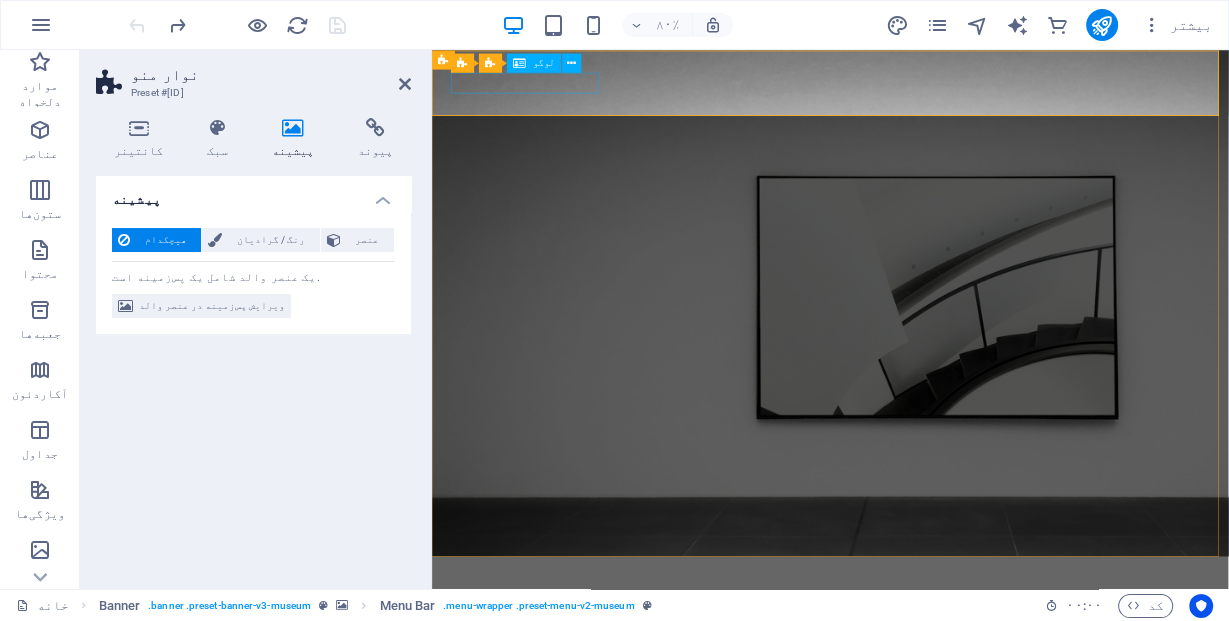 click at bounding box center (930, 711) 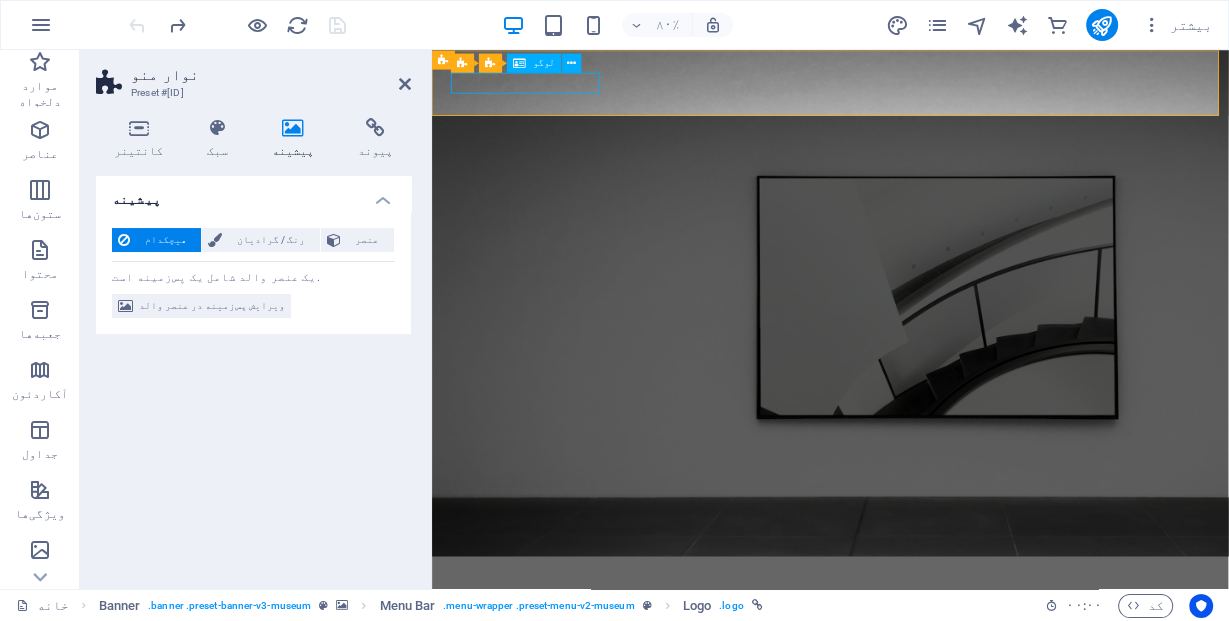 click at bounding box center (930, 711) 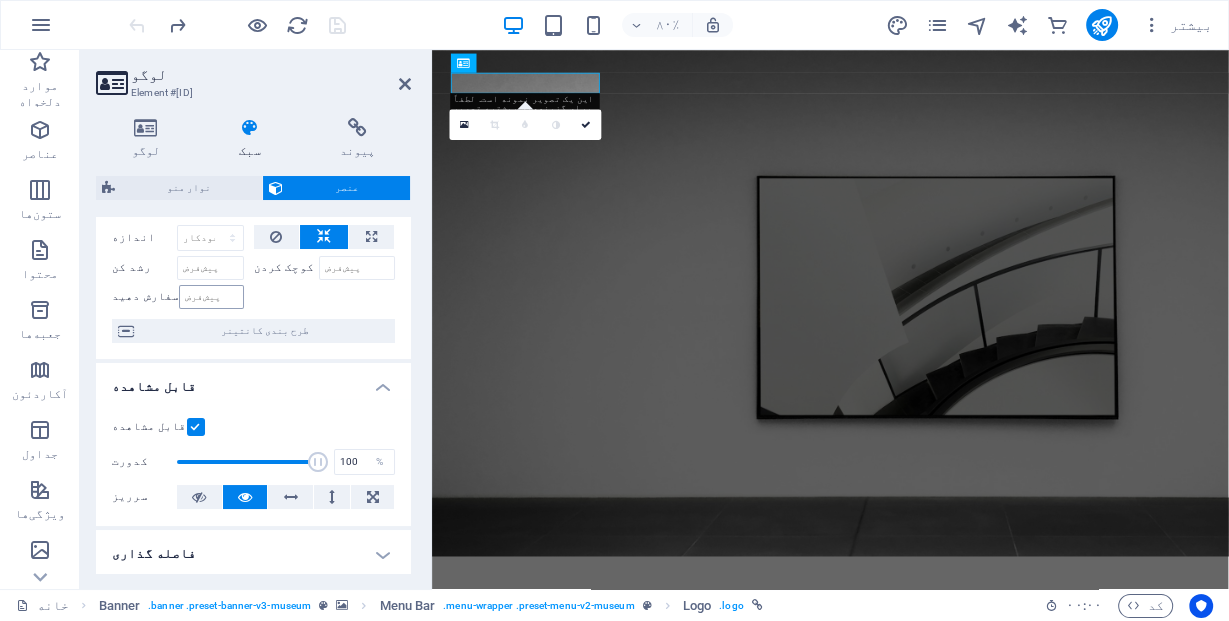 scroll, scrollTop: 80, scrollLeft: 0, axis: vertical 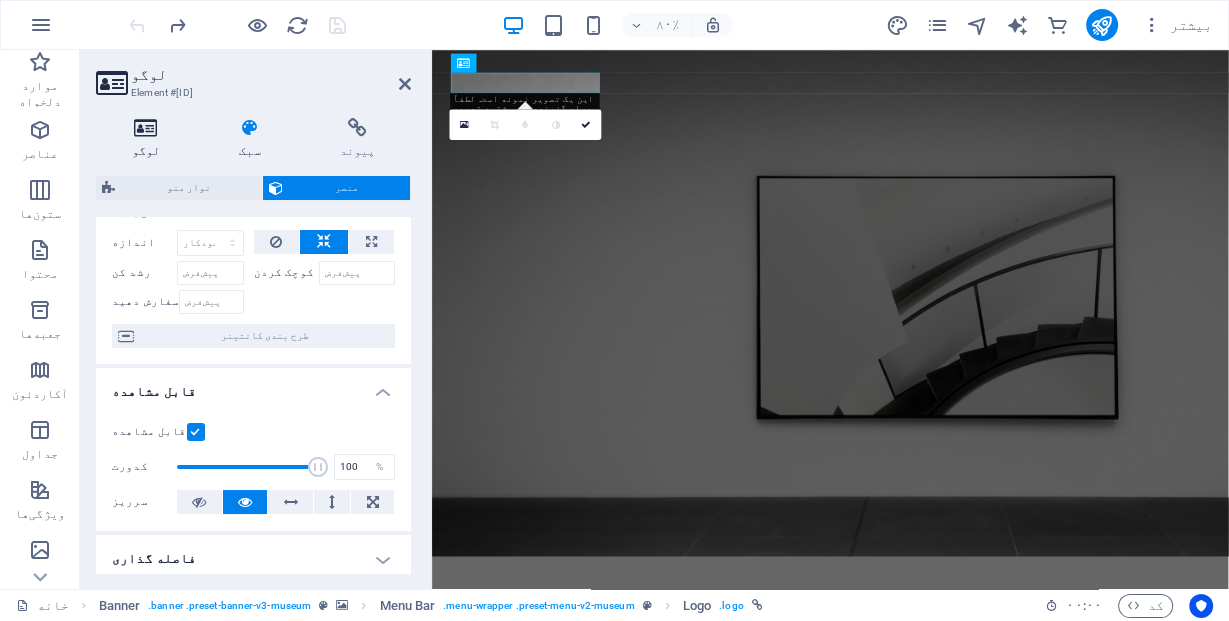 click at bounding box center [146, 128] 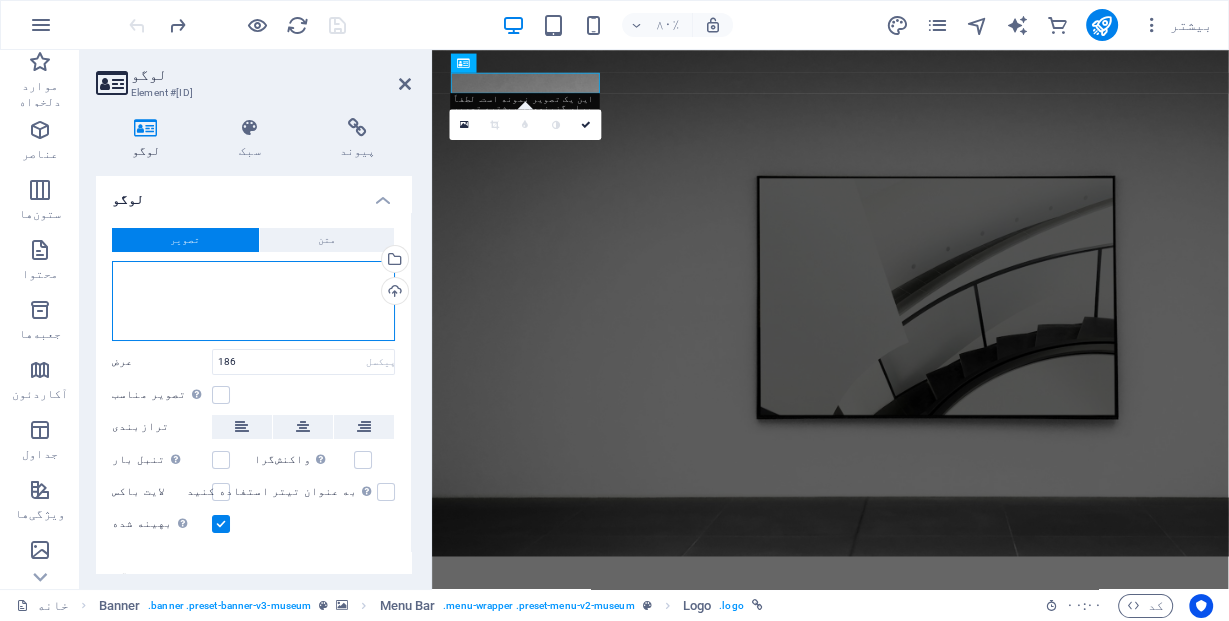 click on "فایل‌ها را به اینجا بکشید، برای انتخاب فایل‌ها کلیک کنید یا  فایل‌ها را از فایل‌ها یا عکس‌ها و ویدیوهای رایگان ما انتخاب کنید" at bounding box center [253, 301] 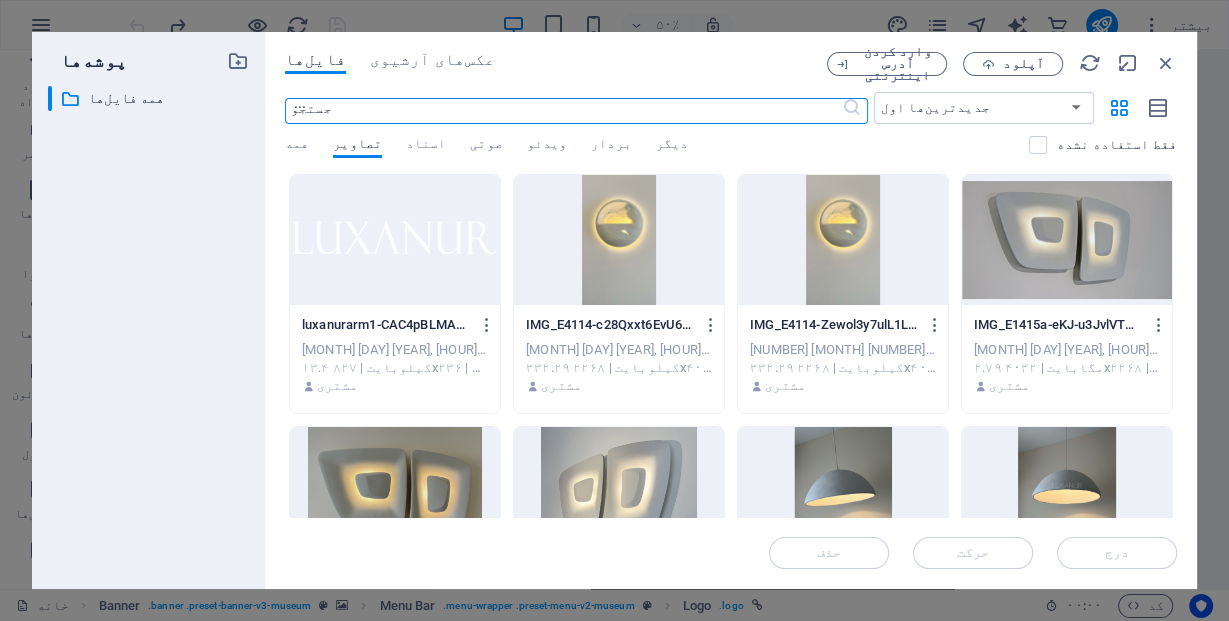 click at bounding box center (395, 240) 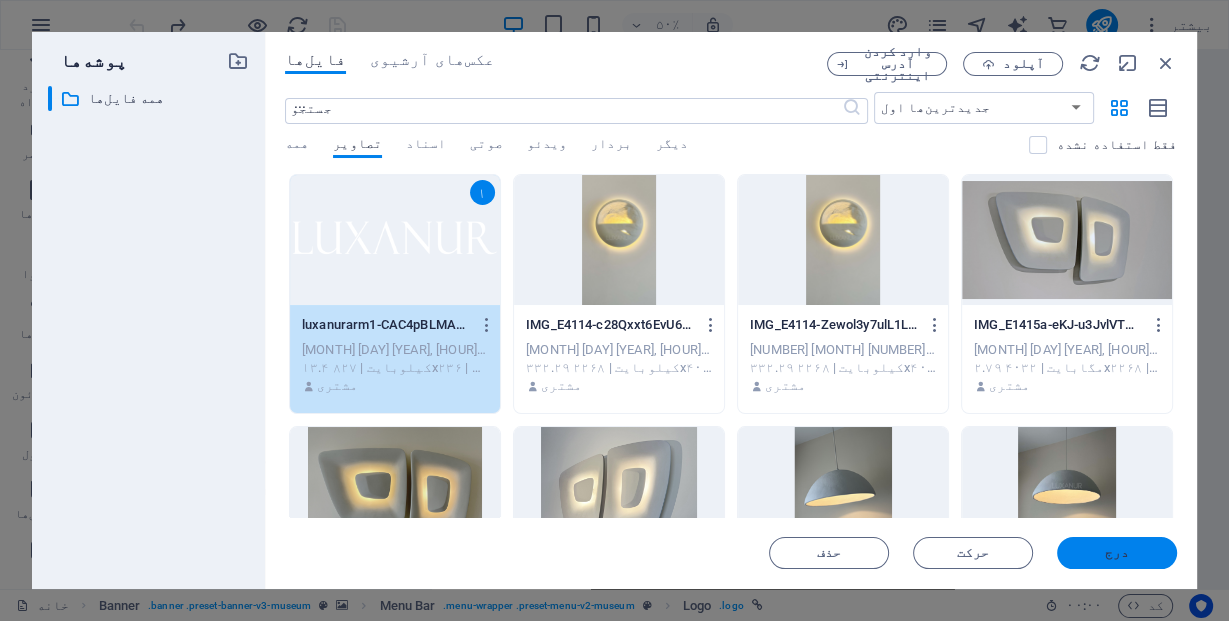 click on "درج" at bounding box center (1117, 553) 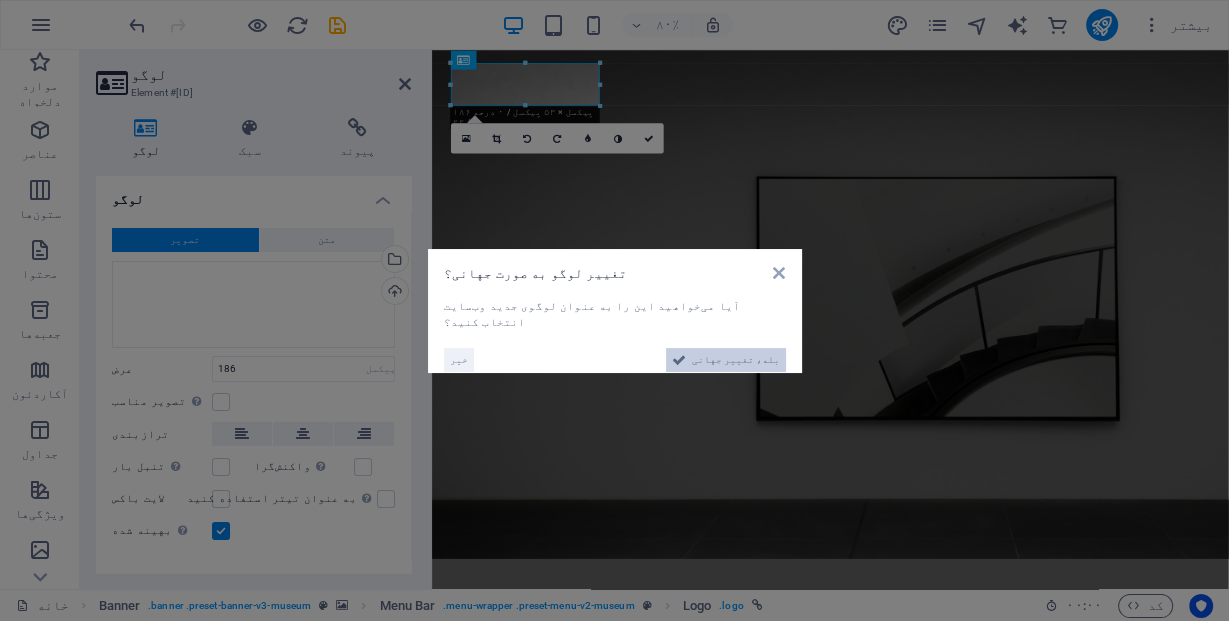 click on "بله، تغییر جهانی" at bounding box center [736, 359] 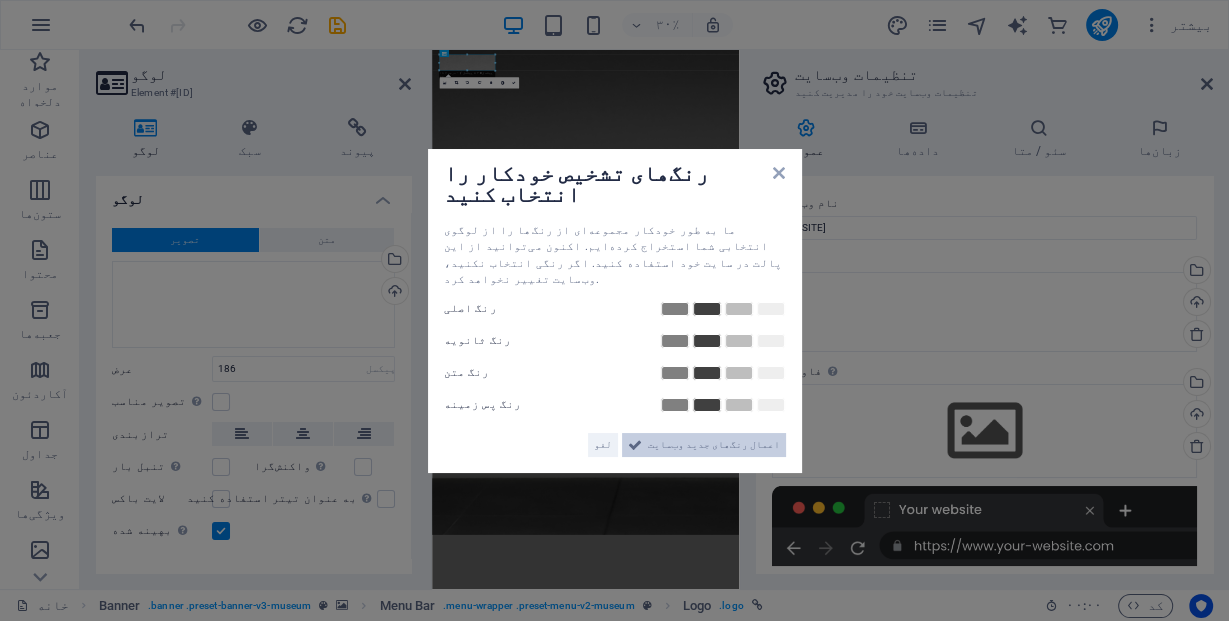 click on "اعمال رنگ‌های جدید وب‌سایت" at bounding box center [714, 445] 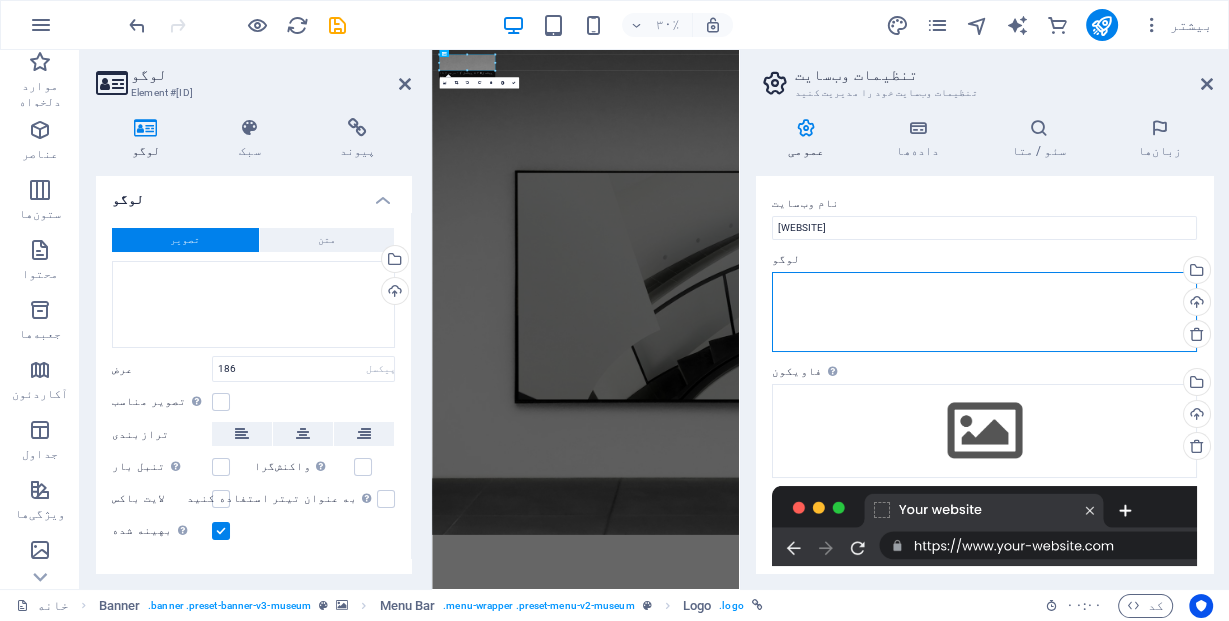 click on "فایل‌ها را به اینجا بکشید، برای انتخاب فایل‌ها کلیک کنید یا  فایل‌ها را از فایل‌ها یا عکس‌ها و ویدیوهای رایگان ما انتخاب کنید" at bounding box center [984, 312] 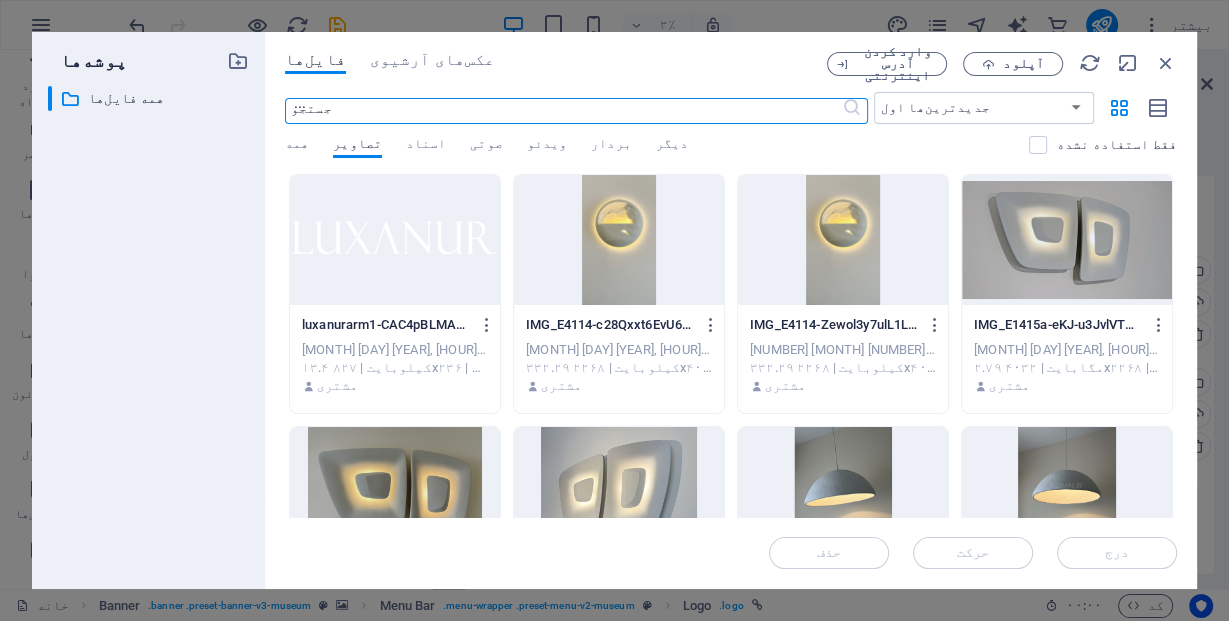 click at bounding box center (395, 240) 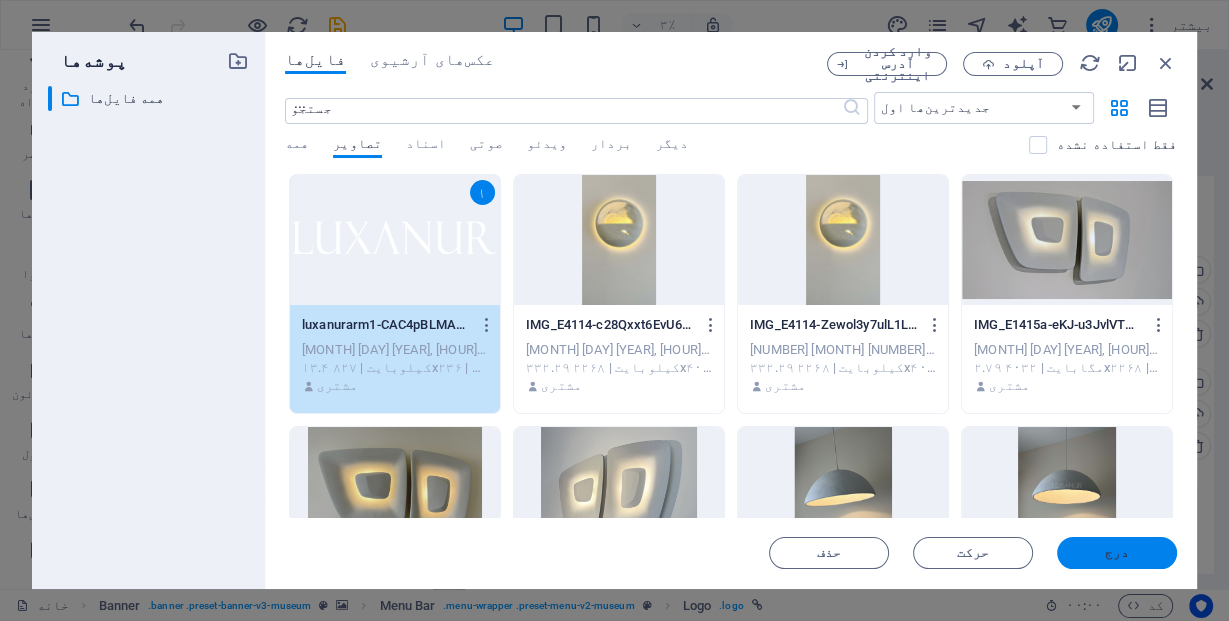 click on "درج" at bounding box center (1117, 552) 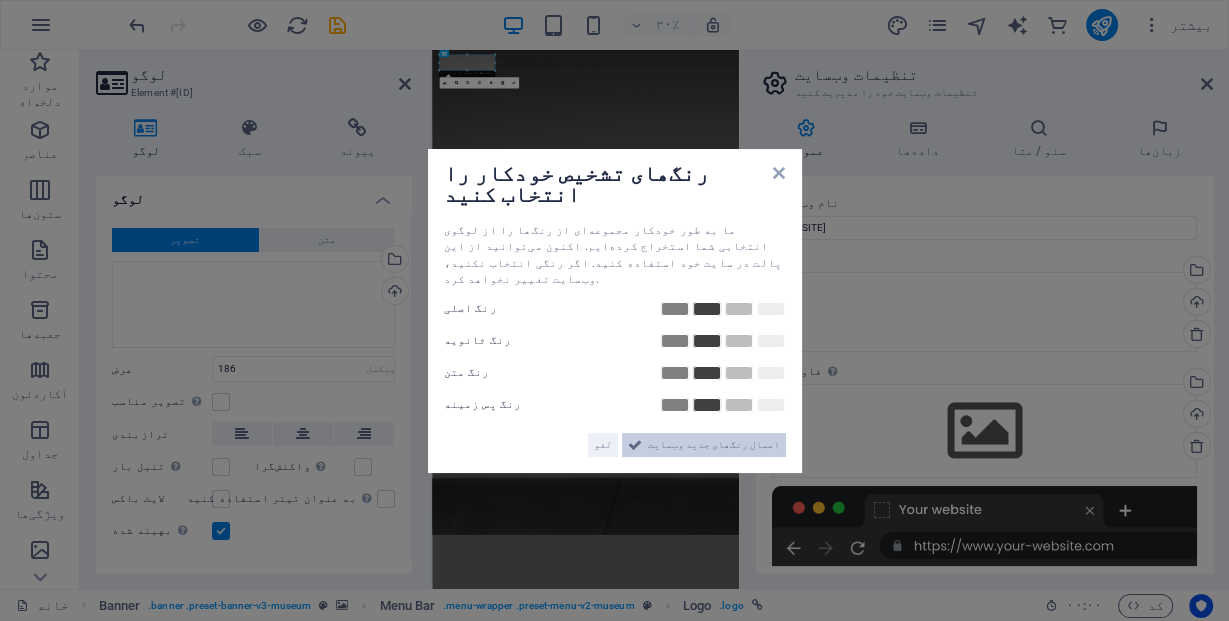 click on "اعمال رنگ‌های جدید وب‌سایت" at bounding box center [714, 445] 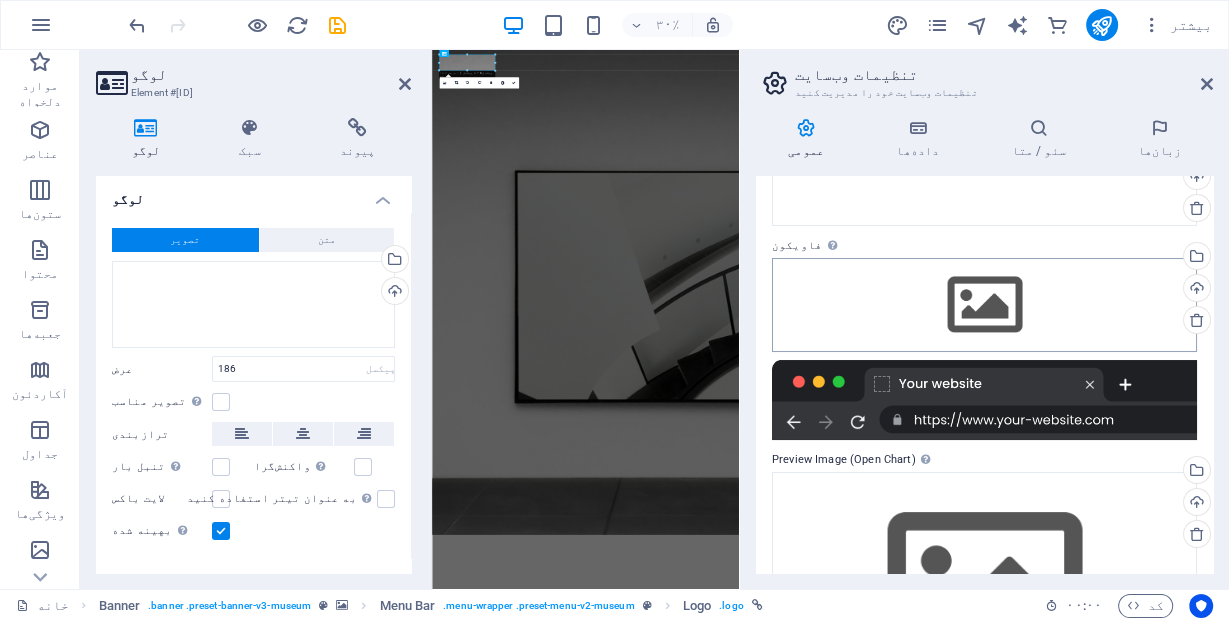 scroll, scrollTop: 160, scrollLeft: 0, axis: vertical 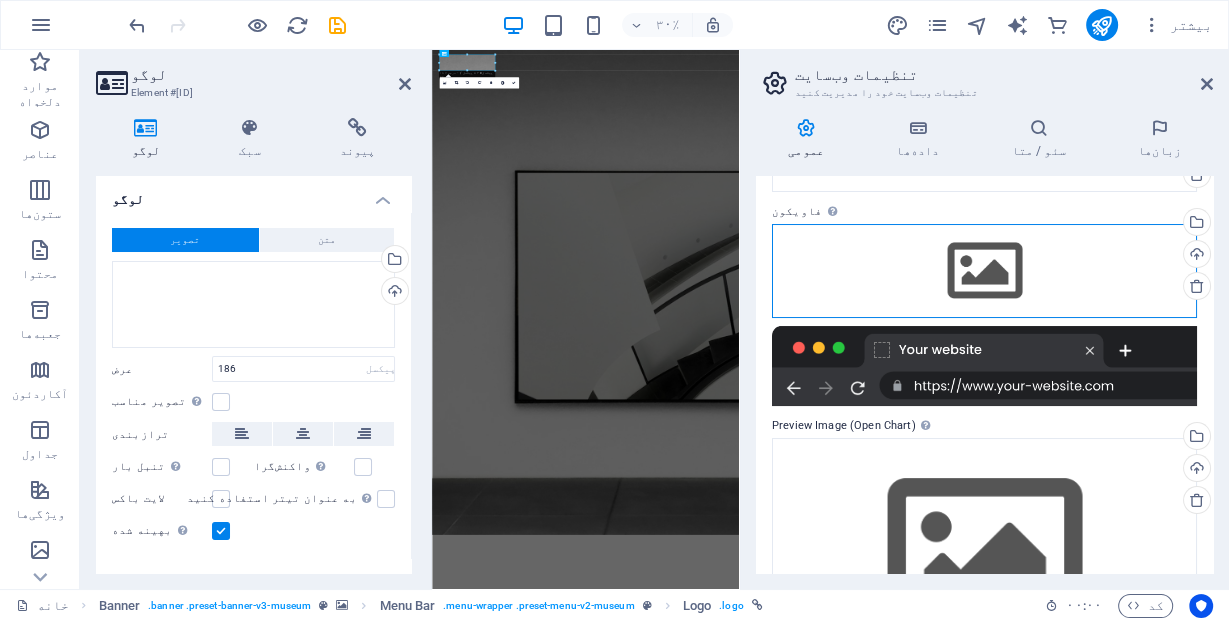 click on "فایل‌ها را به اینجا بکشید، برای انتخاب فایل‌ها کلیک کنید یا  فایل‌ها را از فایل‌ها یا عکس‌ها و ویدیوهای رایگان ما انتخاب کنید" at bounding box center (984, 271) 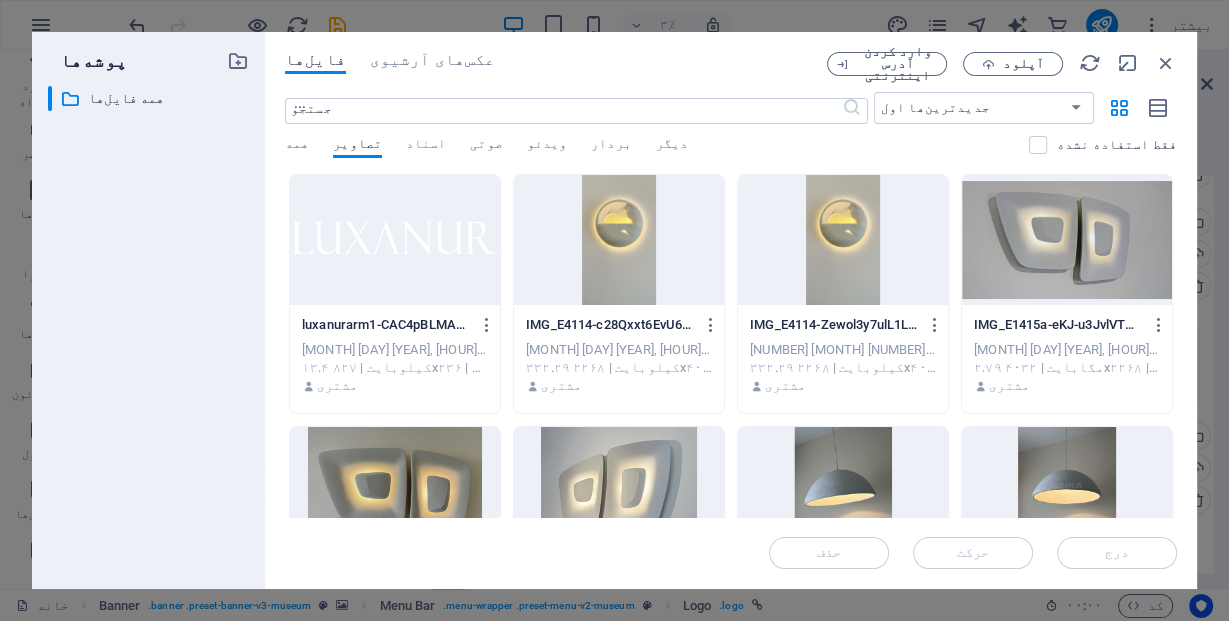 click at bounding box center (395, 240) 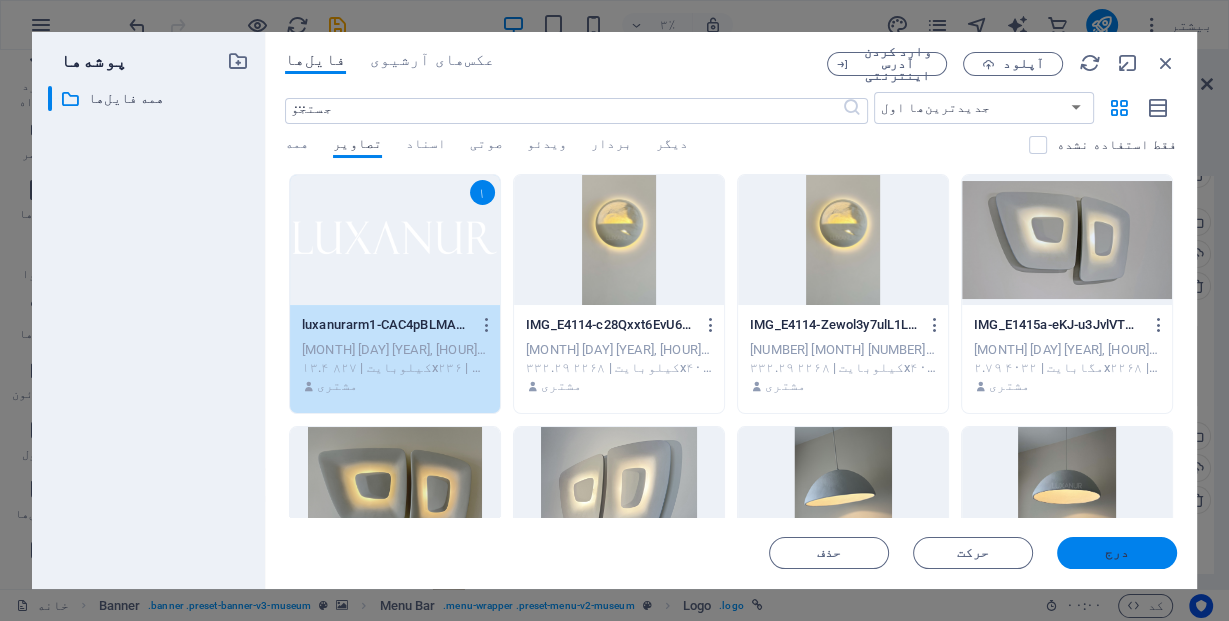 click on "درج" at bounding box center (1117, 552) 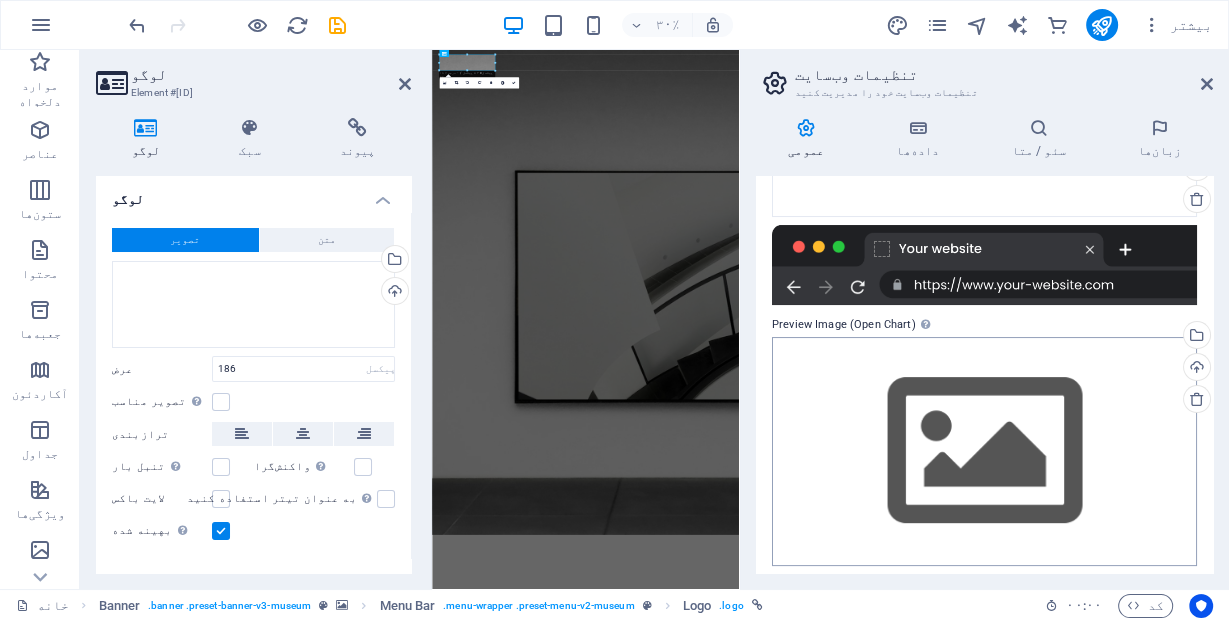 scroll, scrollTop: 256, scrollLeft: 0, axis: vertical 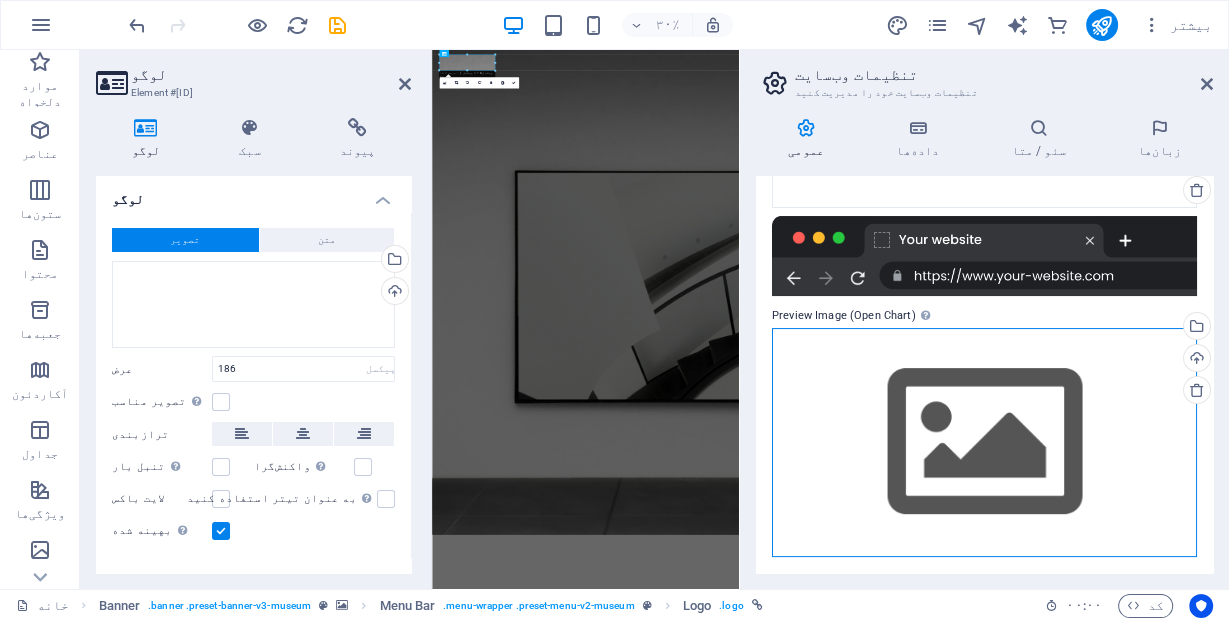 click on "فایل‌ها را به اینجا بکشید، برای انتخاب فایل‌ها کلیک کنید یا  فایل‌ها را از فایل‌ها یا عکس‌ها و ویدیوهای رایگان ما انتخاب کنید" at bounding box center [984, 442] 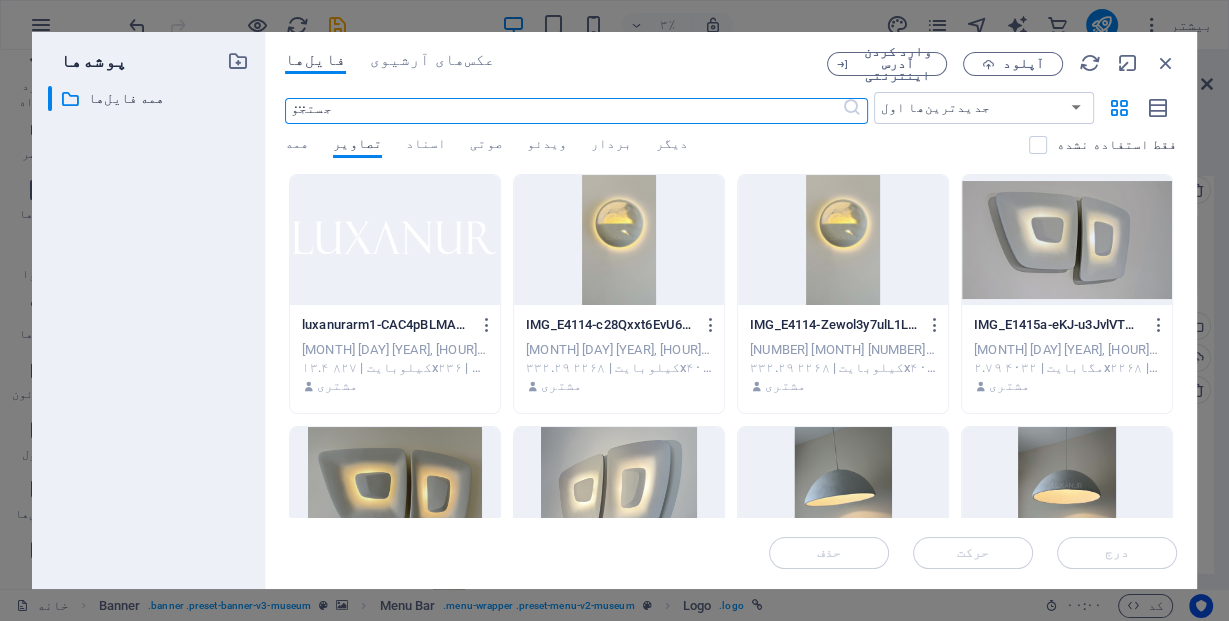 click at bounding box center (395, 240) 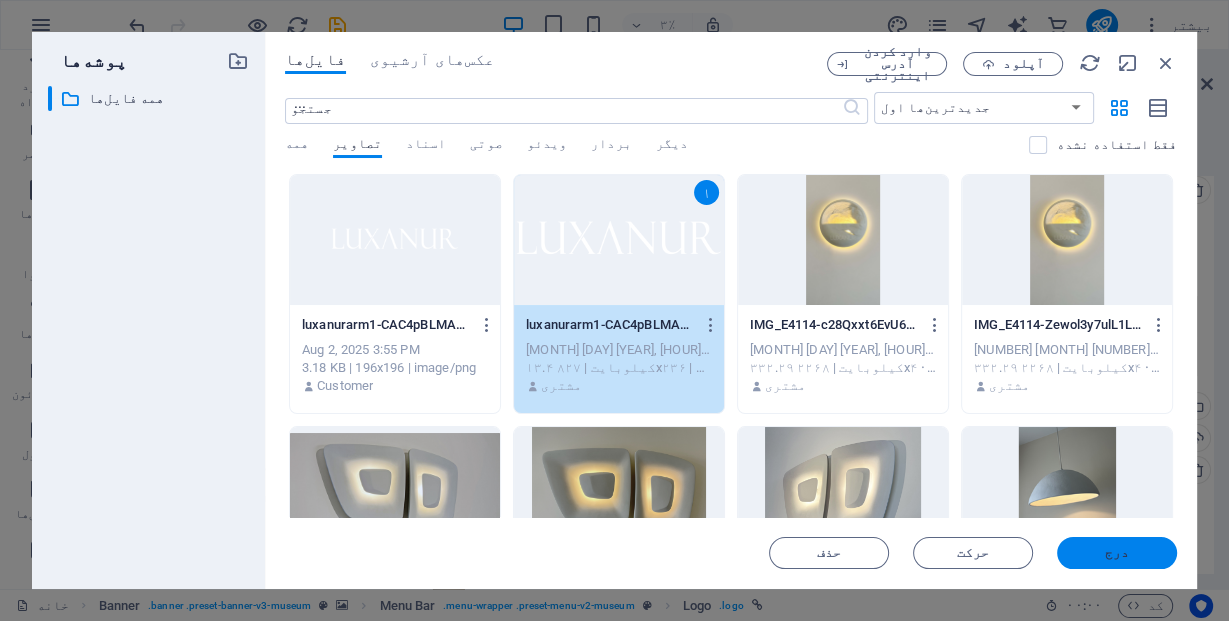 scroll, scrollTop: 242, scrollLeft: 0, axis: vertical 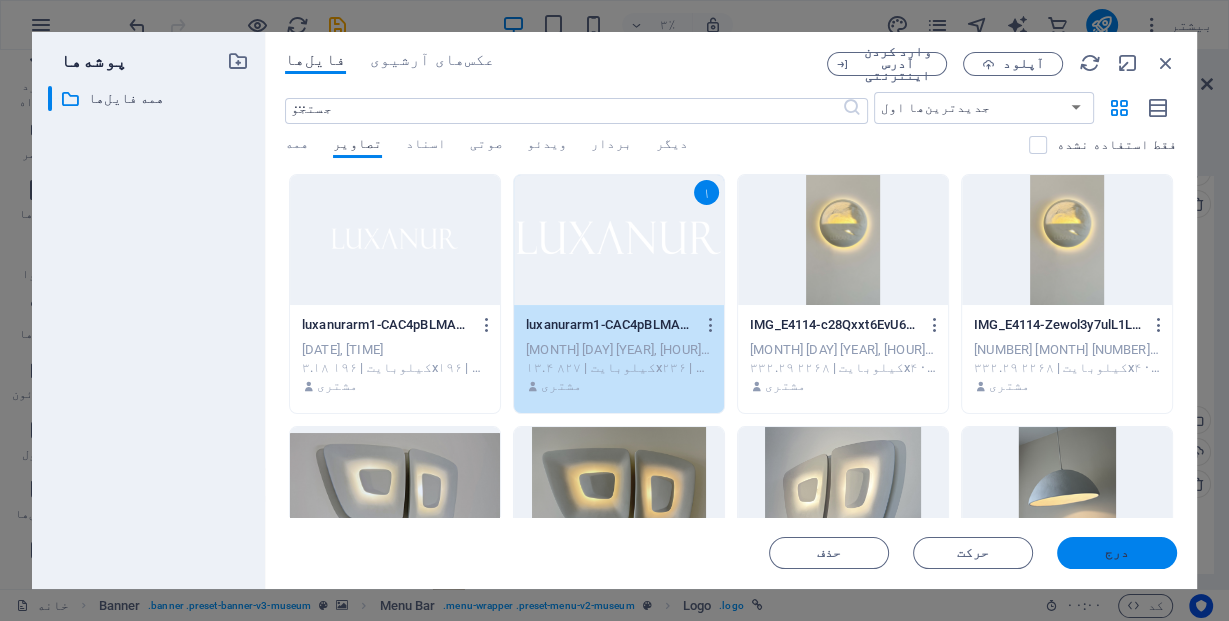 click on "درج" at bounding box center [1117, 553] 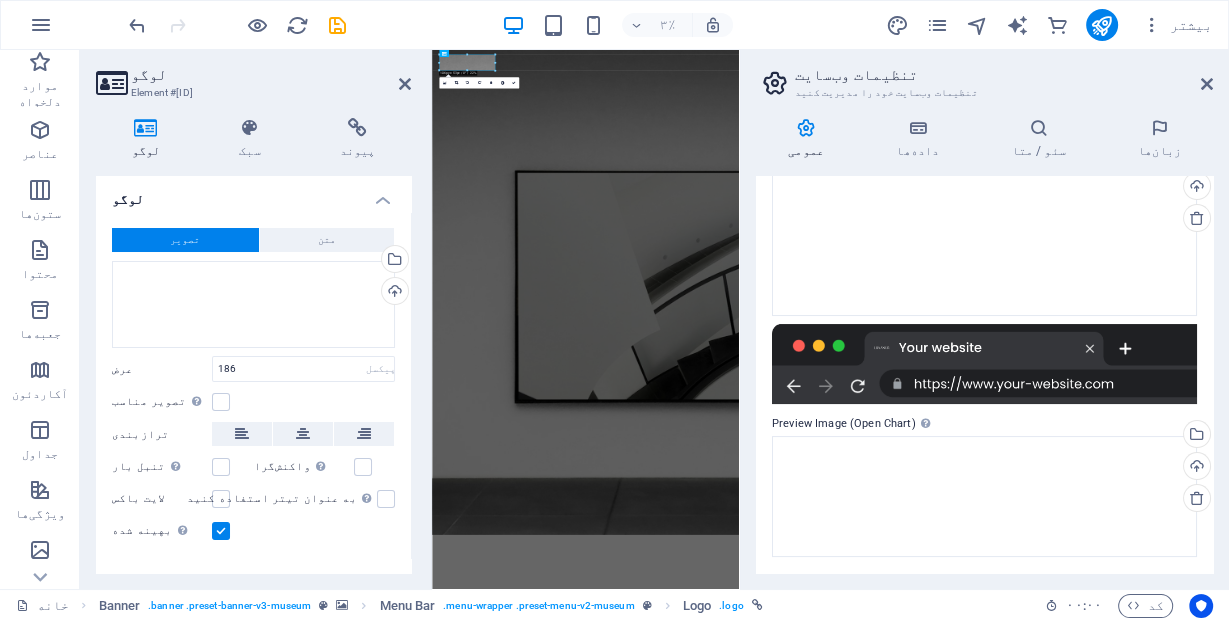 scroll, scrollTop: 227, scrollLeft: 0, axis: vertical 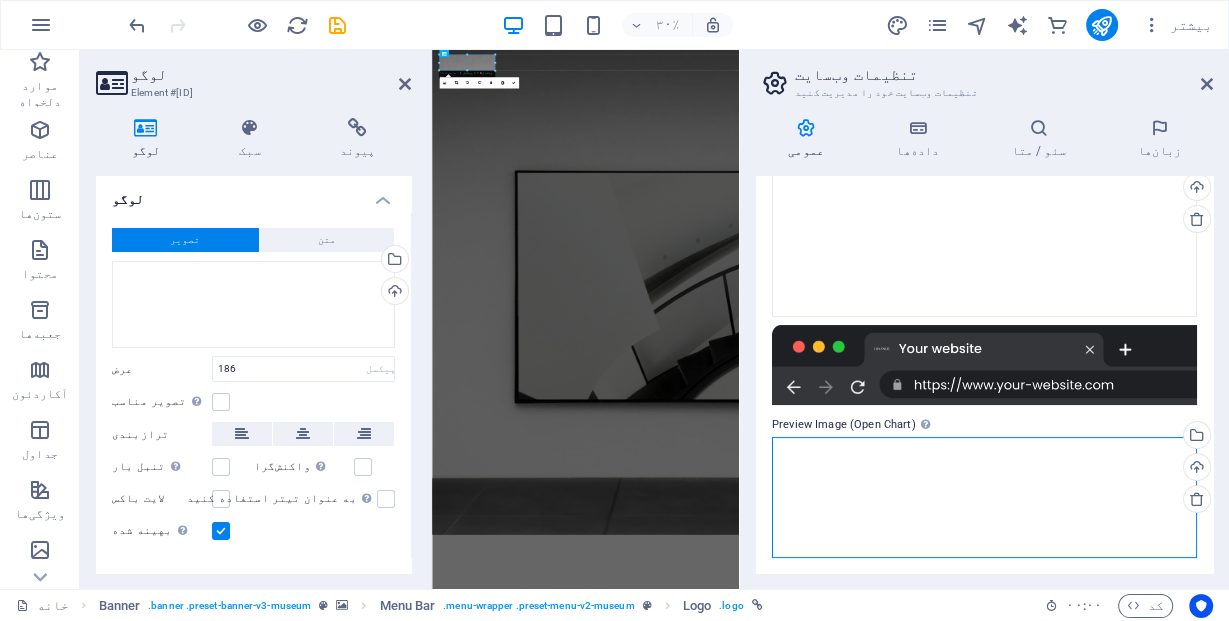 click on "فایل‌ها را به اینجا بکشید، برای انتخاب فایل‌ها کلیک کنید یا  فایل‌ها را از فایل‌ها یا عکس‌ها و ویدیوهای رایگان ما انتخاب کنید" at bounding box center [984, 497] 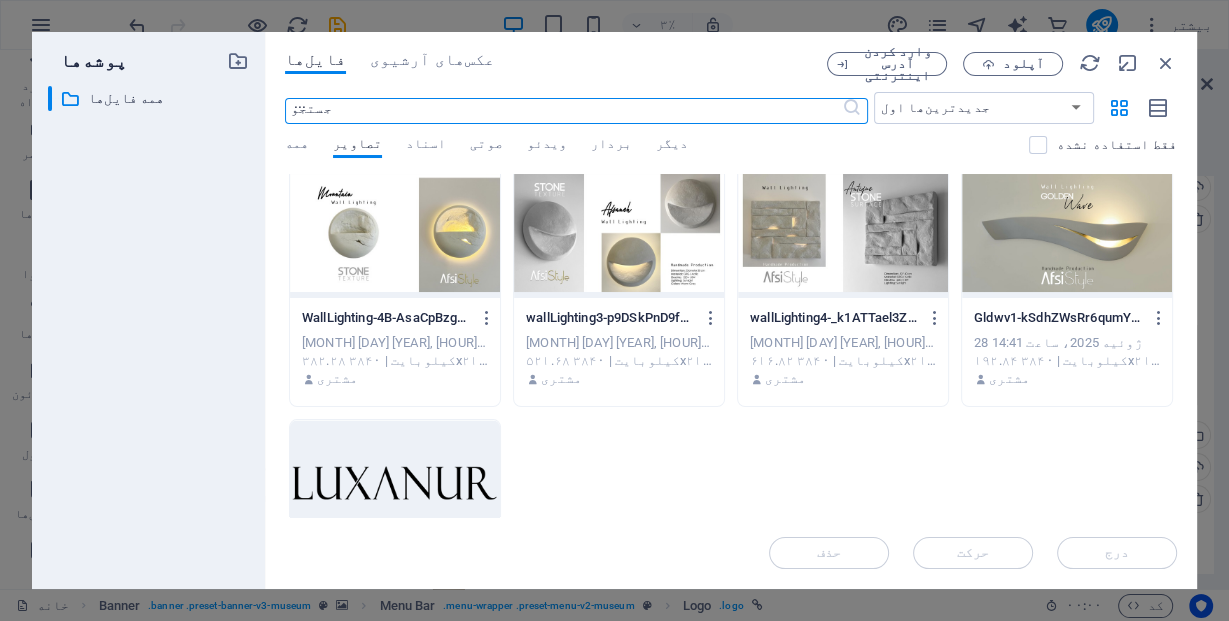 scroll, scrollTop: 2320, scrollLeft: 0, axis: vertical 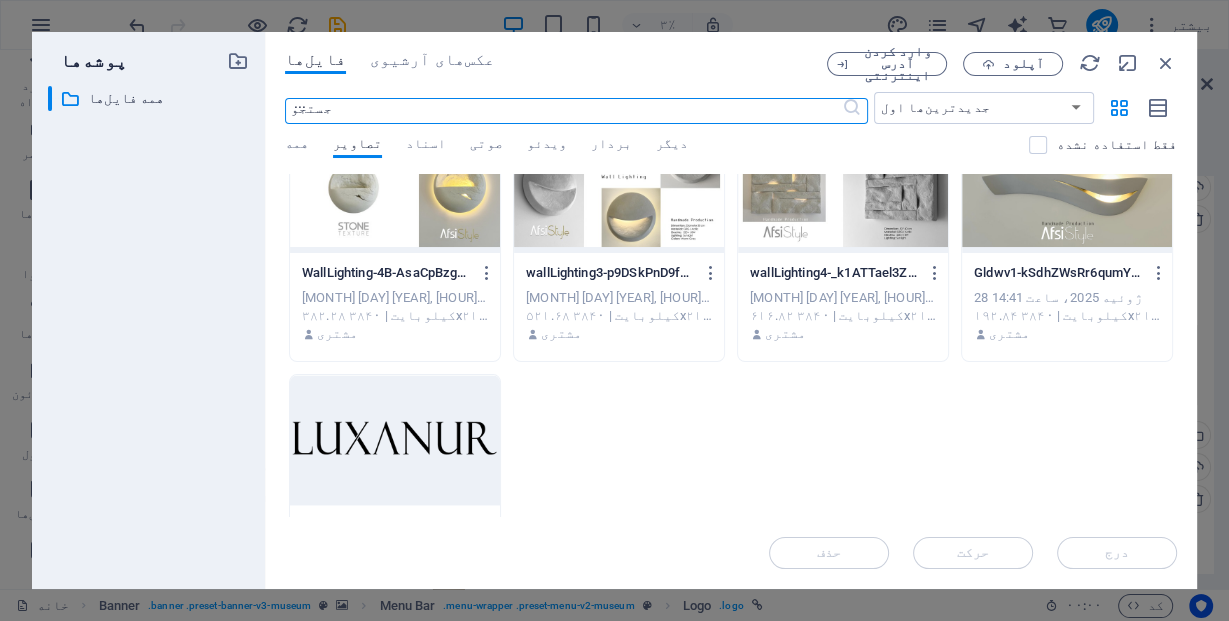 click at bounding box center [395, 440] 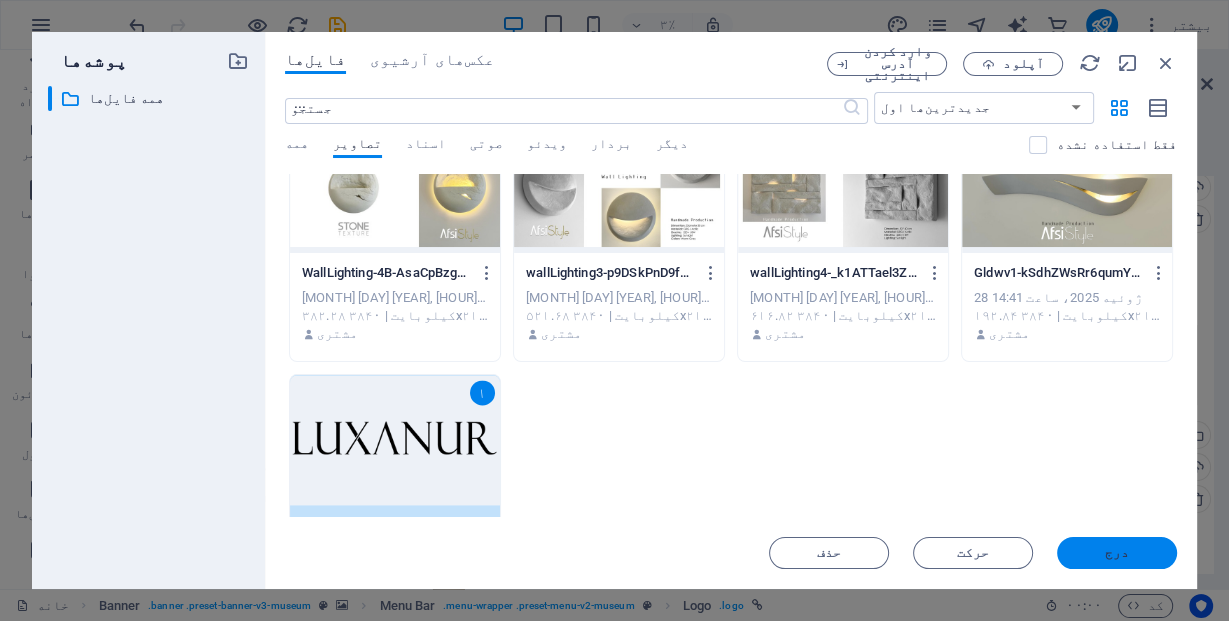 click on "درج" at bounding box center (1117, 552) 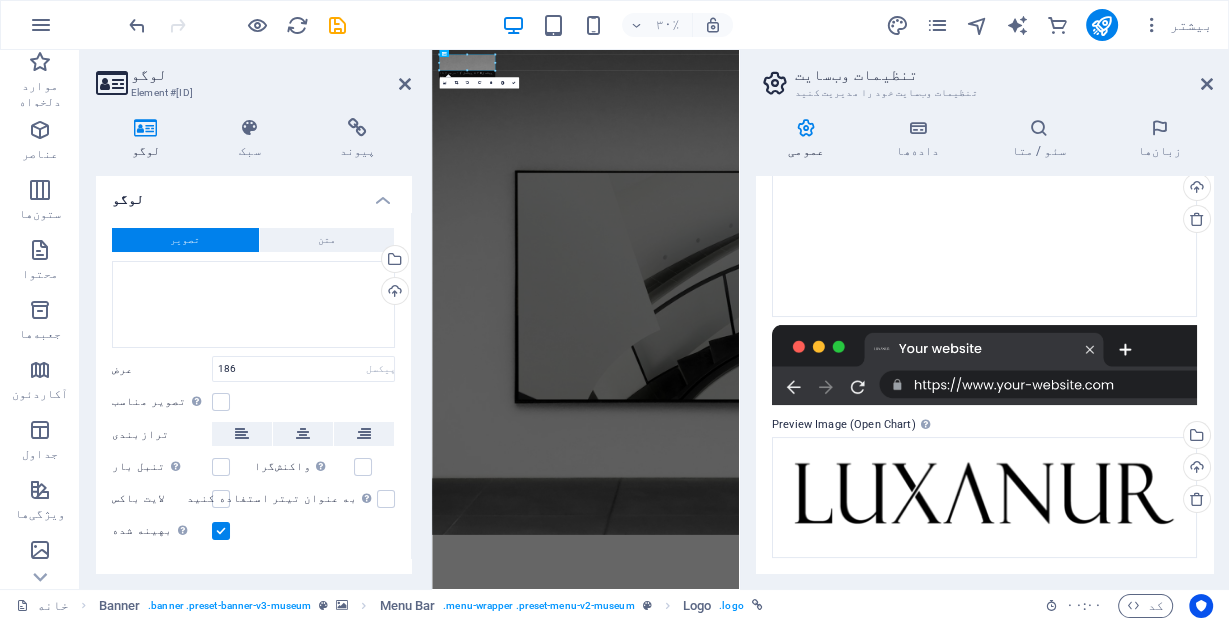 click at bounding box center [984, 365] 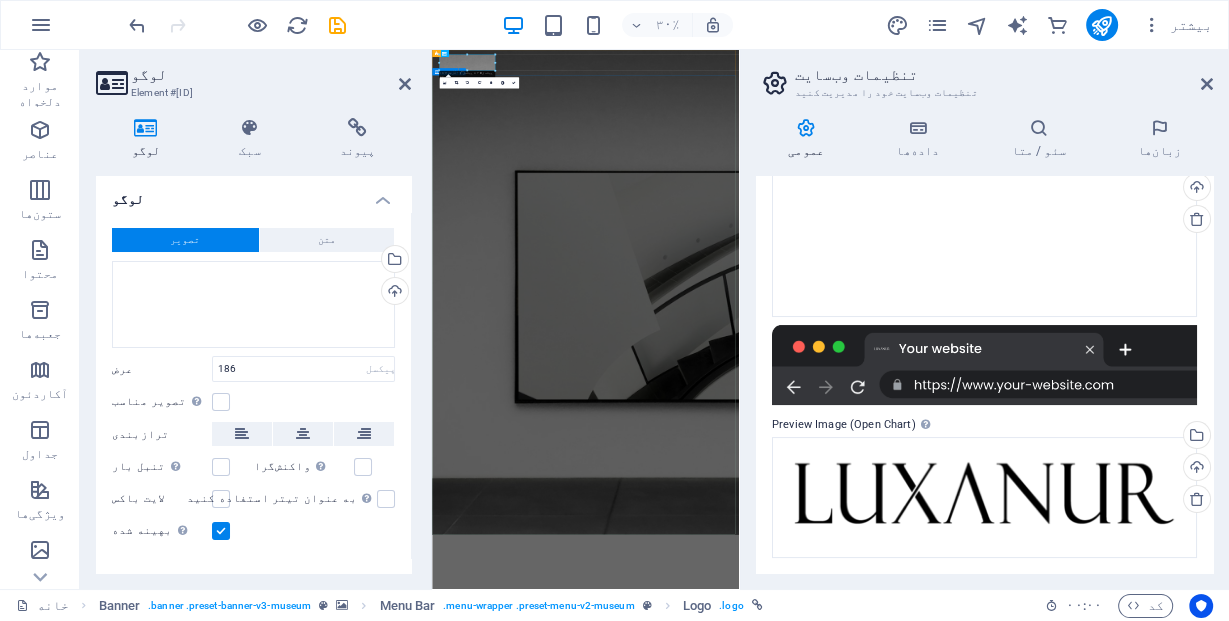 click on "بهترین نمایشگاه‌های هنری عنصر متن جدید کاوش" at bounding box center [943, 2050] 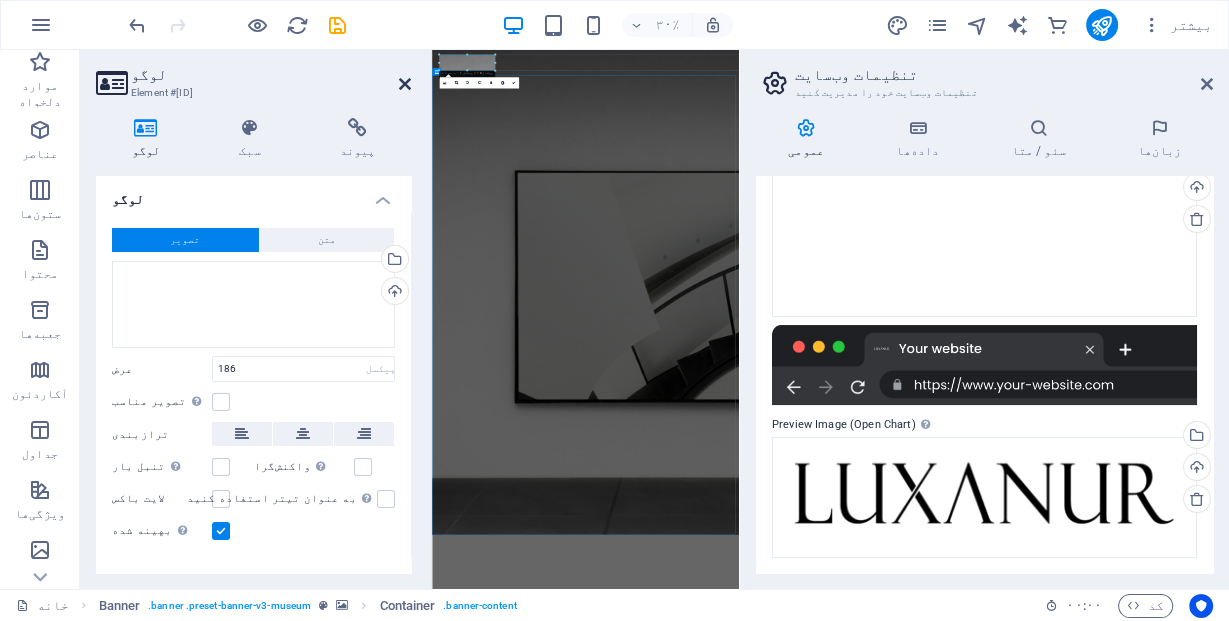 click at bounding box center (405, 84) 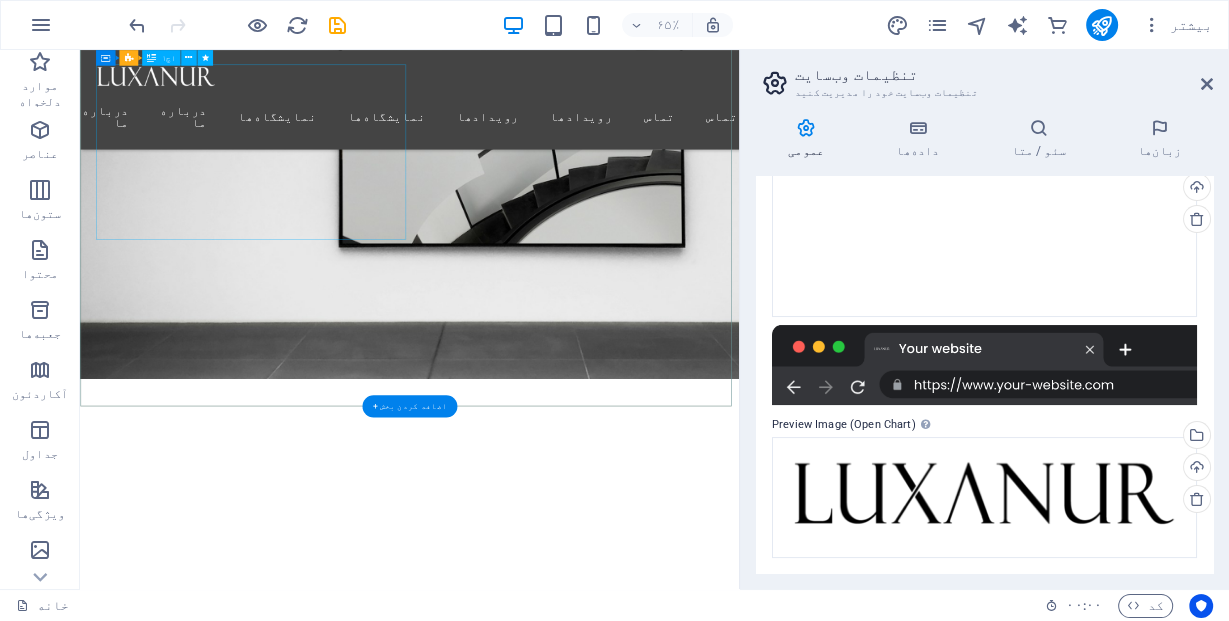 scroll, scrollTop: 80, scrollLeft: 0, axis: vertical 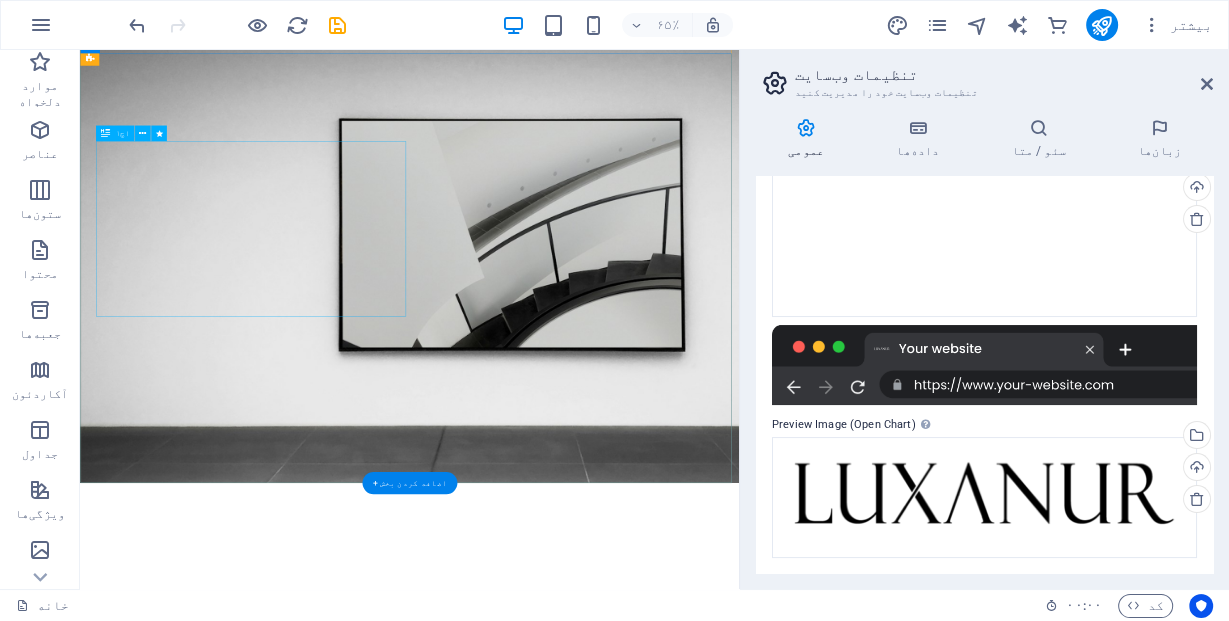 click on "بهترین نمایشگاه‌های هنری" at bounding box center [587, 1039] 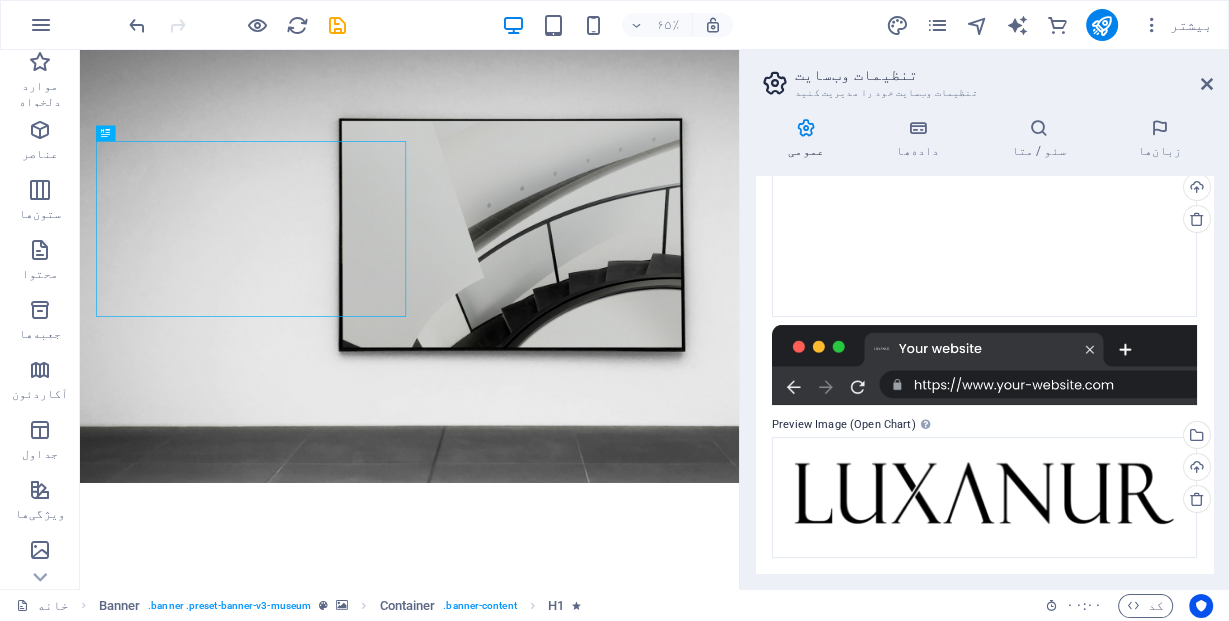 scroll, scrollTop: 0, scrollLeft: 0, axis: both 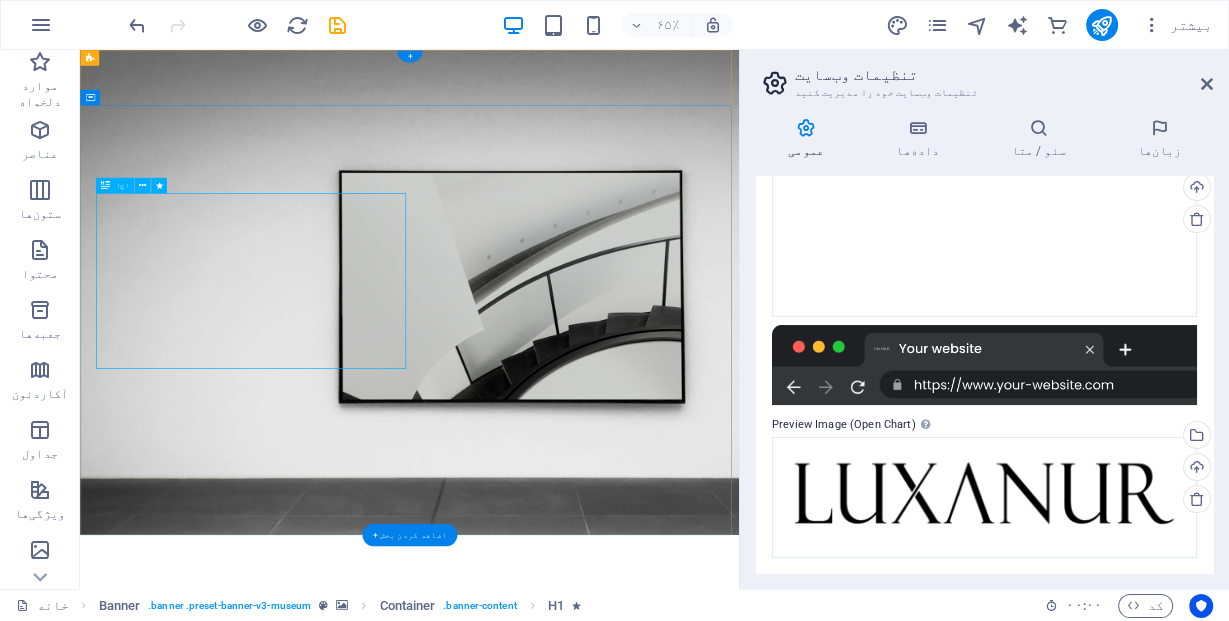 click on "بهترین نمایشگاه‌های هنری" at bounding box center [587, 1119] 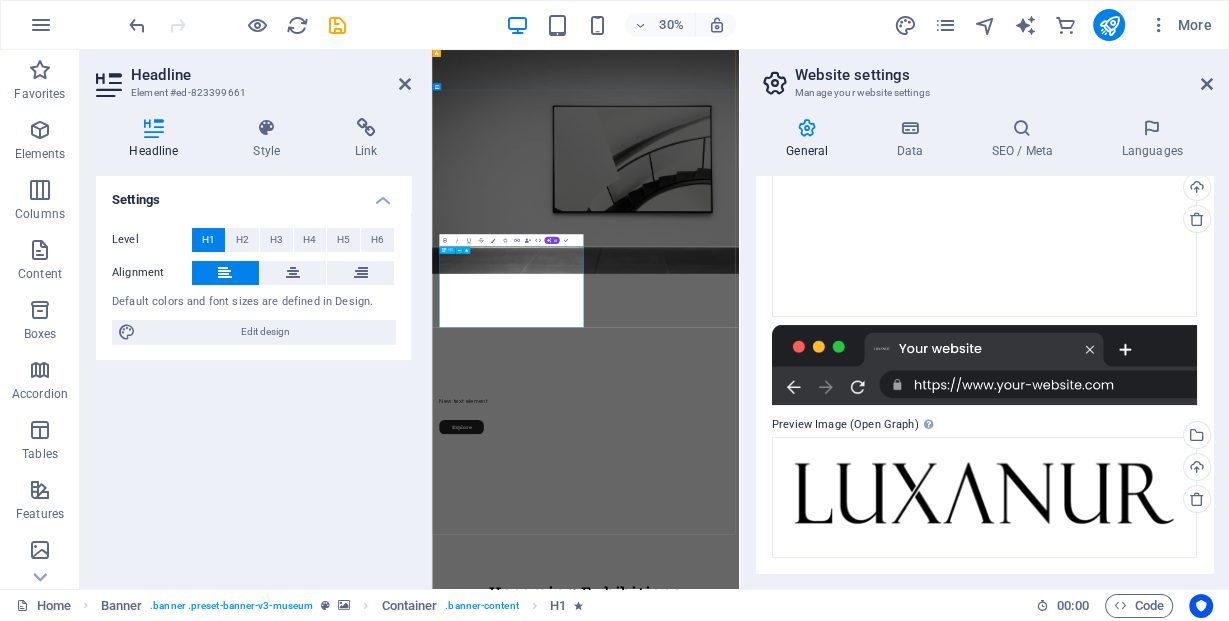 drag, startPoint x: 717, startPoint y: 856, endPoint x: 847, endPoint y: 777, distance: 152.12166 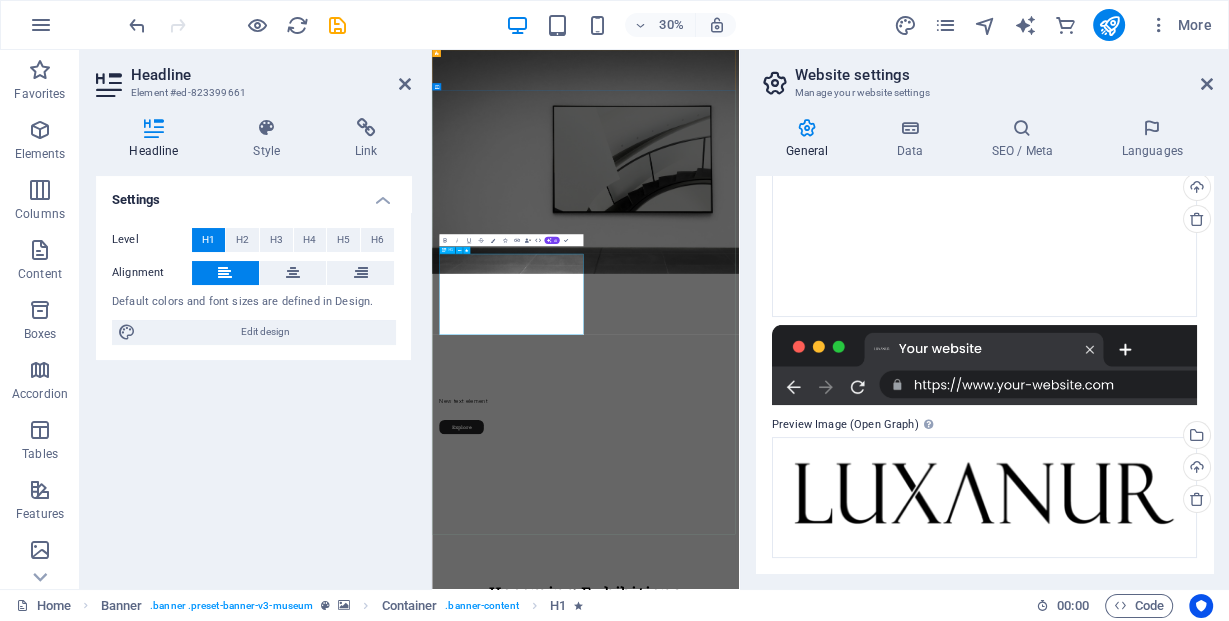 click on "بهترین نمایشگاه‌های هنری" at bounding box center [935, 1118] 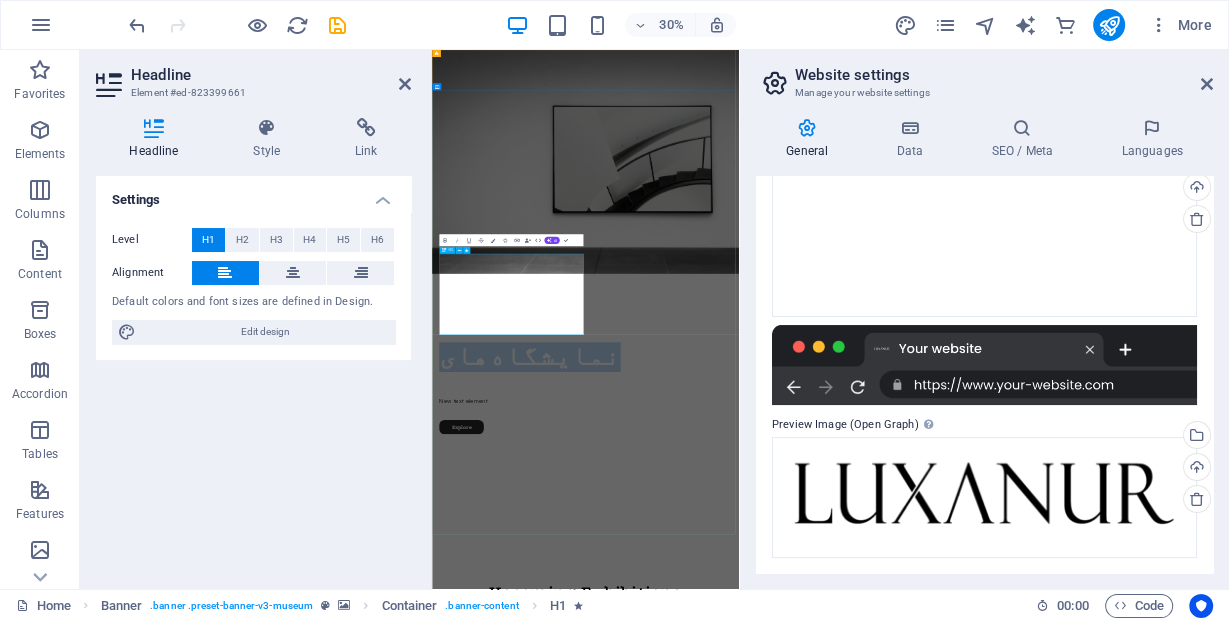 click on "بهترین نمایشگاه‌های هنری" at bounding box center (935, 1118) 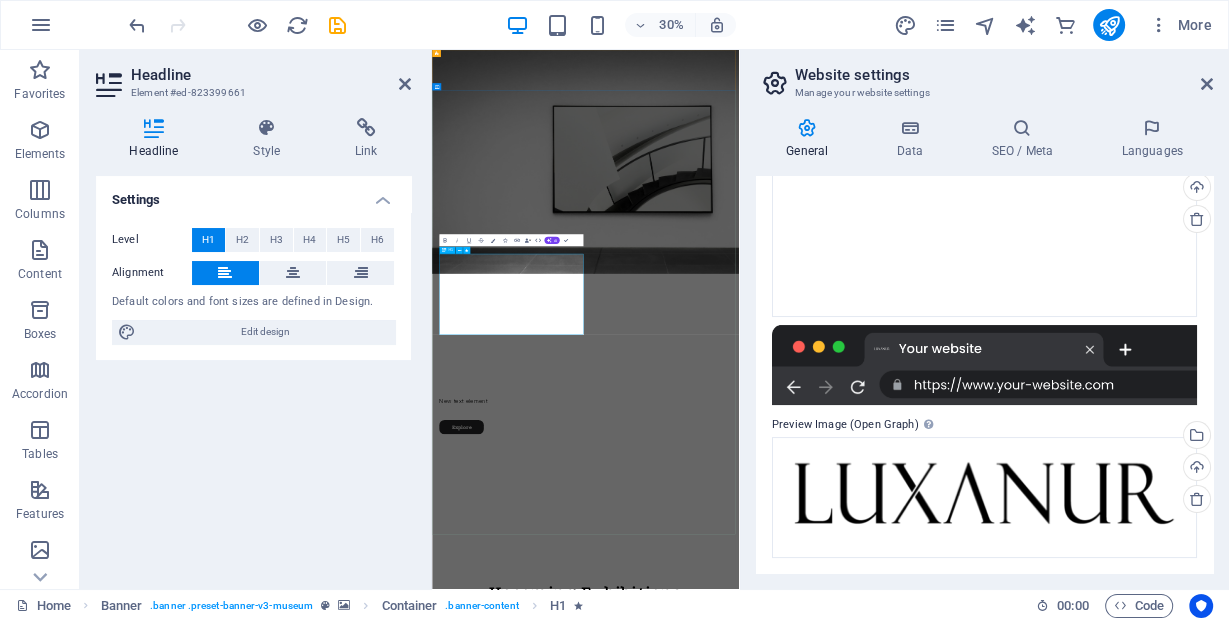 click on "بهترین نمایشگاه‌های هنری" at bounding box center [943, 1119] 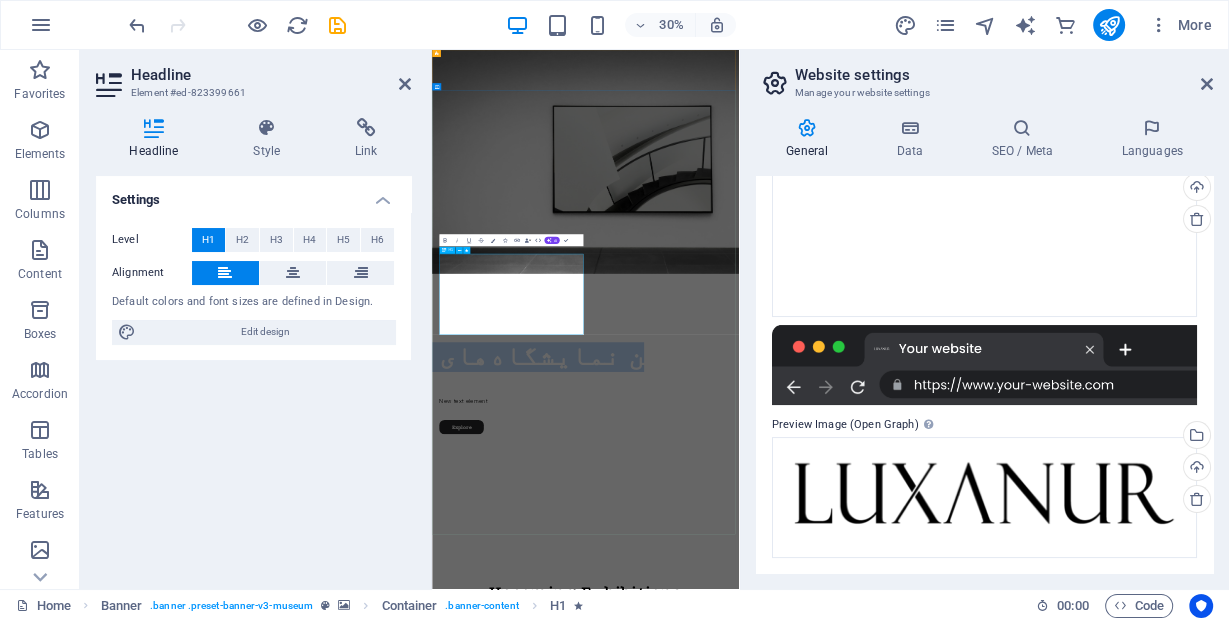 drag, startPoint x: 634, startPoint y: 974, endPoint x: 493, endPoint y: 762, distance: 254.60754 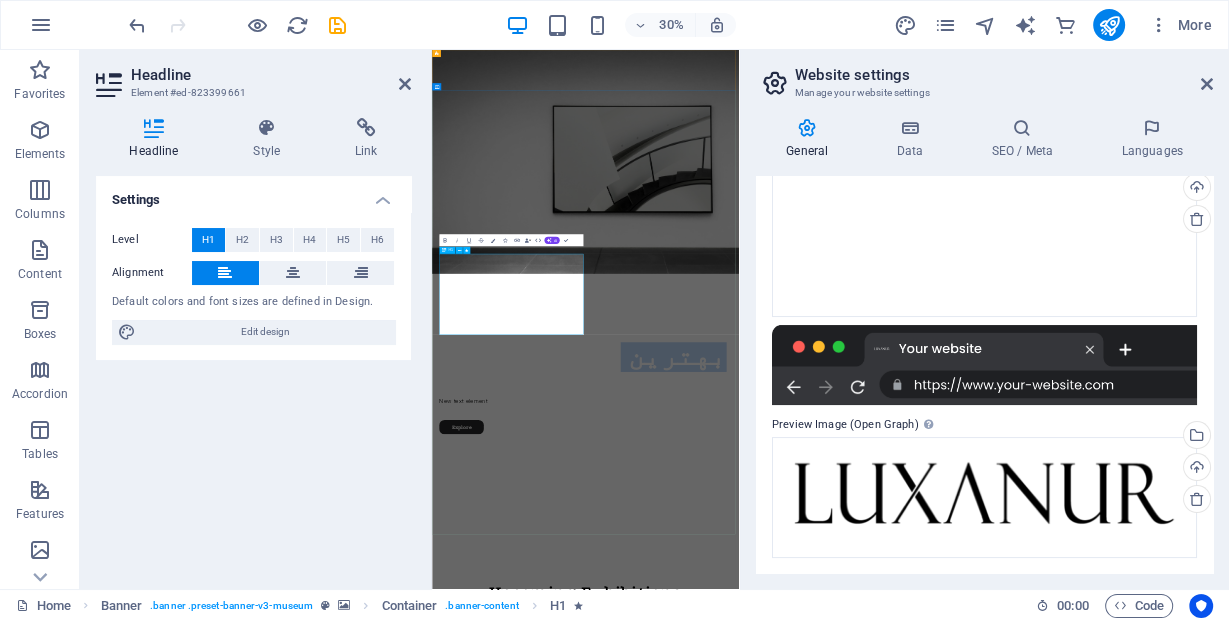 click on "بهترین نمایشگاه‌های هنری" at bounding box center (935, 1118) 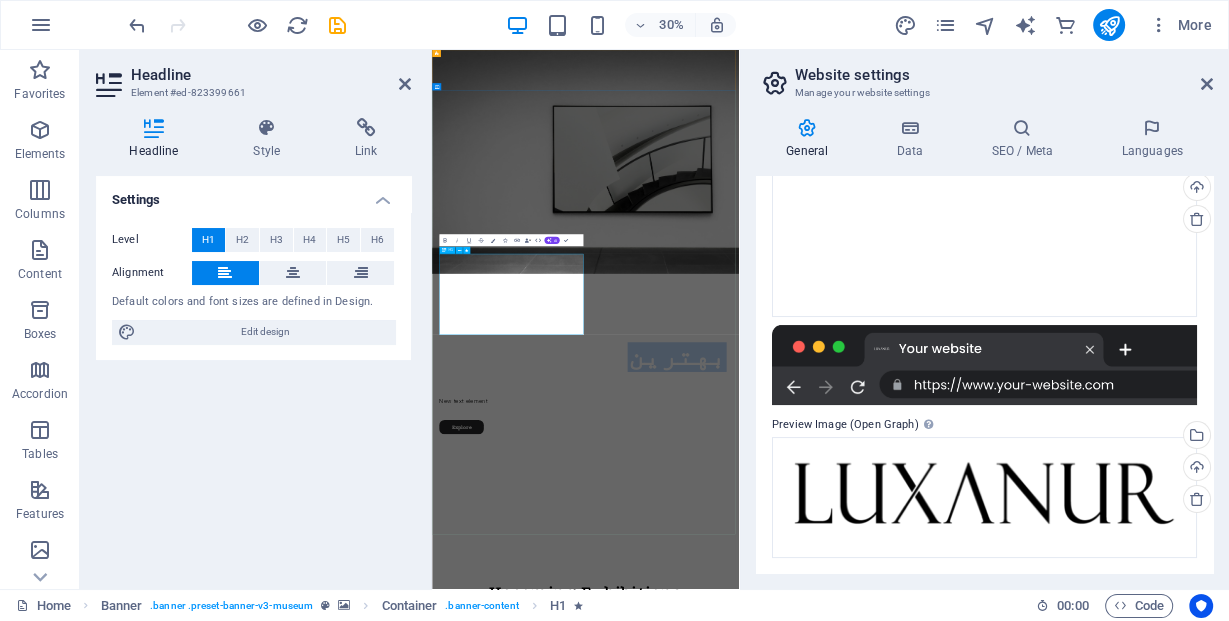 drag, startPoint x: 487, startPoint y: 773, endPoint x: 634, endPoint y: 820, distance: 154.33081 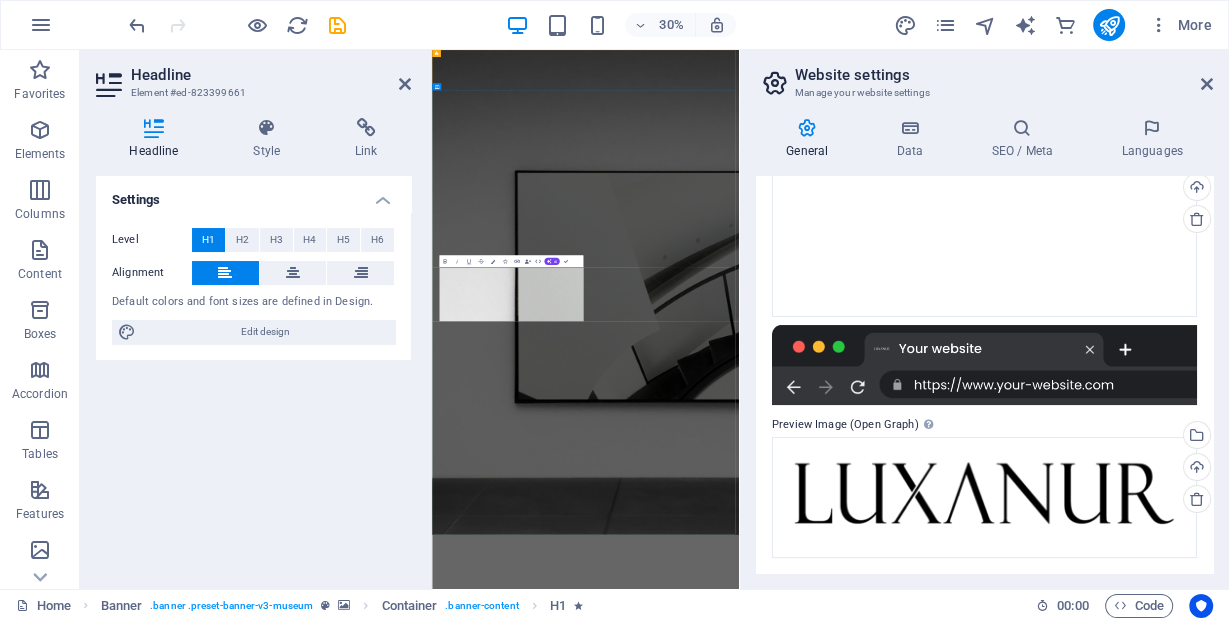 click on "نمایشگاه‌های هنری" at bounding box center [880, 1943] 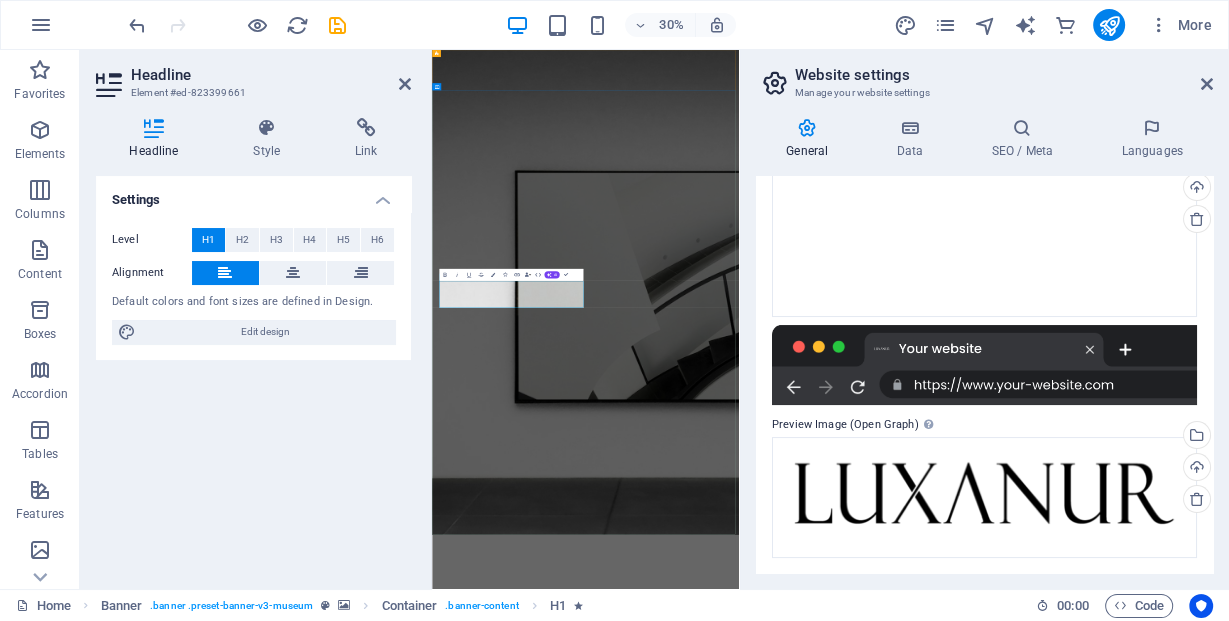 click on "هنری" at bounding box center [943, 1944] 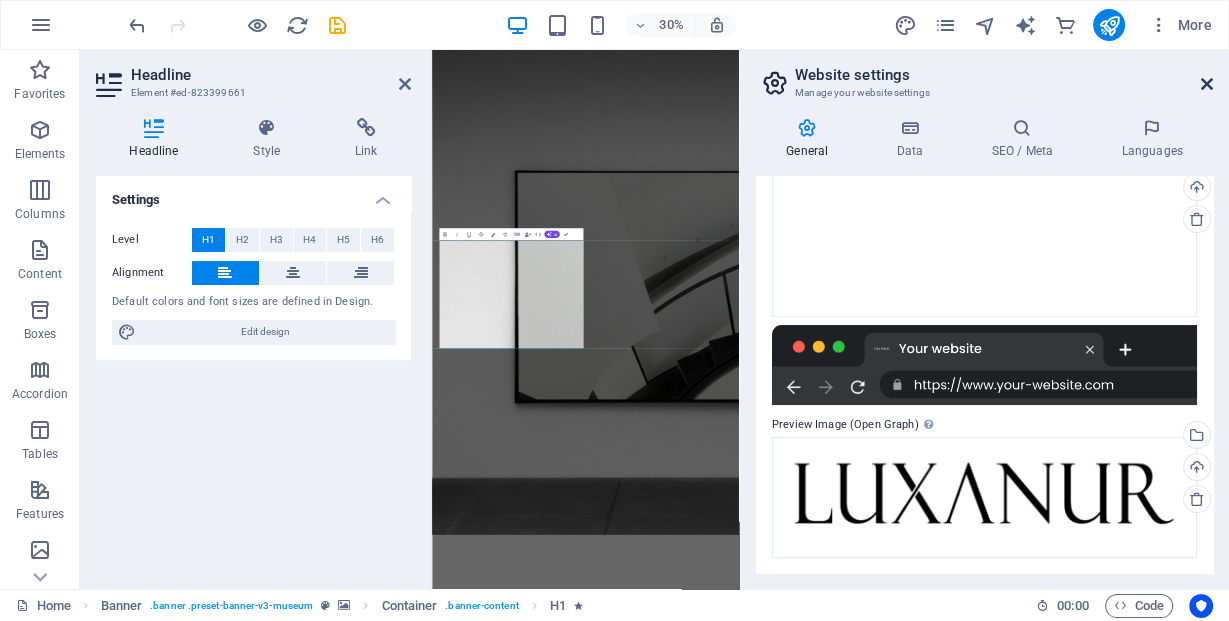 click at bounding box center [1207, 84] 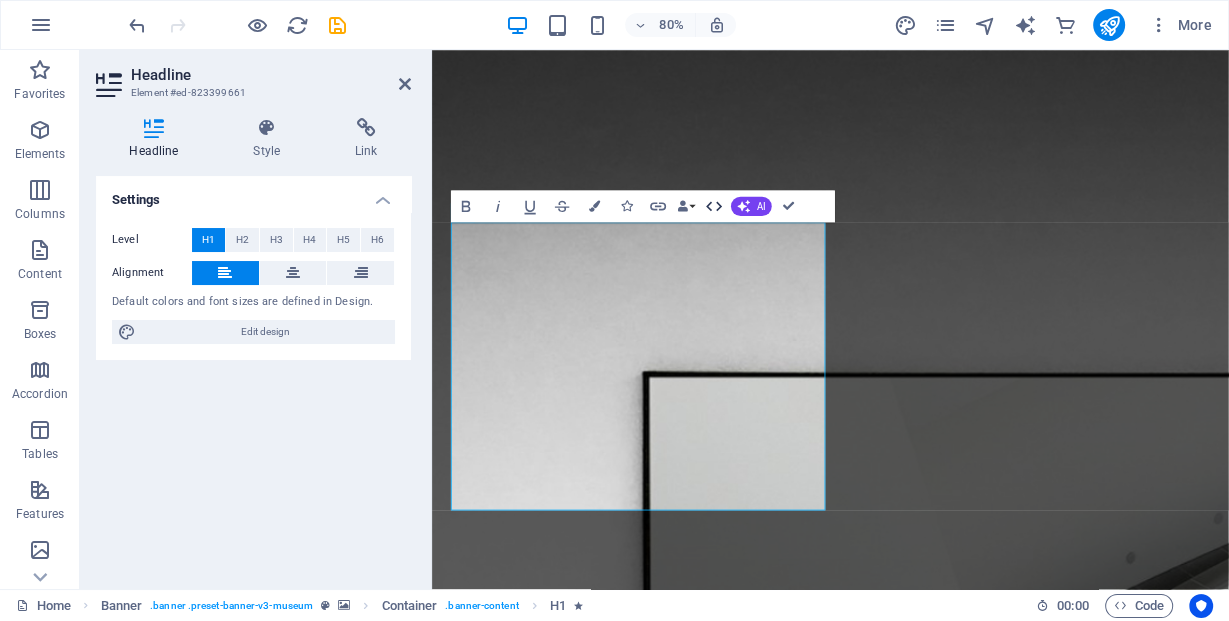 click 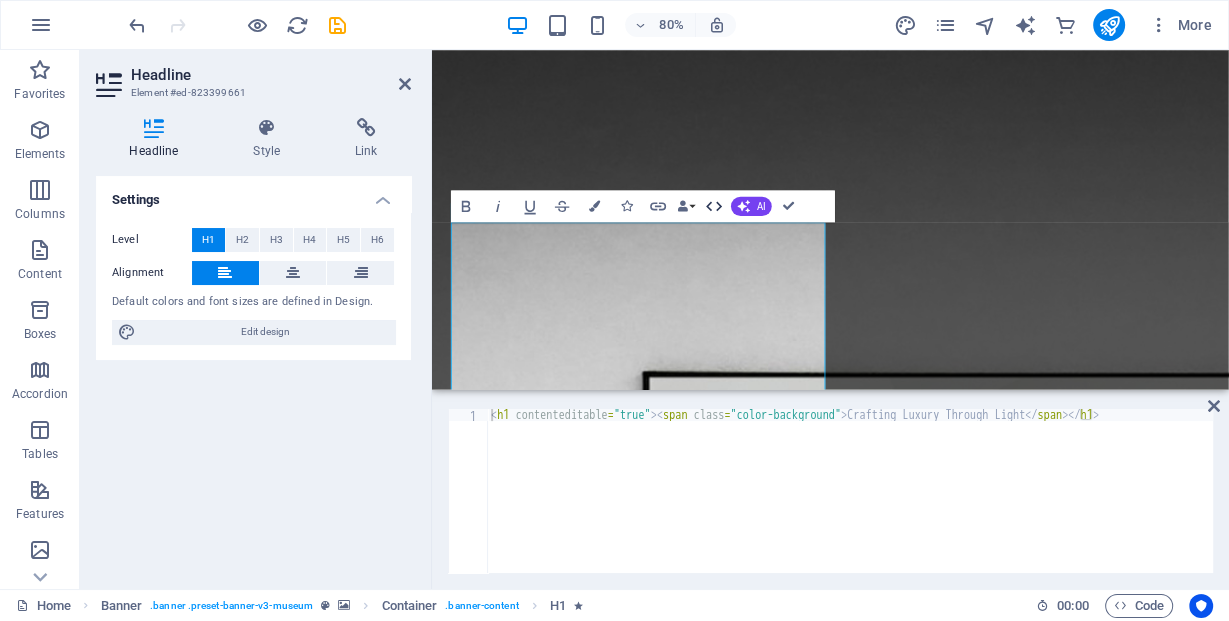 click 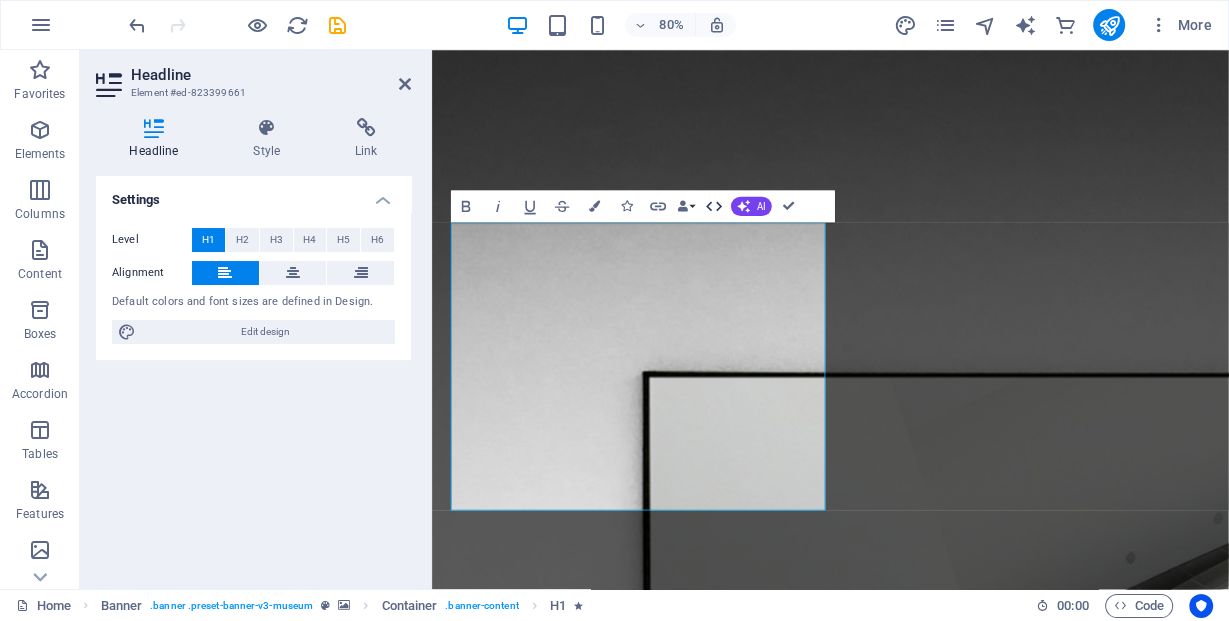 click 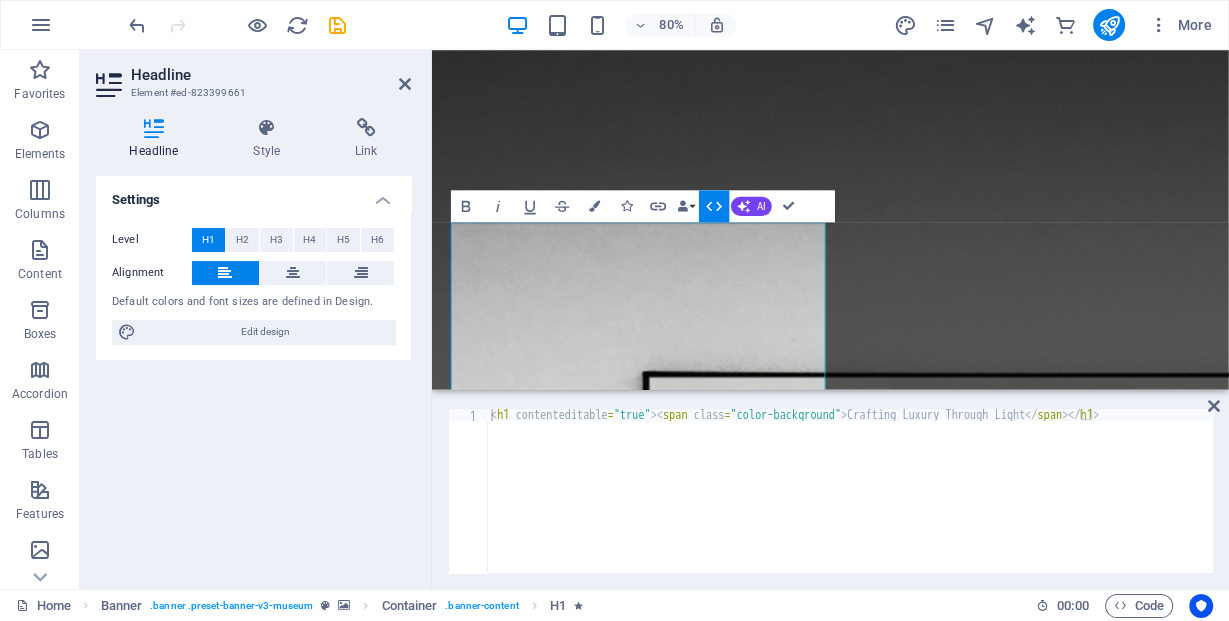 click 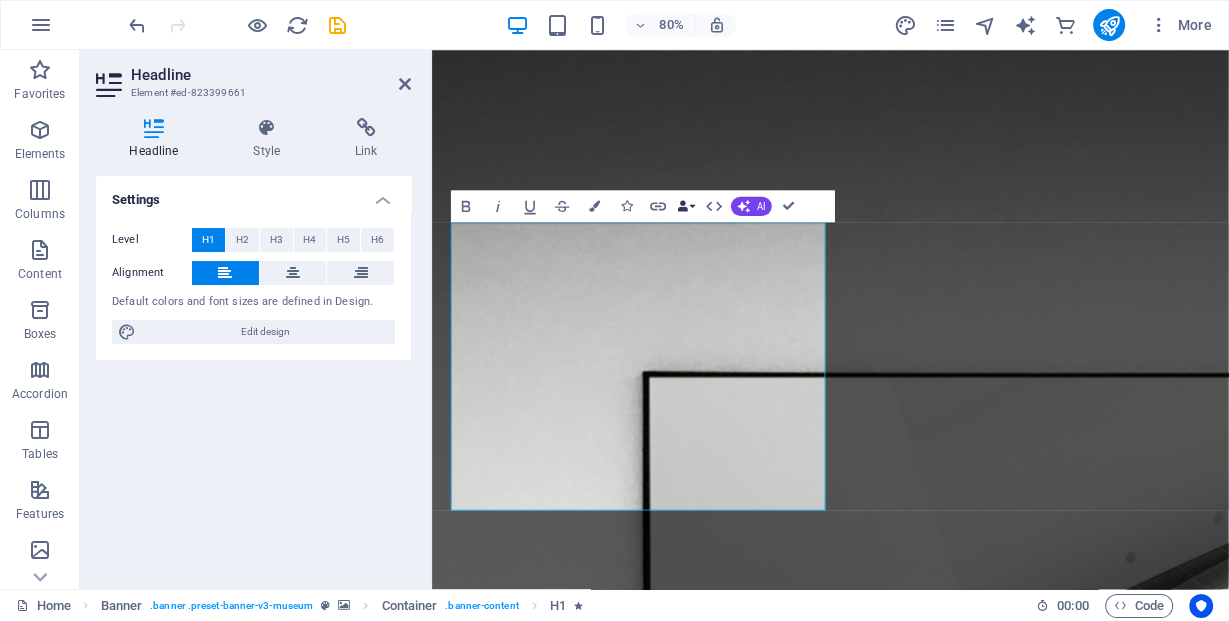click on "Data Bindings" at bounding box center (686, 206) 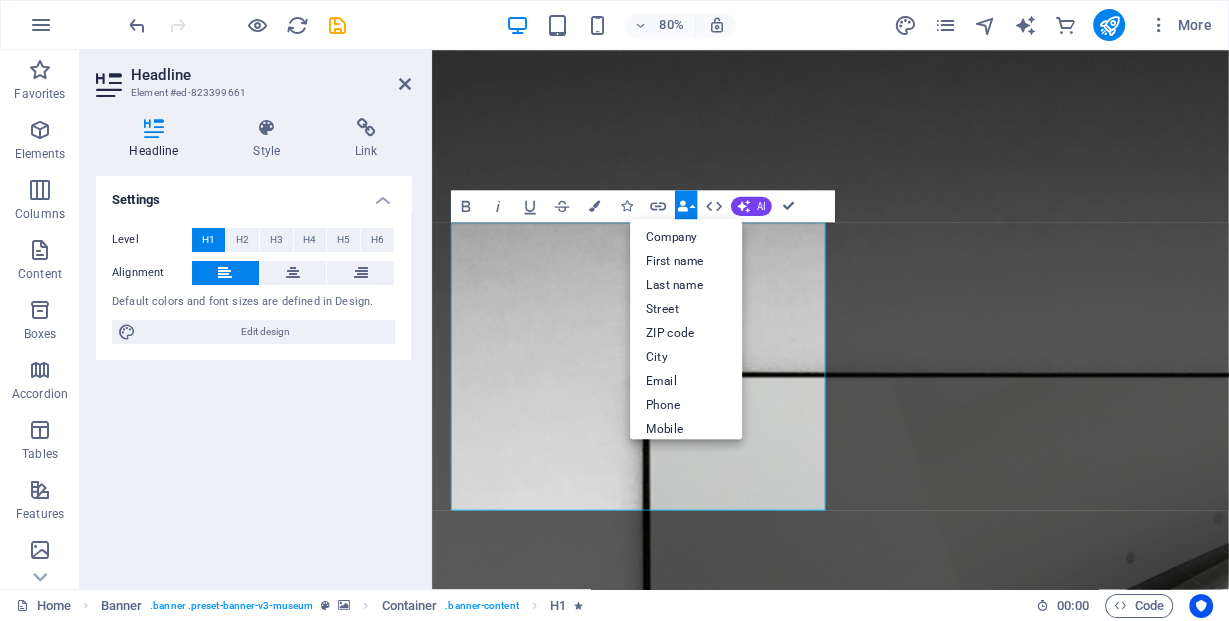 click on "Data Bindings" at bounding box center [686, 206] 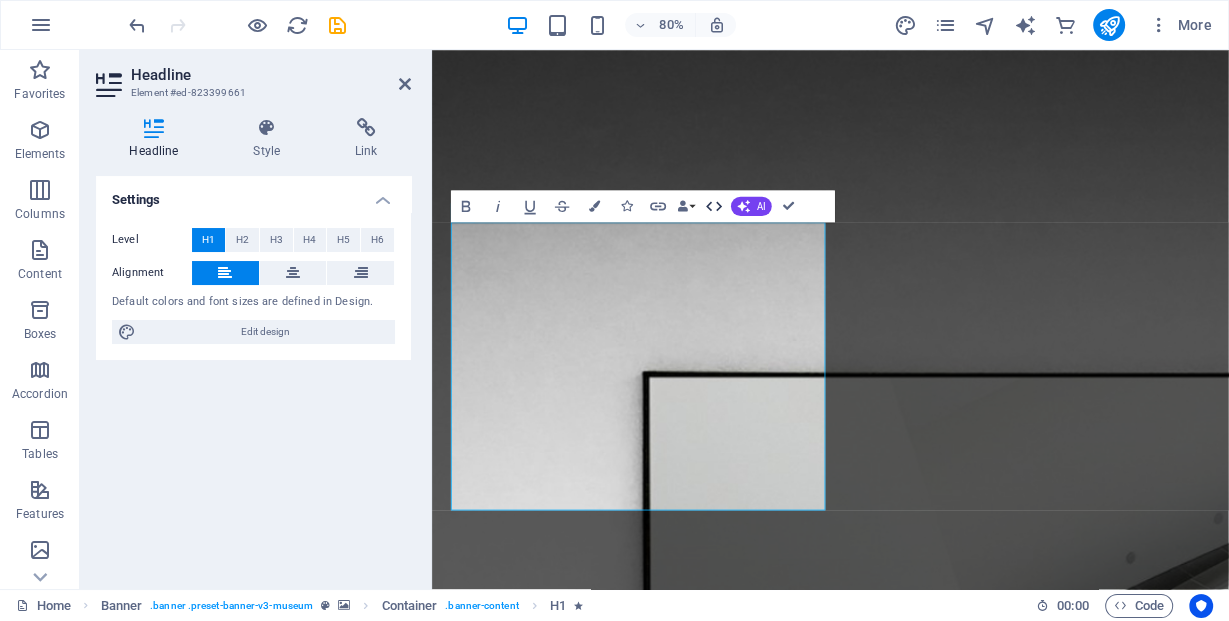 click 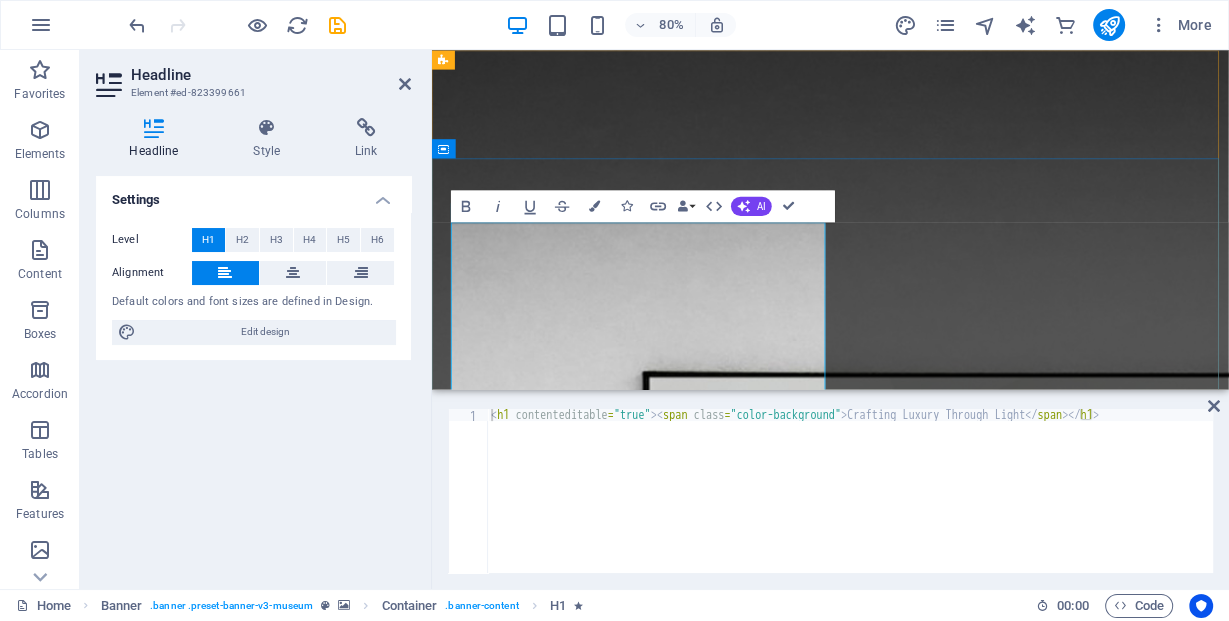 drag, startPoint x: 475, startPoint y: 300, endPoint x: 848, endPoint y: 389, distance: 383.47098 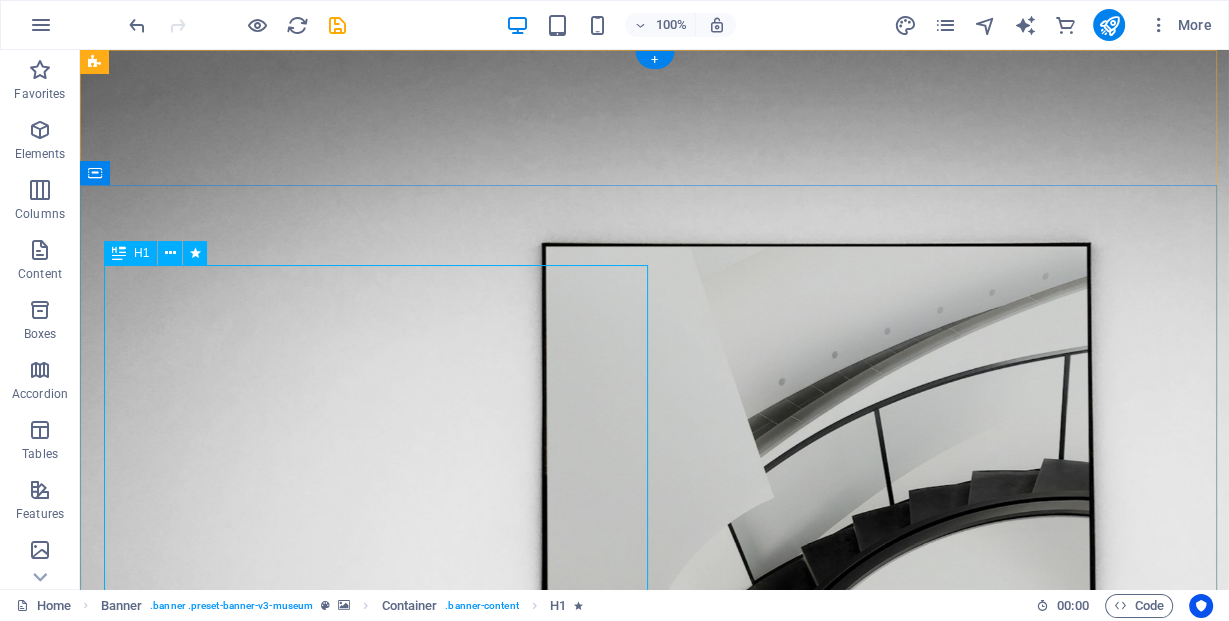 click on "Crafting Luxury Through Light" at bounding box center (654, 1131) 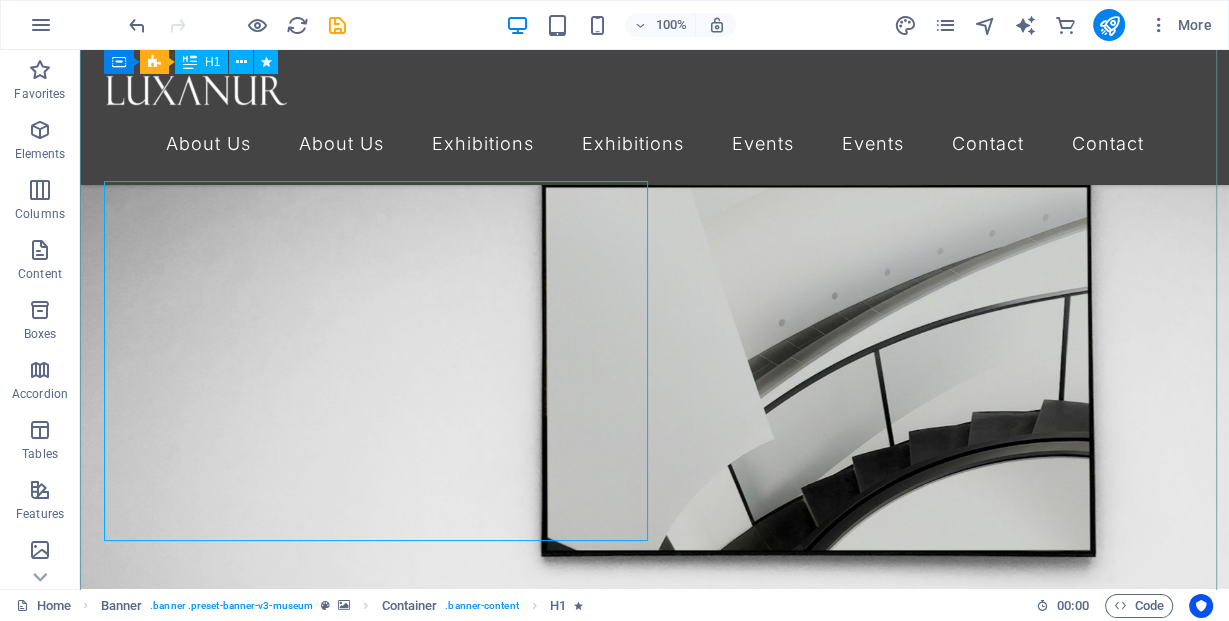 scroll, scrollTop: 0, scrollLeft: 0, axis: both 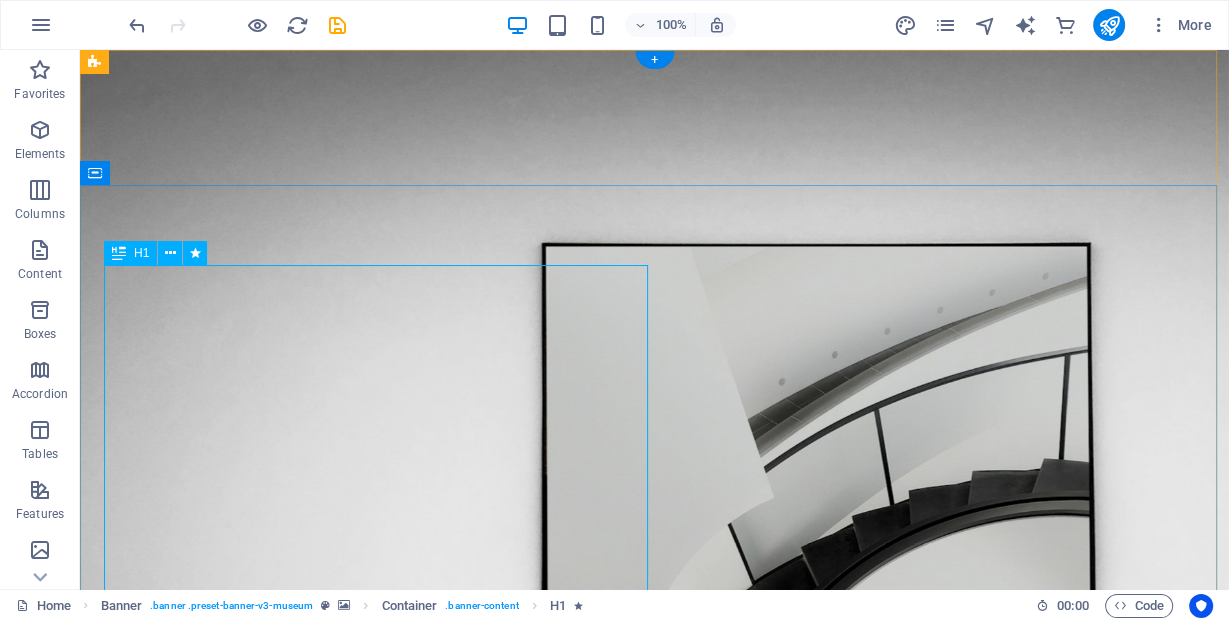 click on "Crafting Luxury Through Light" at bounding box center (654, 1131) 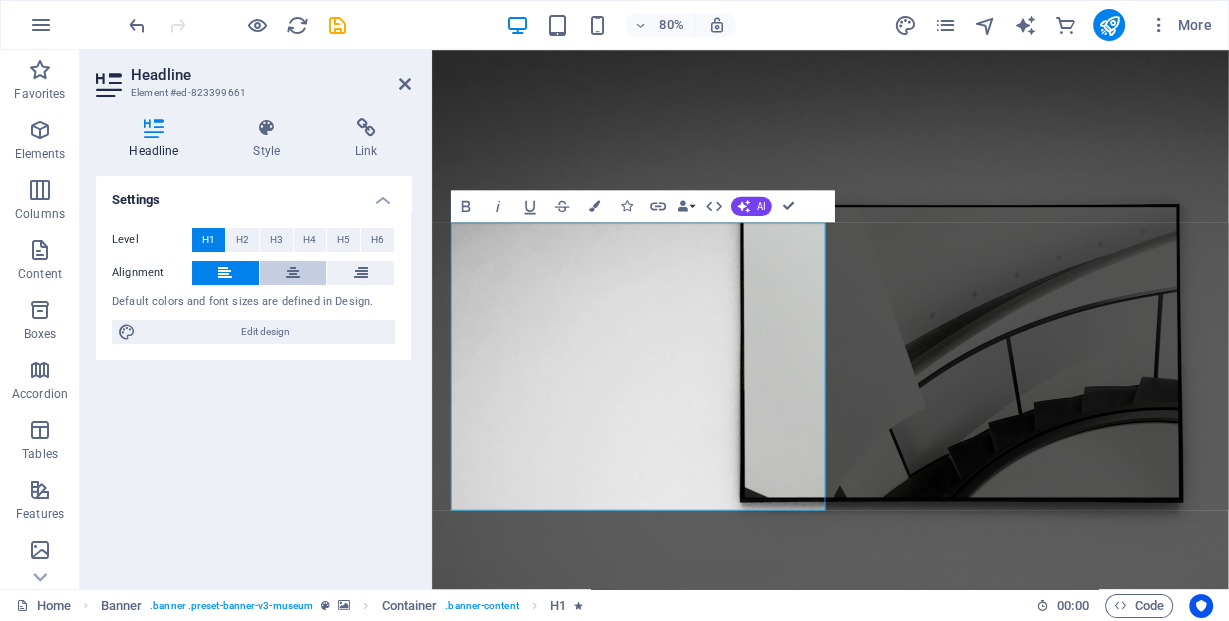 click at bounding box center (293, 273) 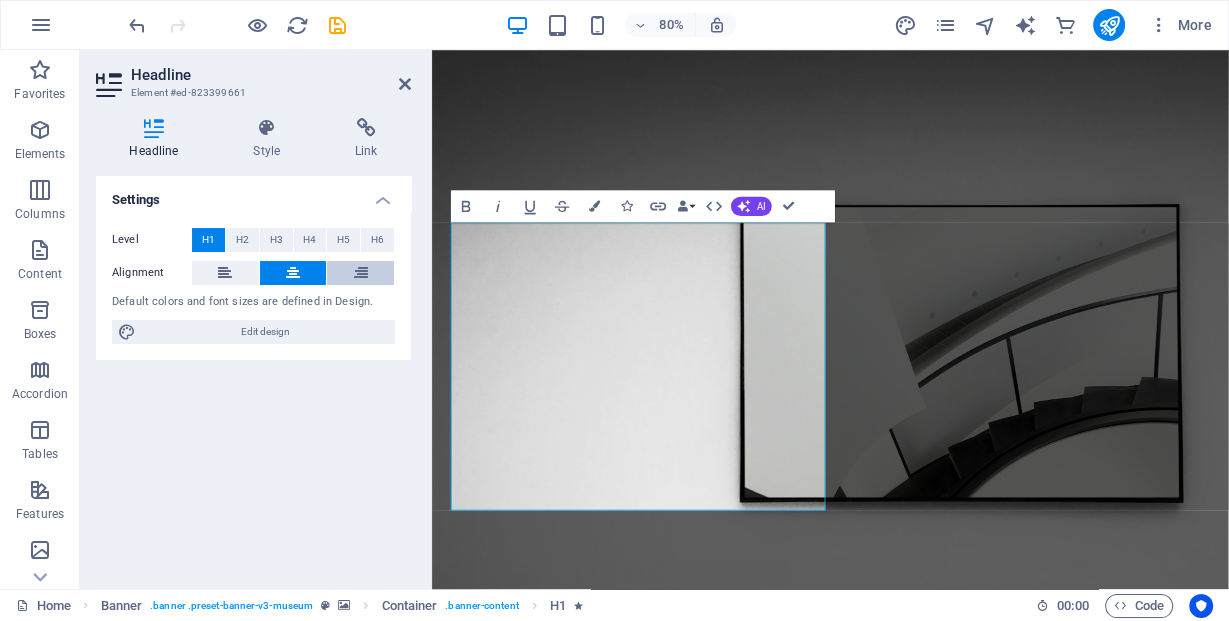 click at bounding box center [361, 273] 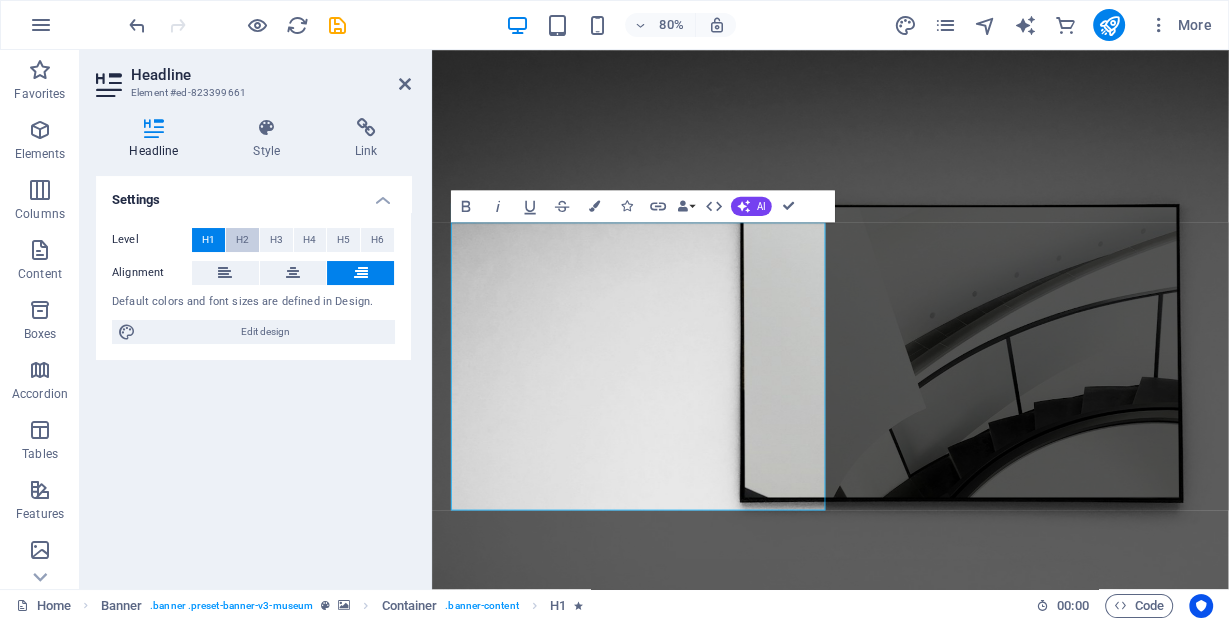 click on "H2" at bounding box center (242, 240) 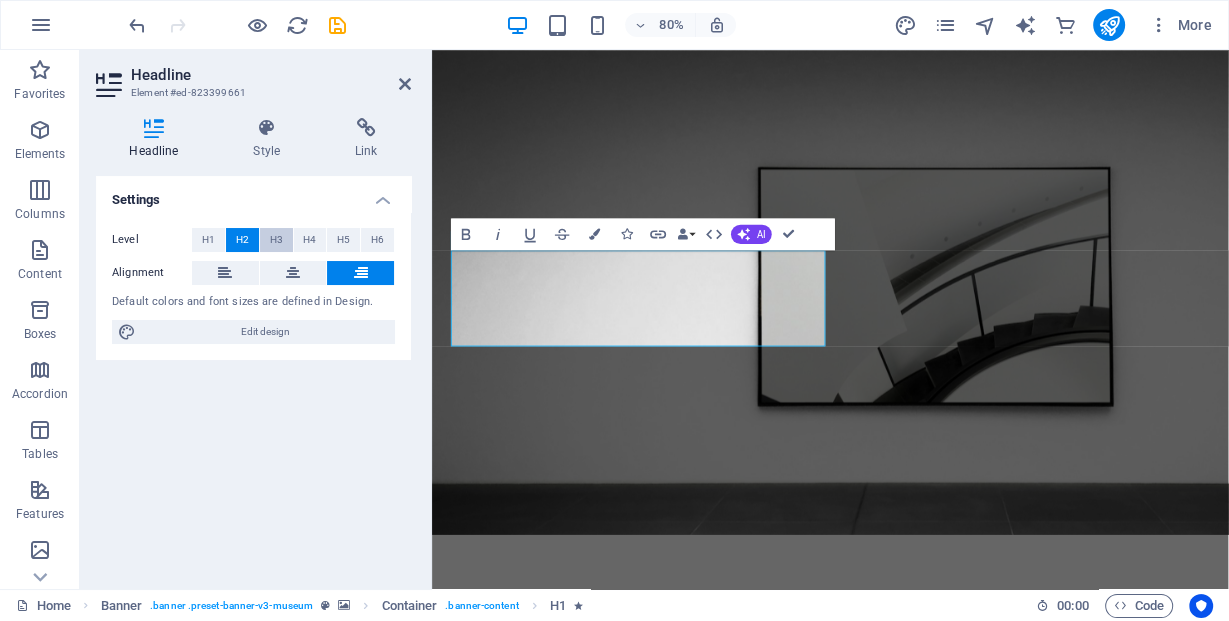 click on "H3" at bounding box center (276, 240) 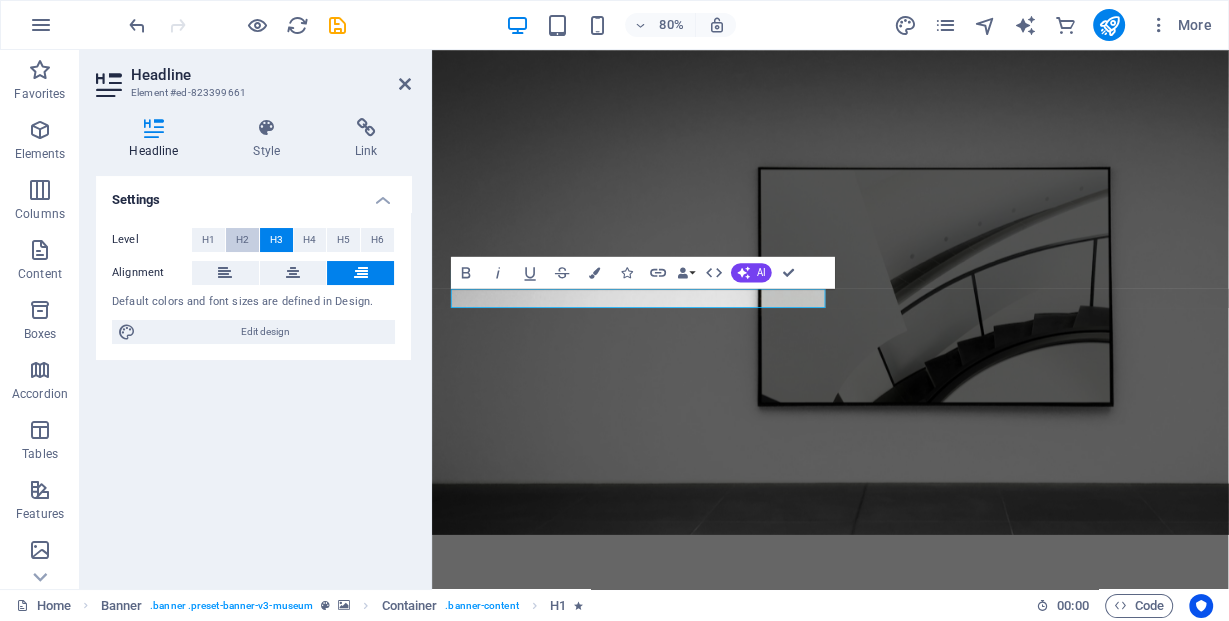 click on "H2" at bounding box center [242, 240] 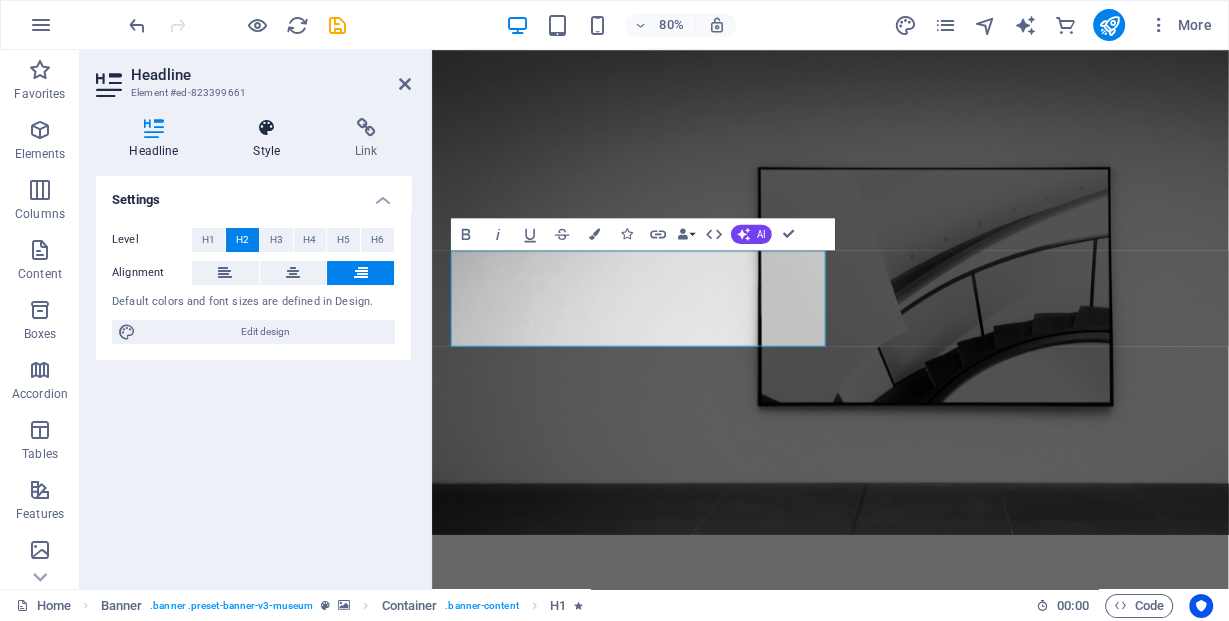 click on "Style" at bounding box center (271, 139) 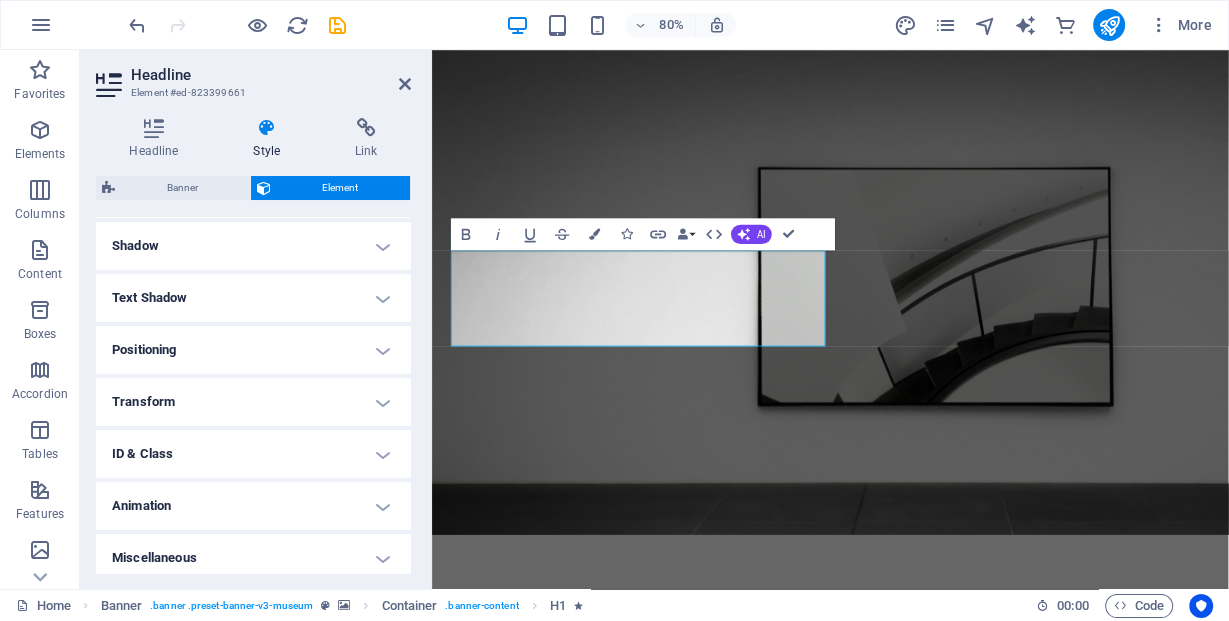 scroll, scrollTop: 488, scrollLeft: 0, axis: vertical 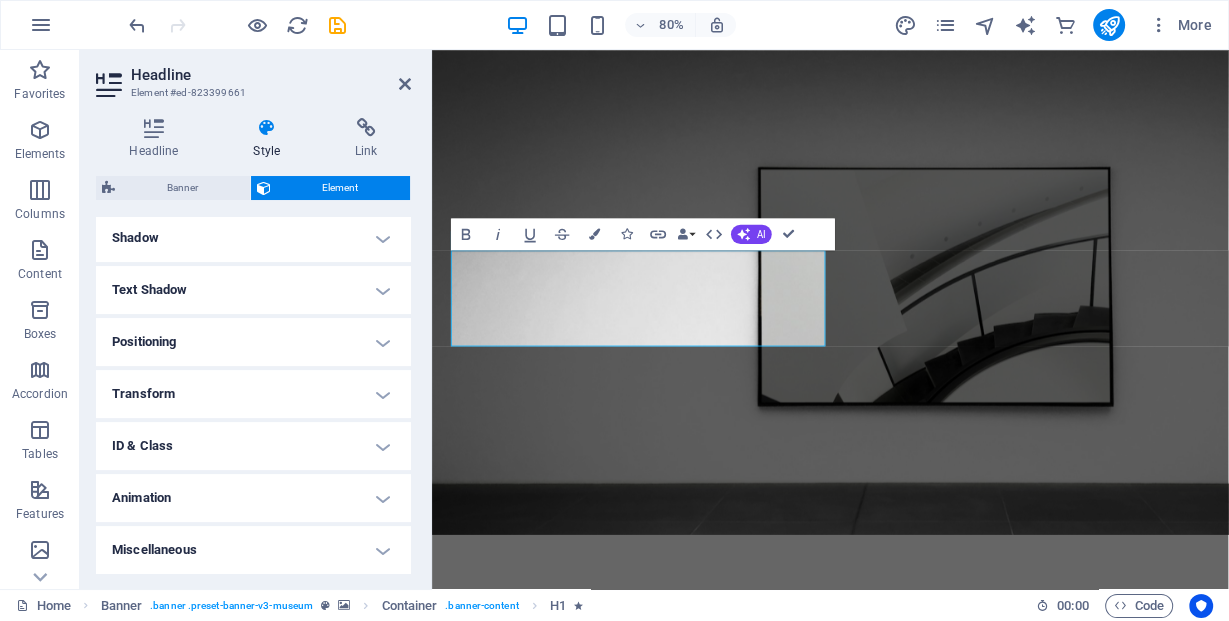 click on "Animation" at bounding box center (253, 498) 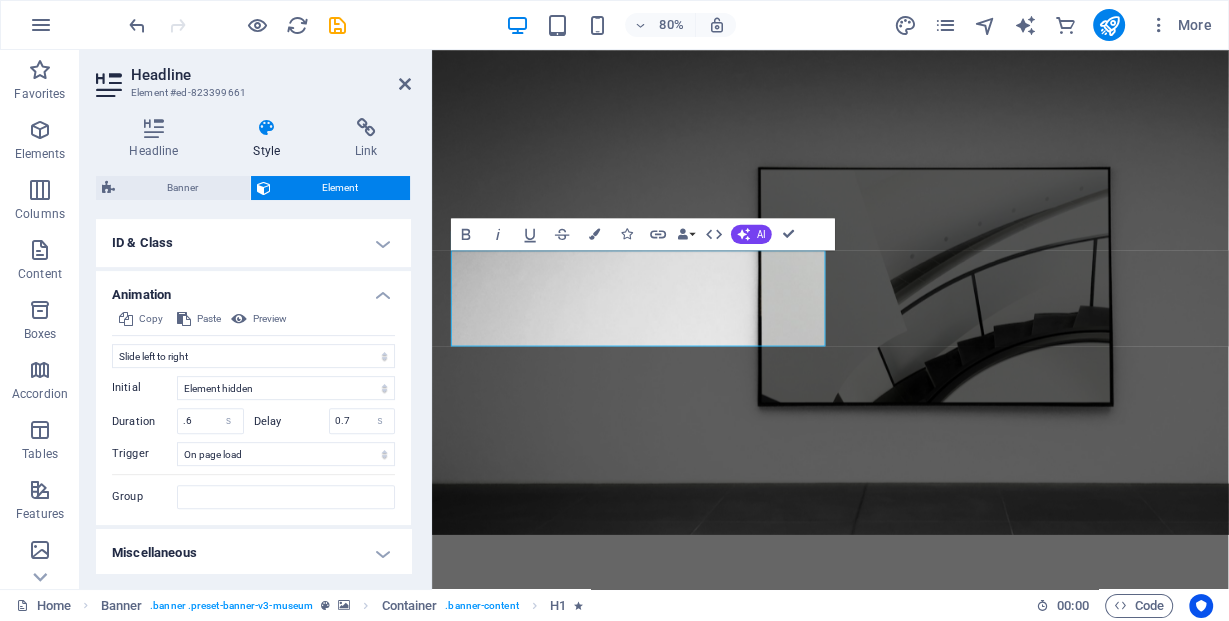 scroll, scrollTop: 693, scrollLeft: 0, axis: vertical 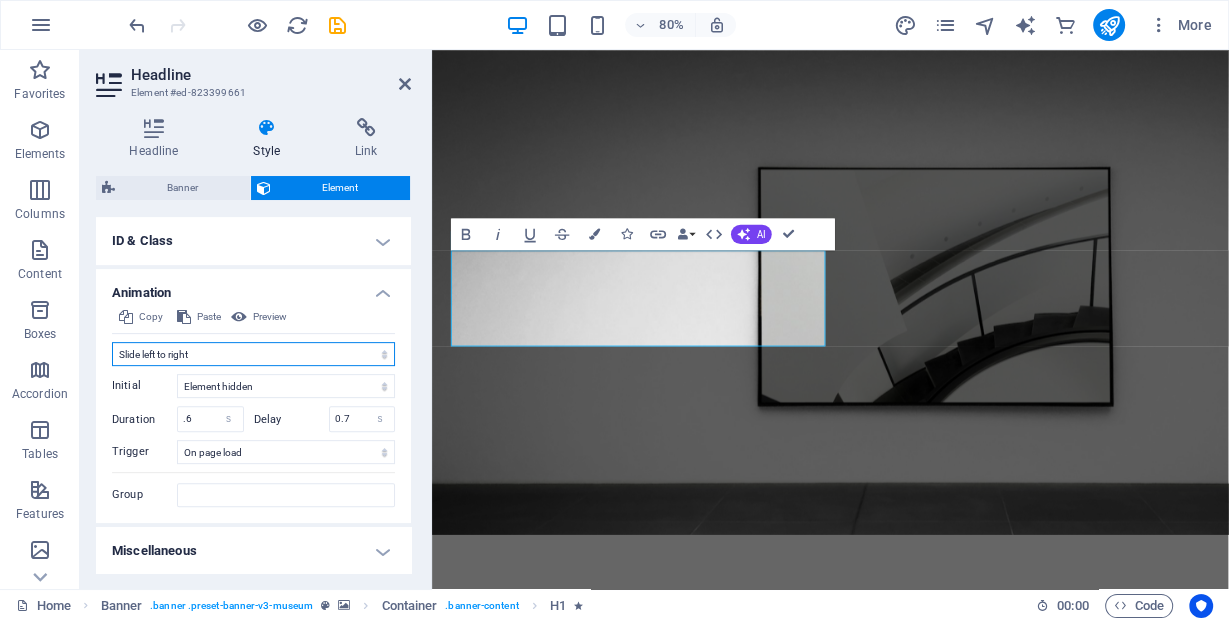 click on "Don't animate Show / Hide Slide up/down Zoom in/out Slide left to right Slide right to left Slide top to bottom Slide bottom to top Pulse Blink Open as overlay" at bounding box center (253, 354) 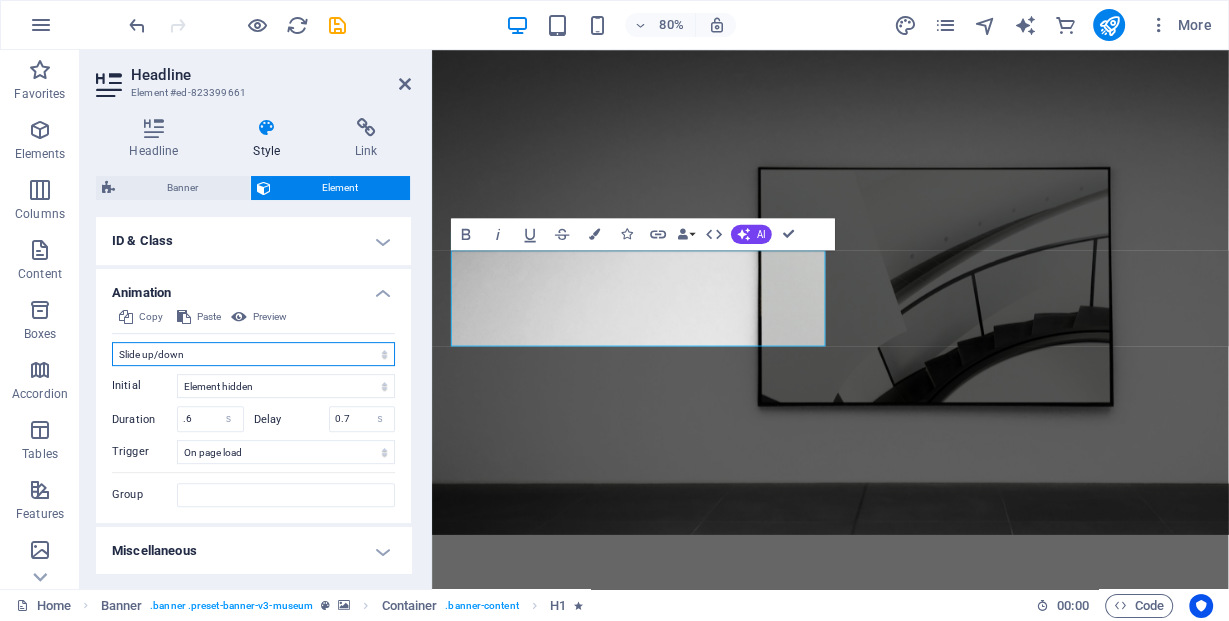 click on "Don't animate Show / Hide Slide up/down Zoom in/out Slide left to right Slide right to left Slide top to bottom Slide bottom to top Pulse Blink Open as overlay" at bounding box center [253, 354] 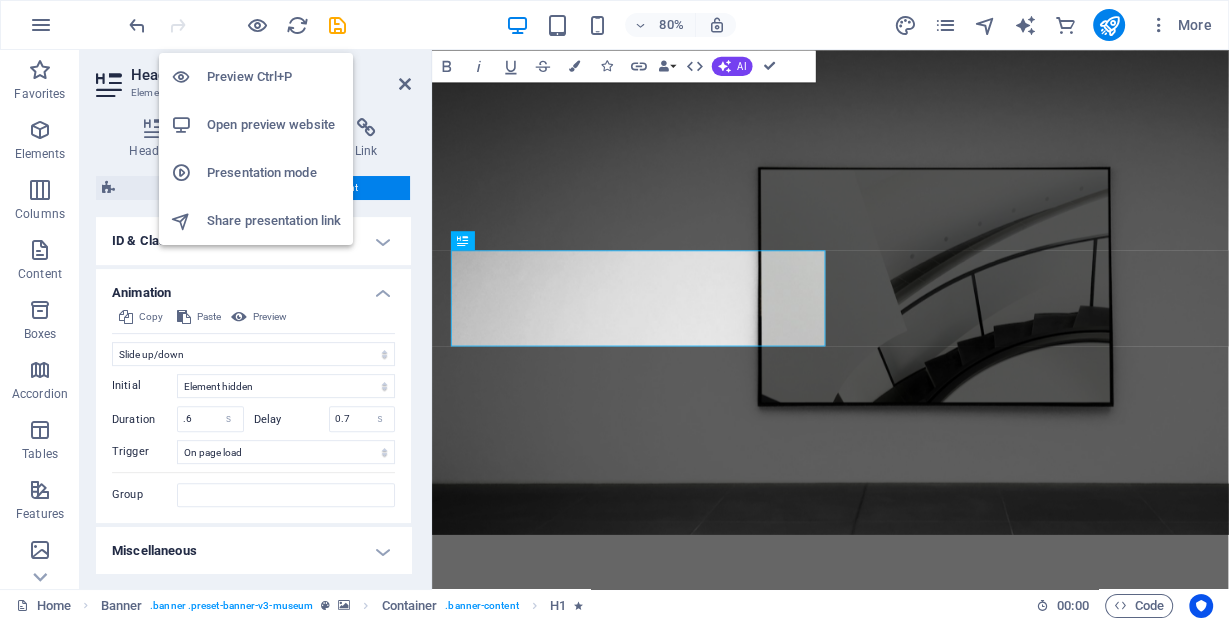 click on "Preview Ctrl+P" at bounding box center [274, 77] 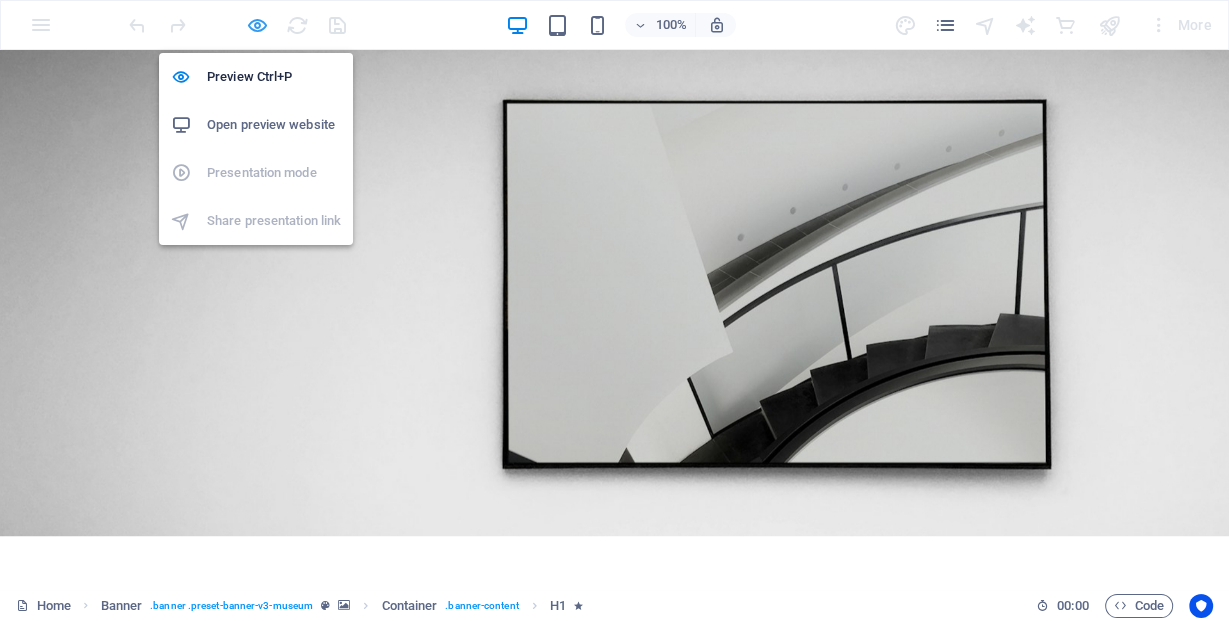 click at bounding box center (257, 25) 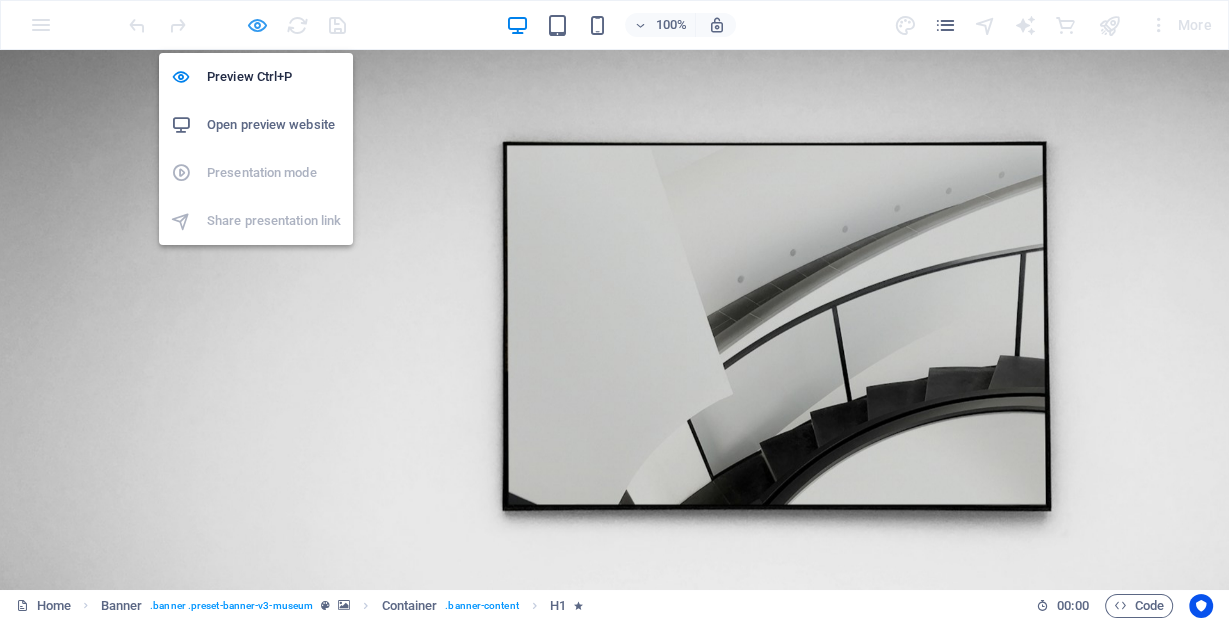 select on "%" 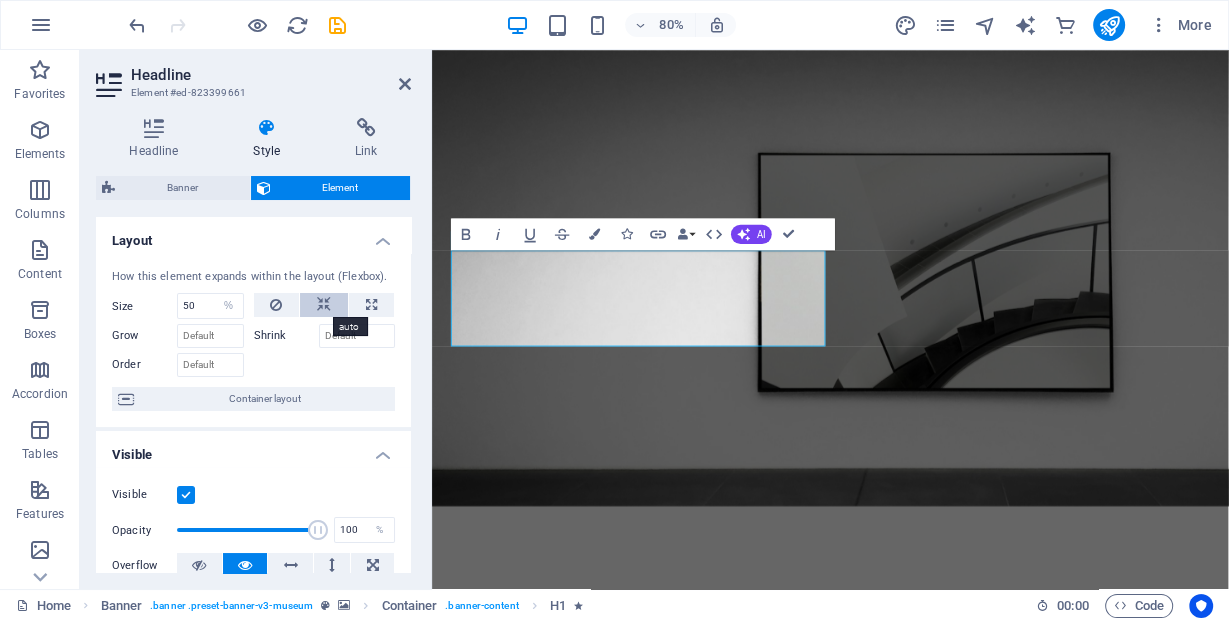 click at bounding box center (324, 305) 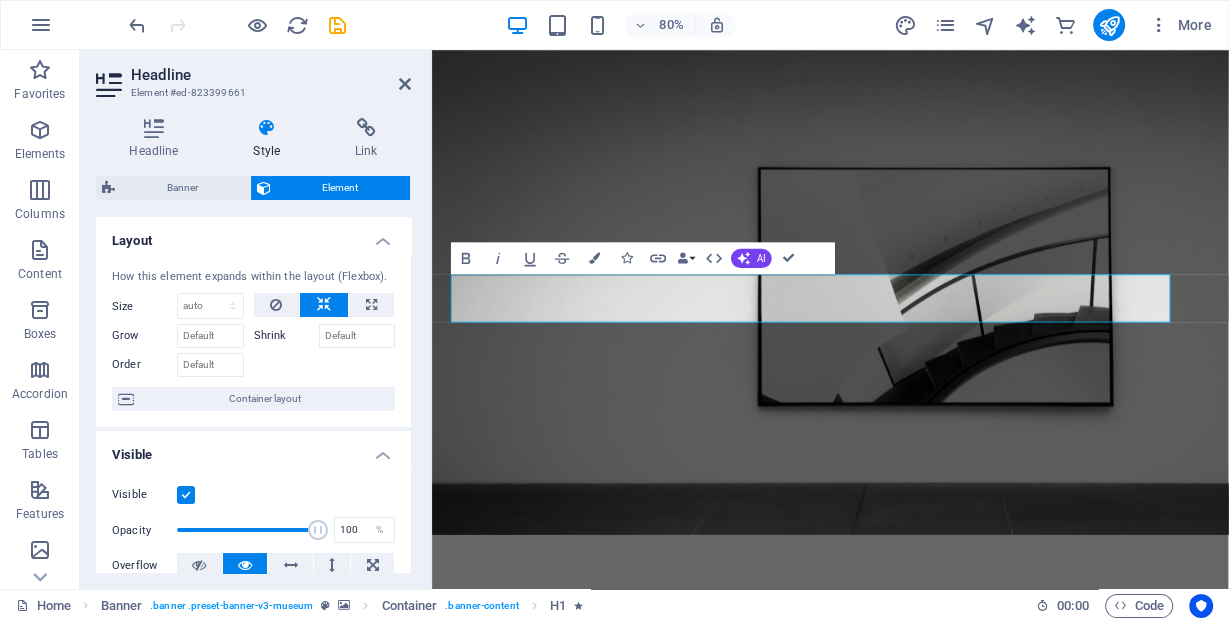 click at bounding box center [324, 305] 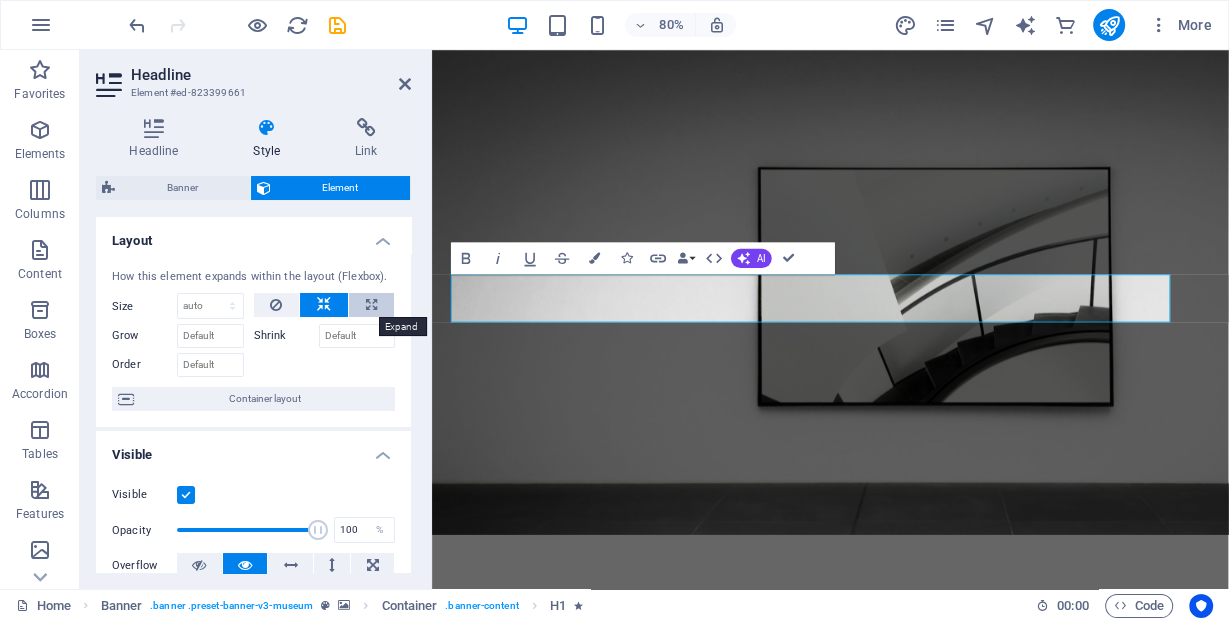 click at bounding box center [371, 305] 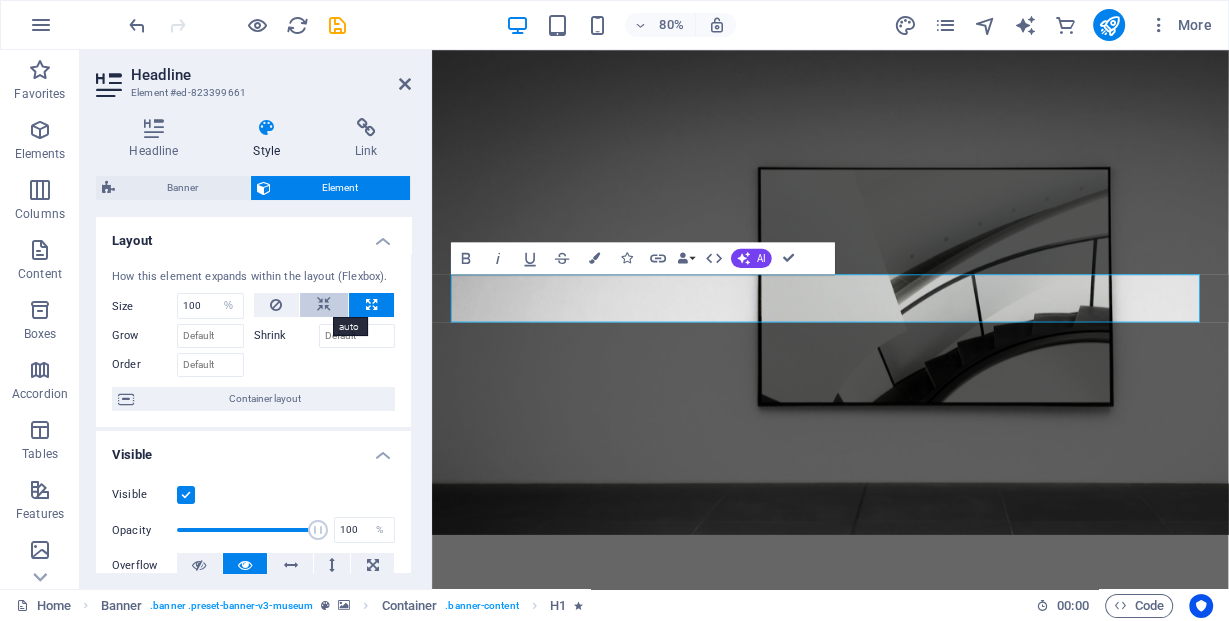 click at bounding box center [324, 305] 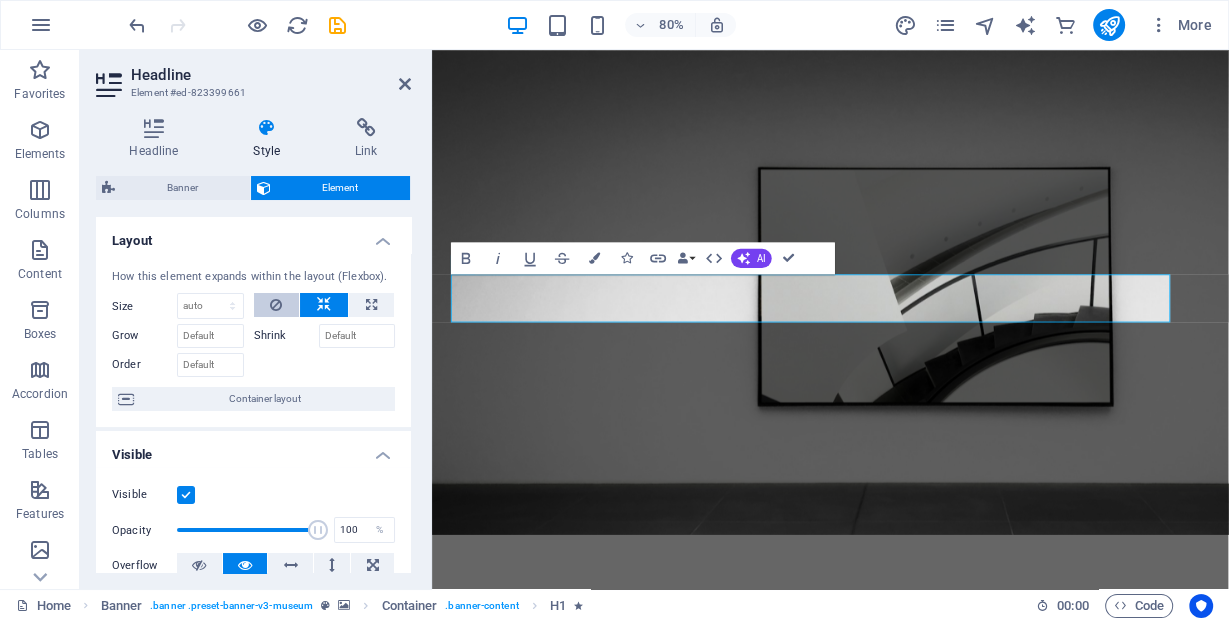 click at bounding box center [276, 305] 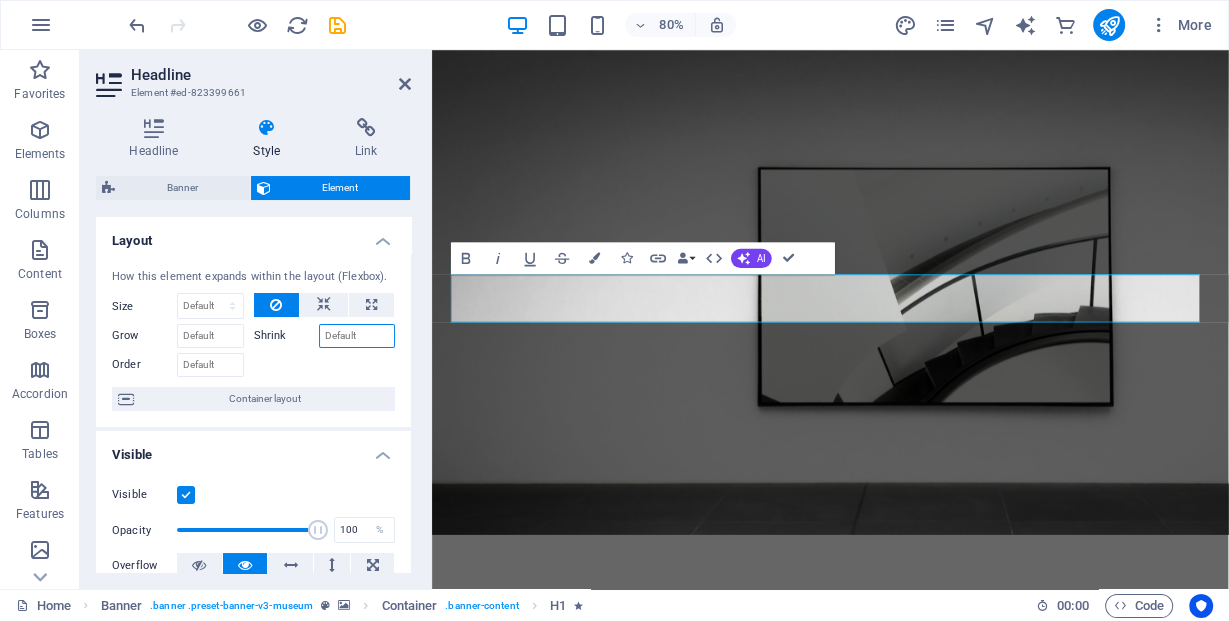 click on "Shrink" at bounding box center (357, 336) 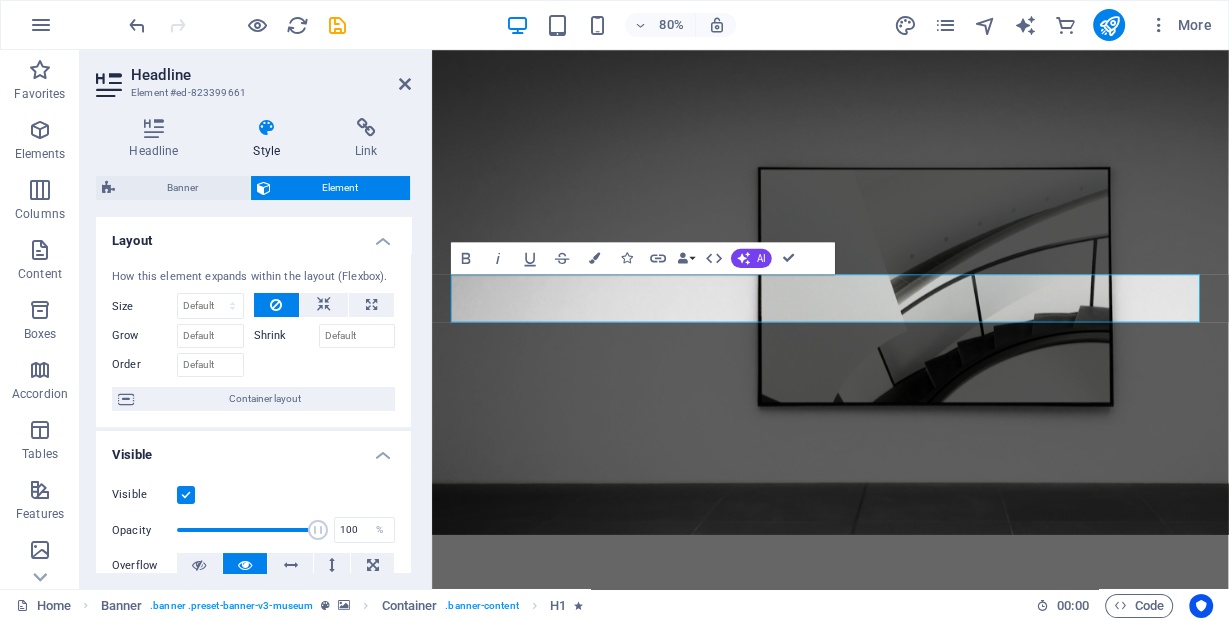 click at bounding box center (277, 305) 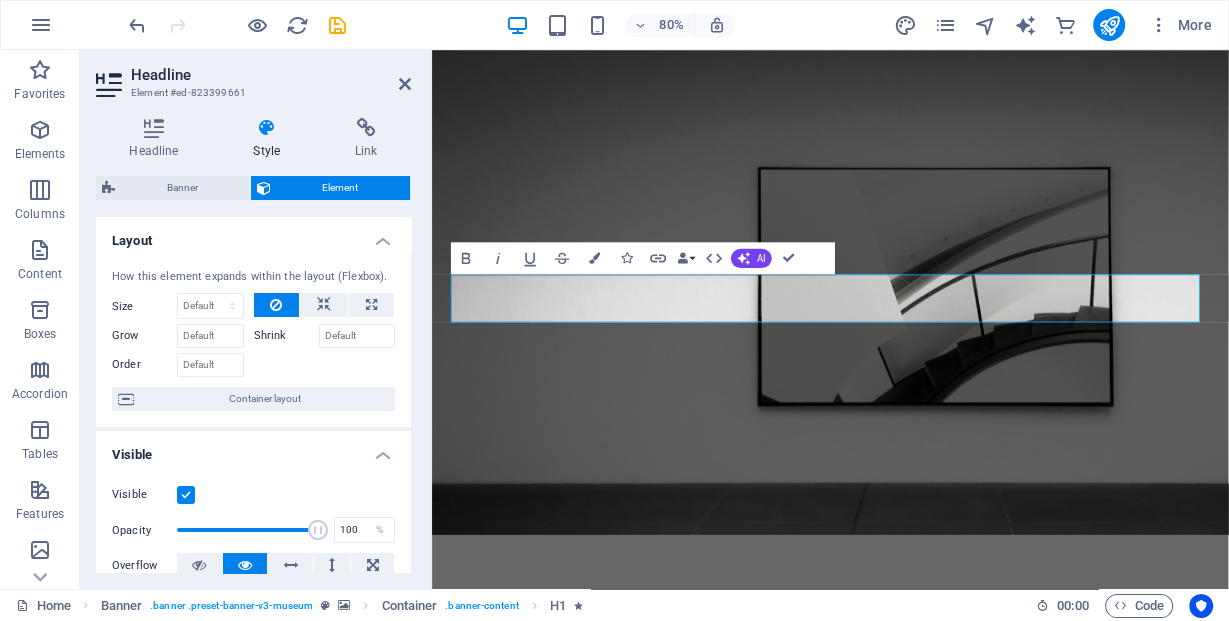 click at bounding box center (276, 305) 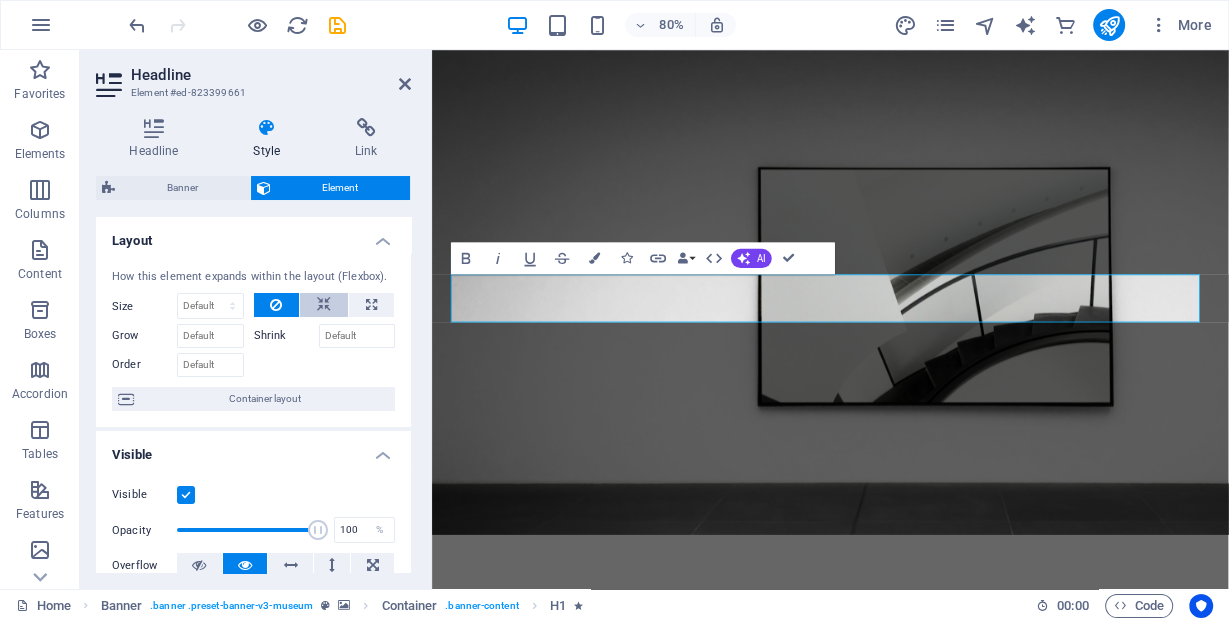 click at bounding box center [324, 305] 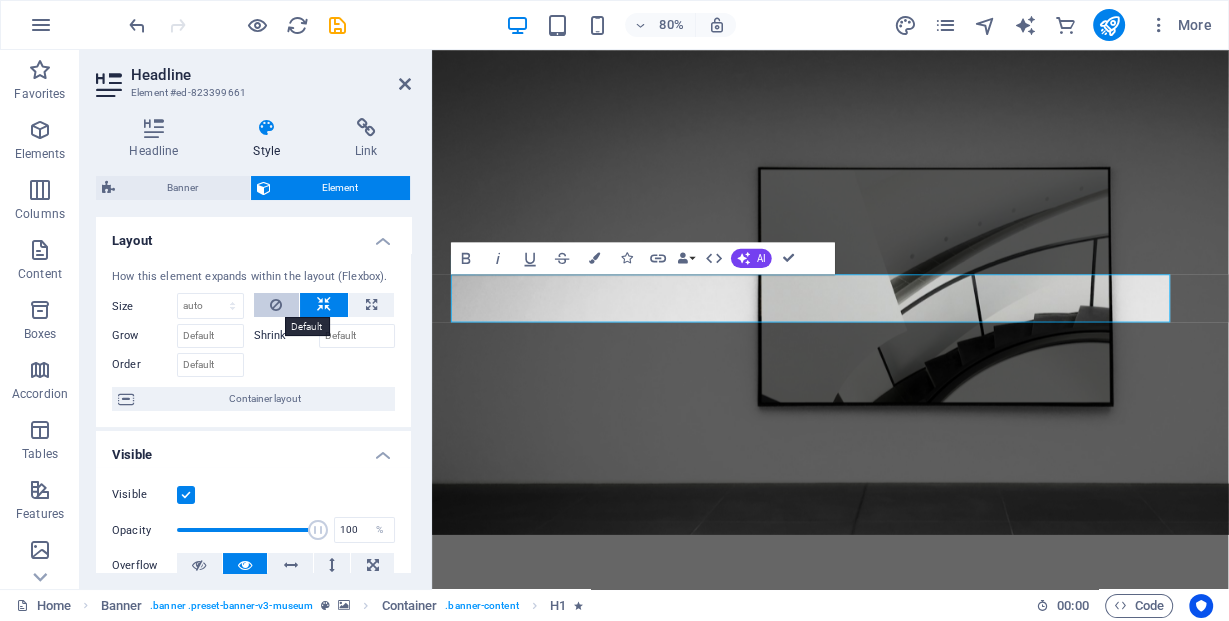 click at bounding box center (277, 305) 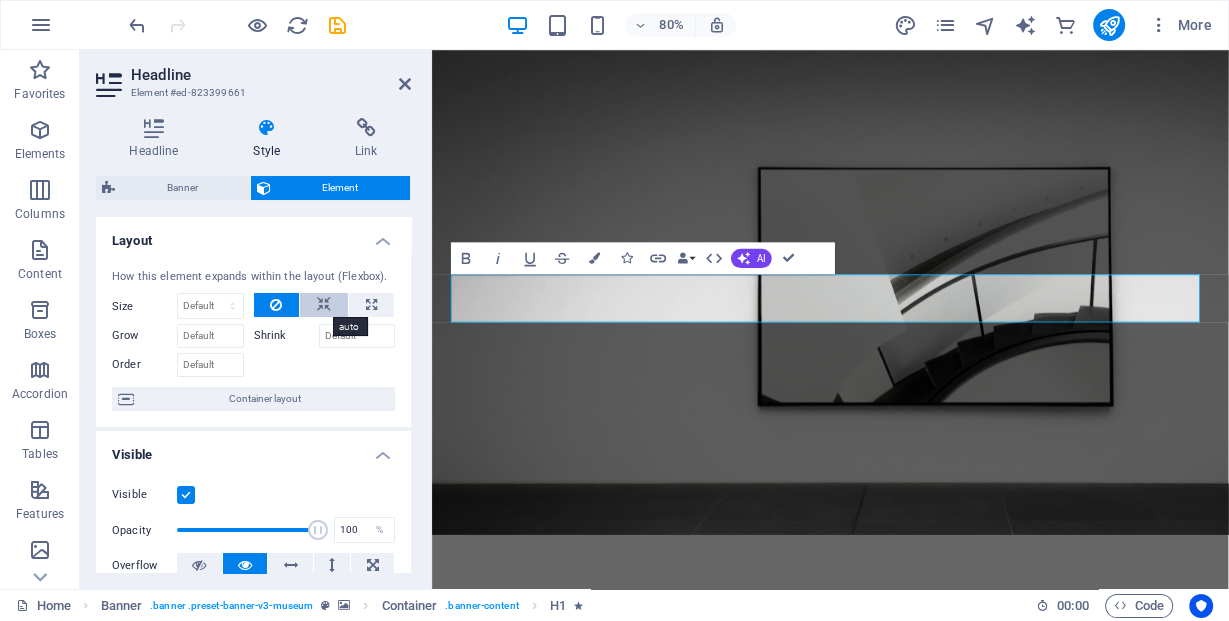click at bounding box center [324, 305] 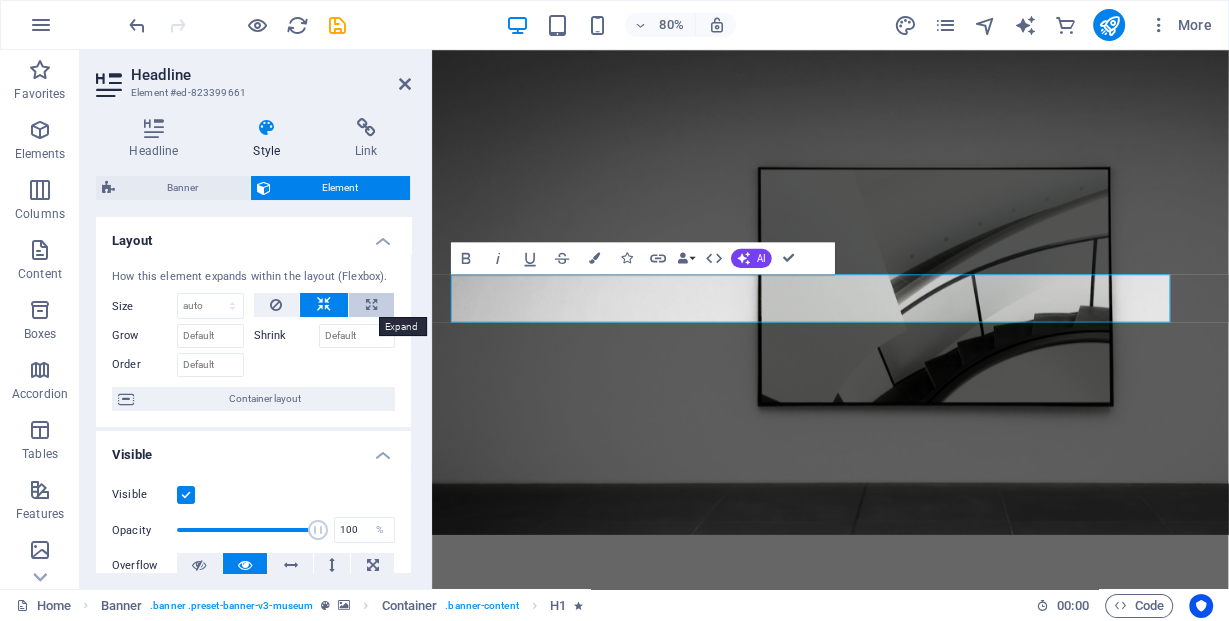 click at bounding box center (371, 305) 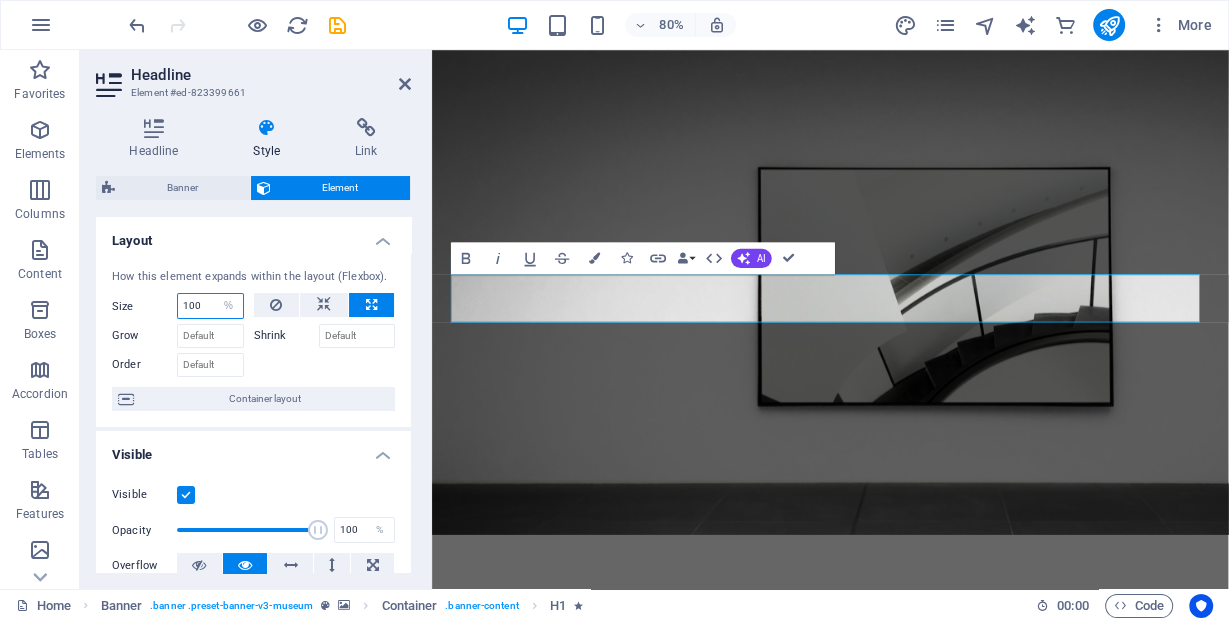 click on "100" at bounding box center (210, 306) 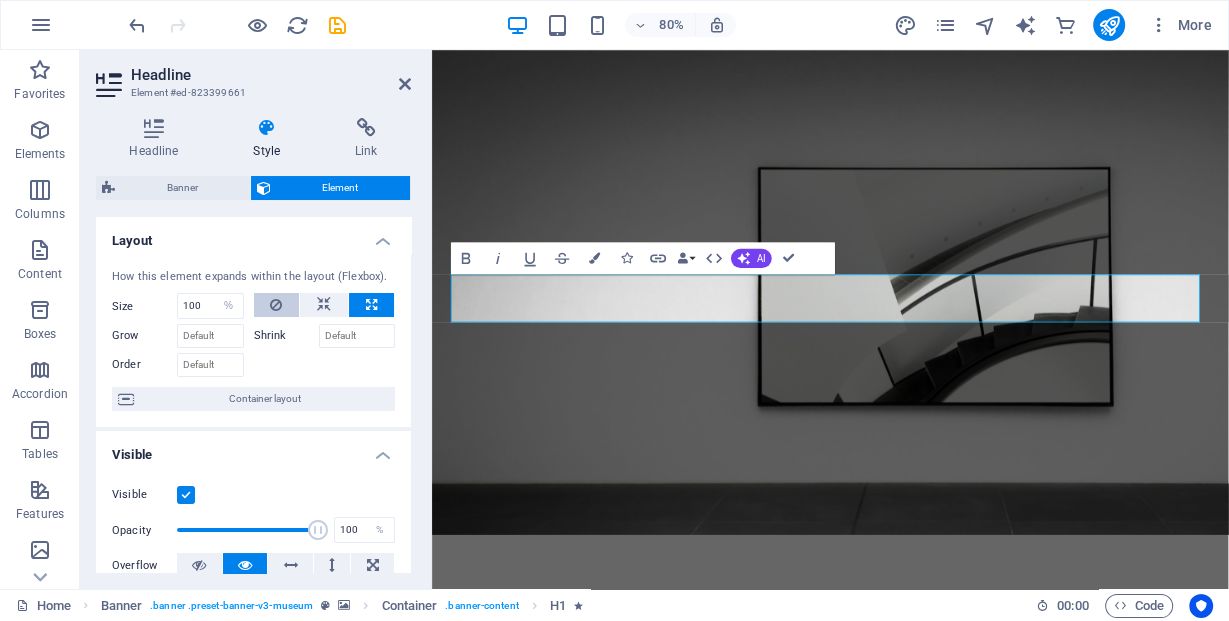 click at bounding box center [276, 305] 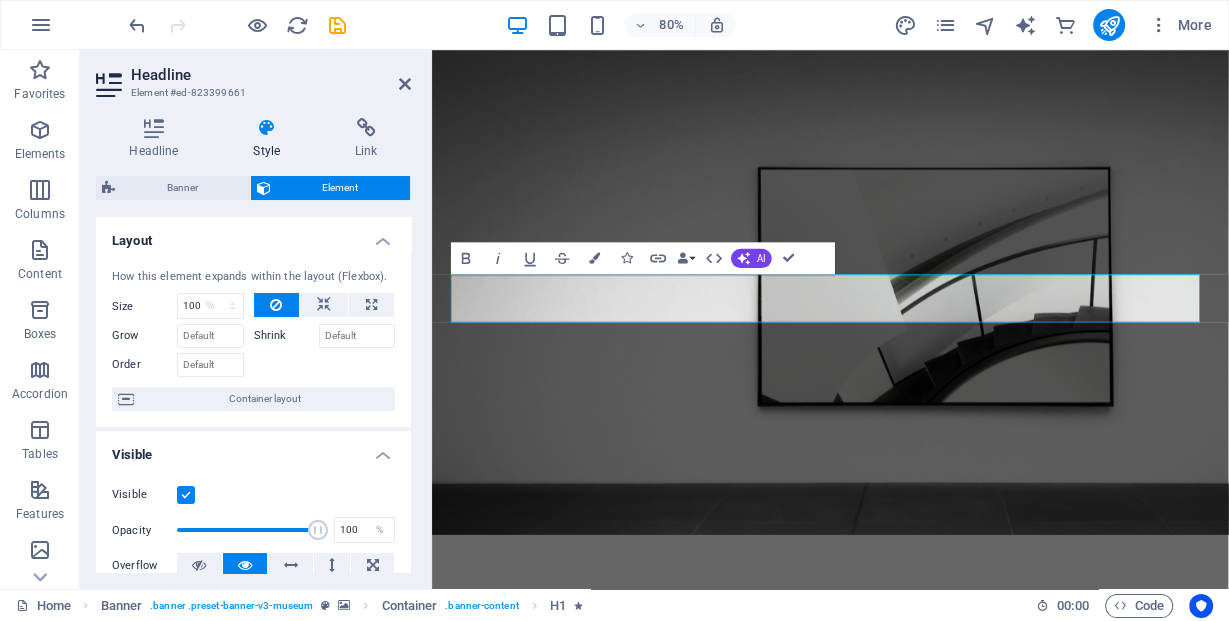 type 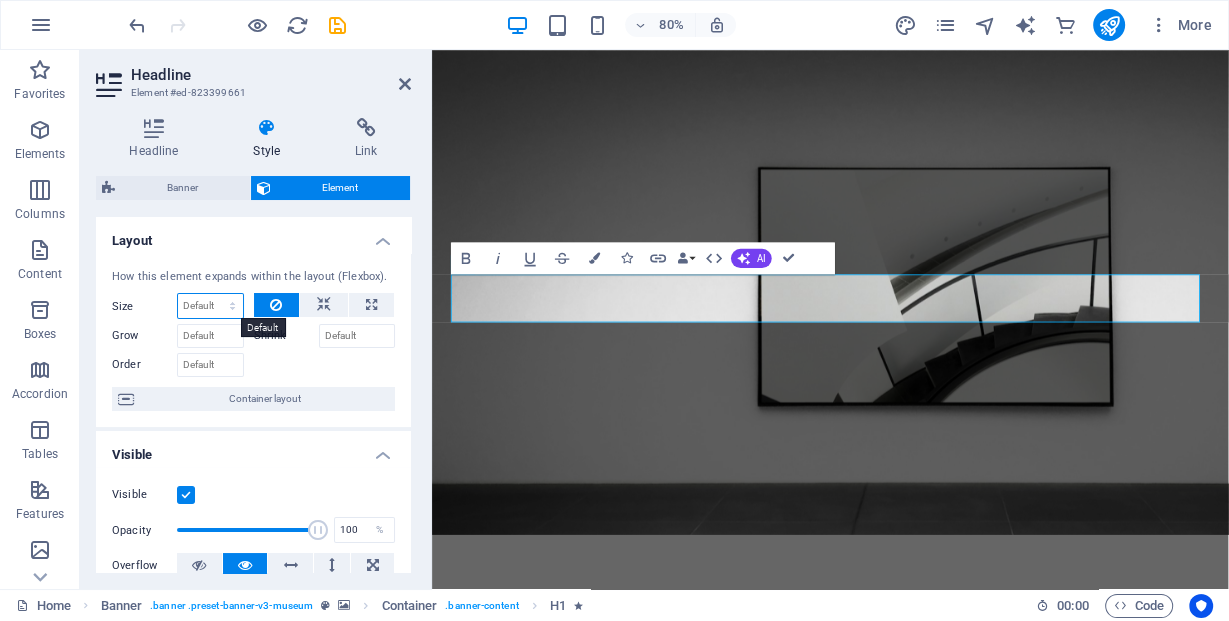 click on "Default auto px % 1/1 1/2 1/3 1/4 1/5 1/6 1/7 1/8 1/9 1/10" at bounding box center [210, 306] 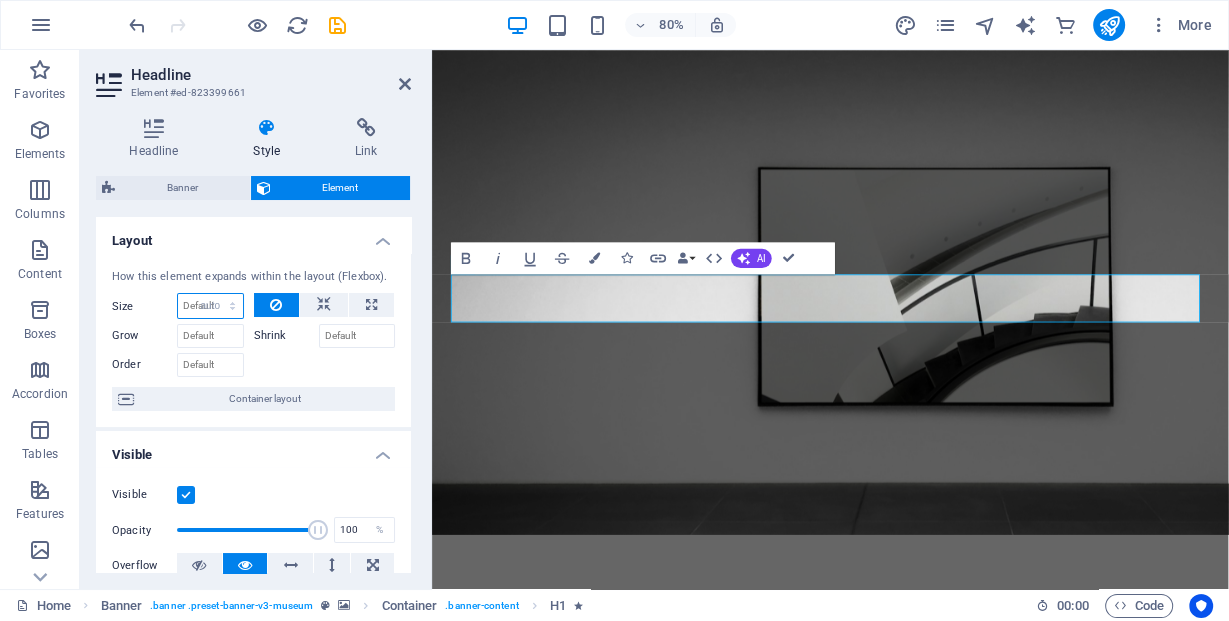 click on "Default auto px % 1/1 1/2 1/3 1/4 1/5 1/6 1/7 1/8 1/9 1/10" at bounding box center [210, 306] 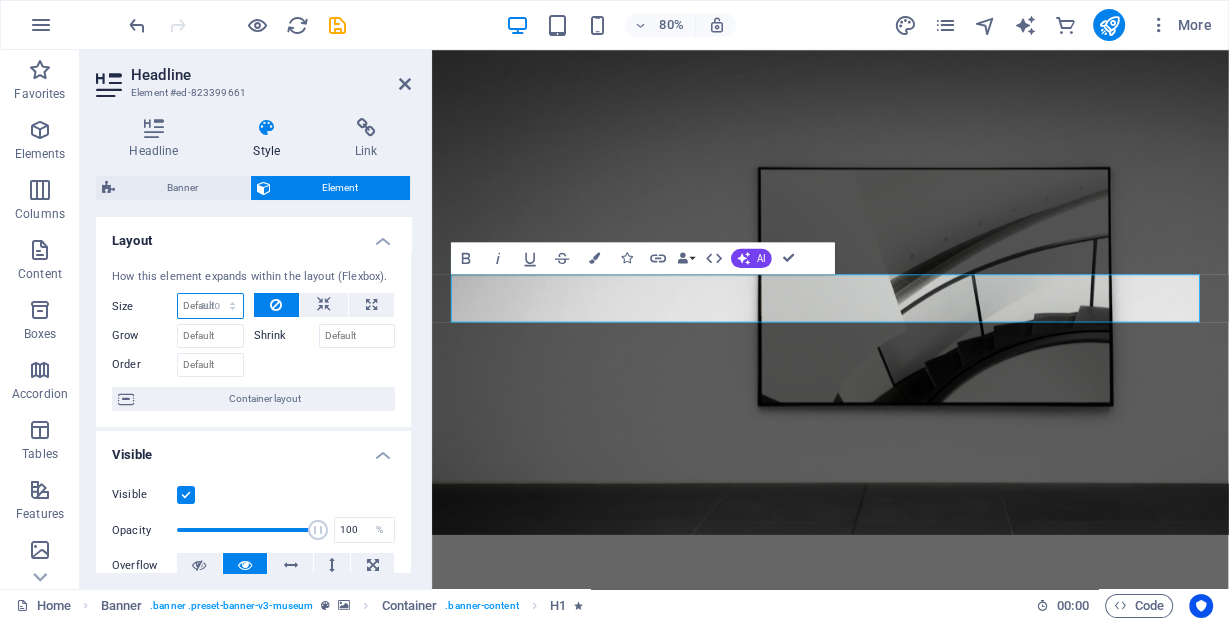 select on "DISABLED_OPTION_VALUE" 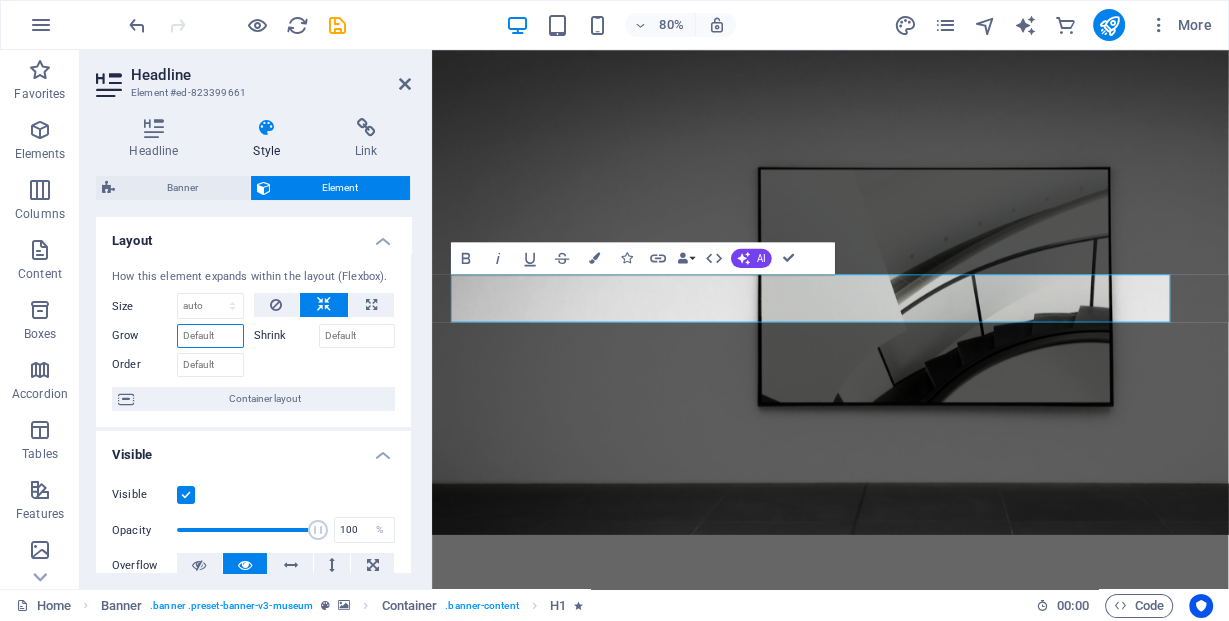 click on "Grow" at bounding box center (210, 336) 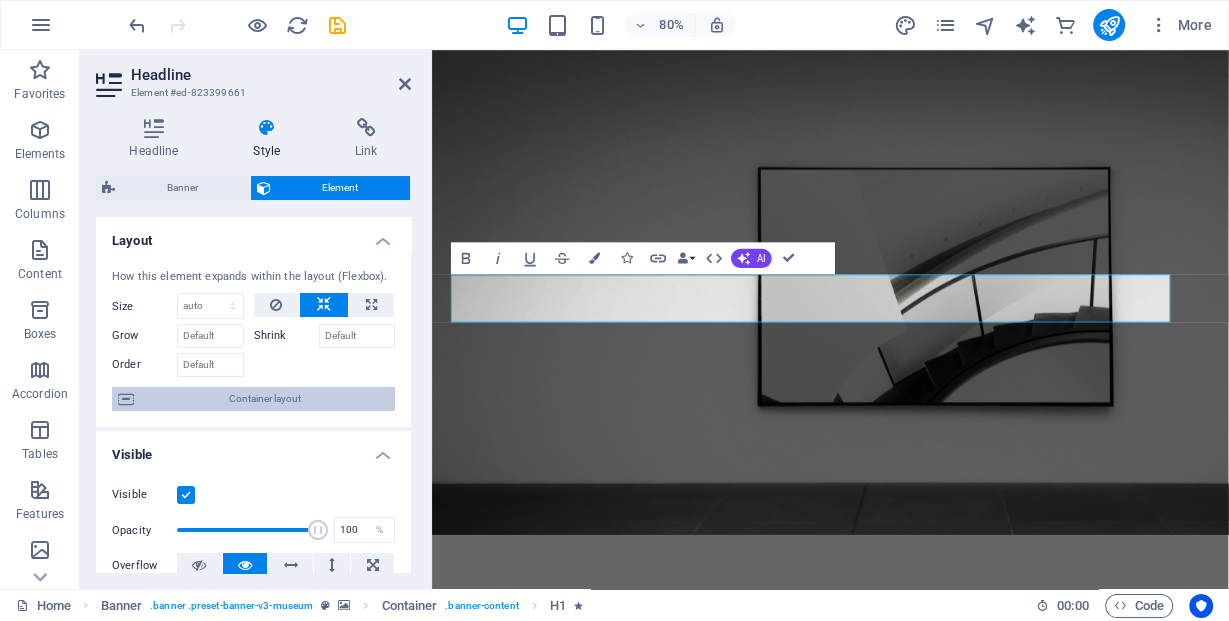 click on "Container layout" at bounding box center (264, 399) 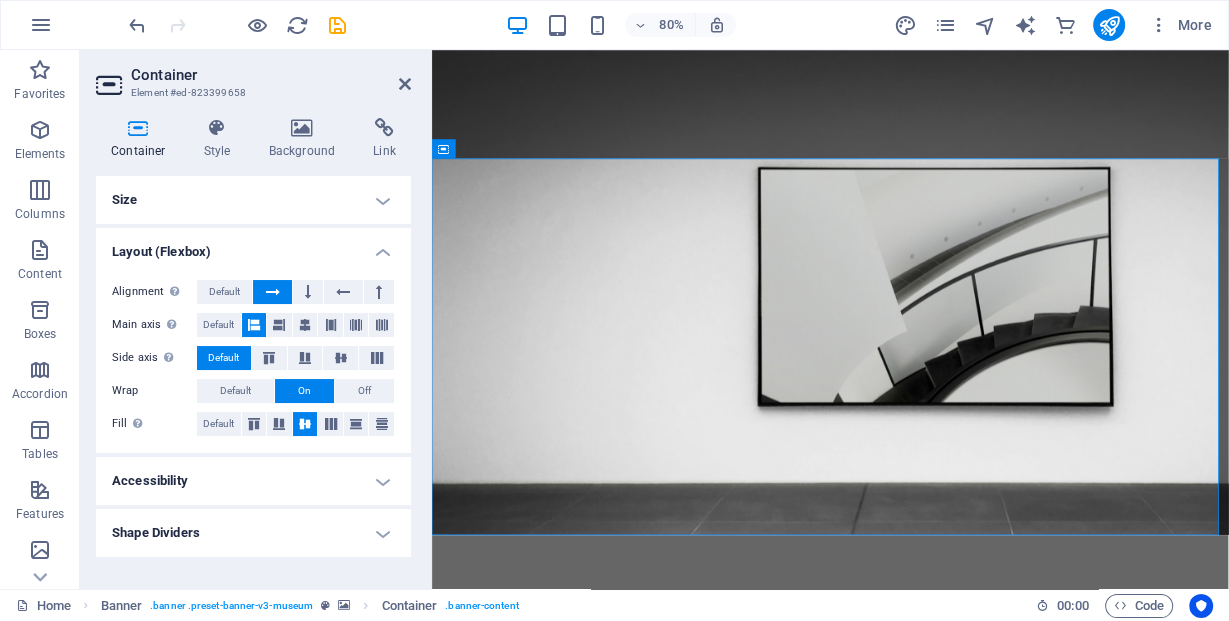 click on "Accessibility" at bounding box center [253, 481] 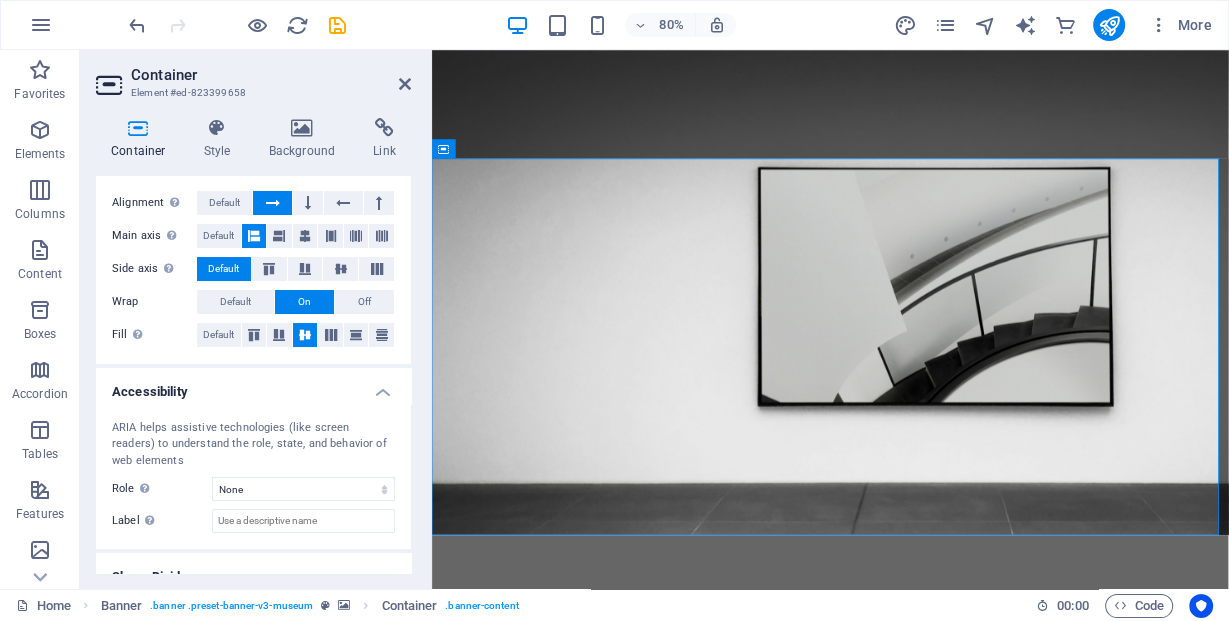 scroll, scrollTop: 117, scrollLeft: 0, axis: vertical 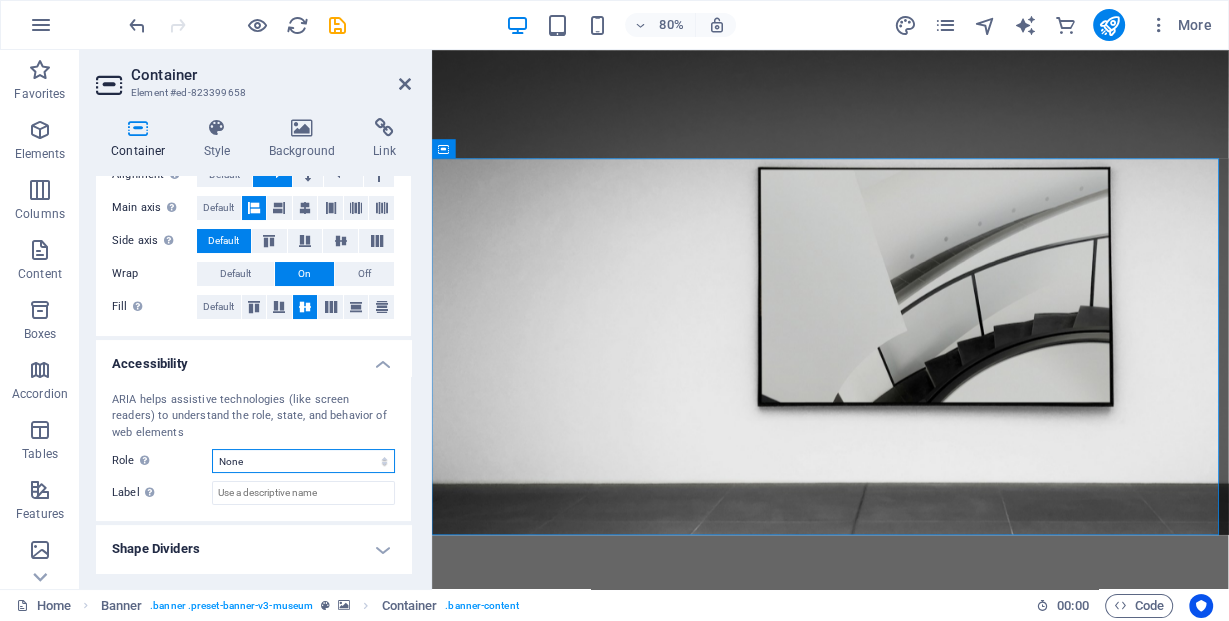 click on "None Alert Article Banner Comment Complementary Dialog Footer Header Marquee Presentation Region Section Separator Status Timer" at bounding box center [303, 461] 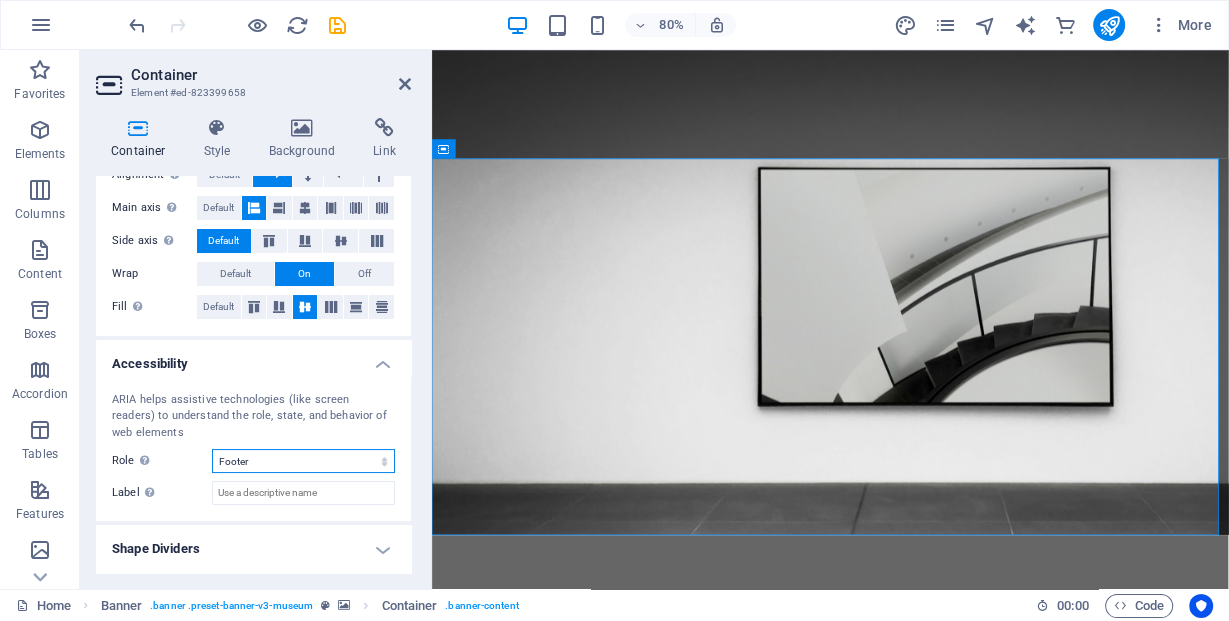 click on "None Alert Article Banner Comment Complementary Dialog Footer Header Marquee Presentation Region Section Separator Status Timer" at bounding box center (303, 461) 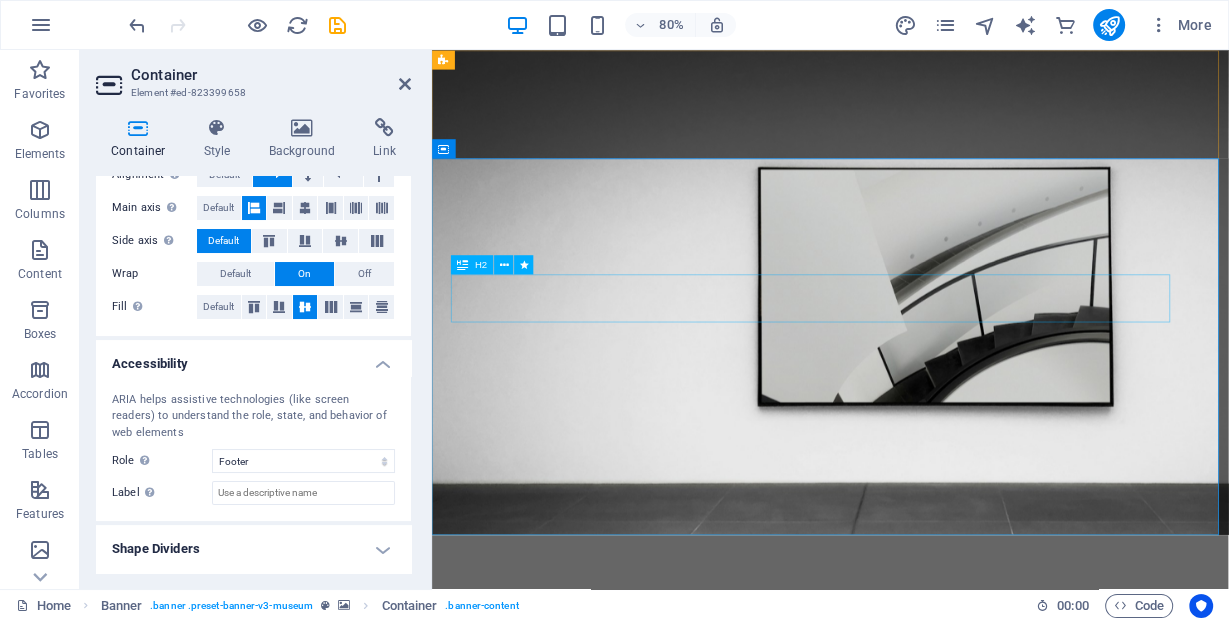 click on "Crafting Luxury Through Light" at bounding box center (930, 919) 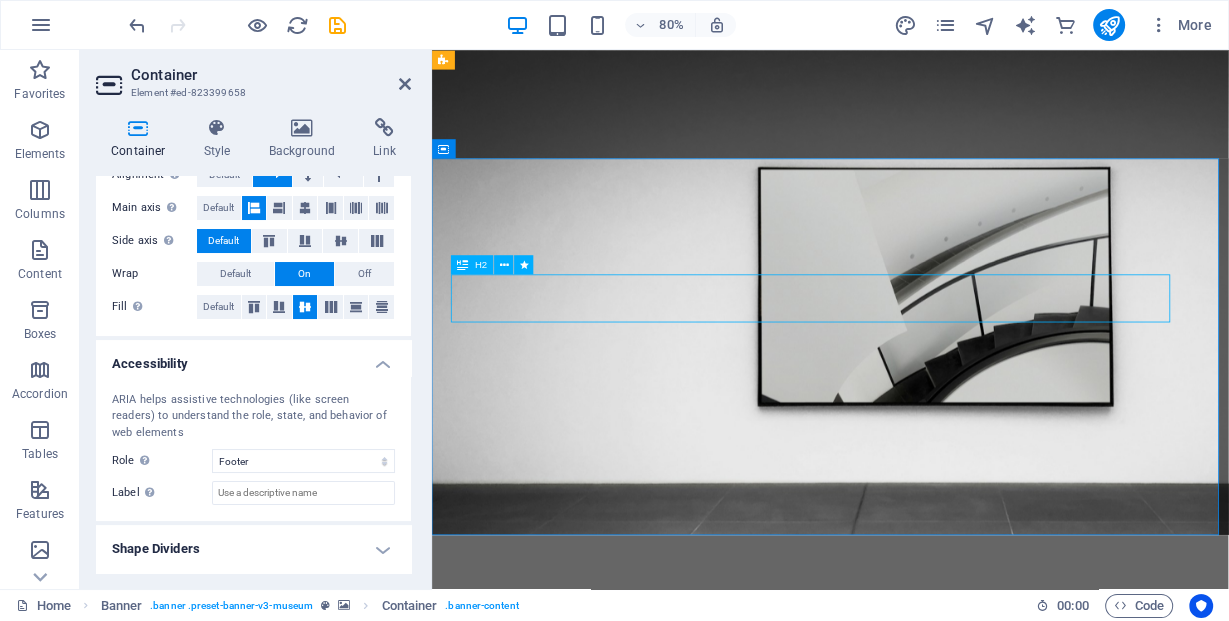 click on "Crafting Luxury Through Light" at bounding box center (930, 919) 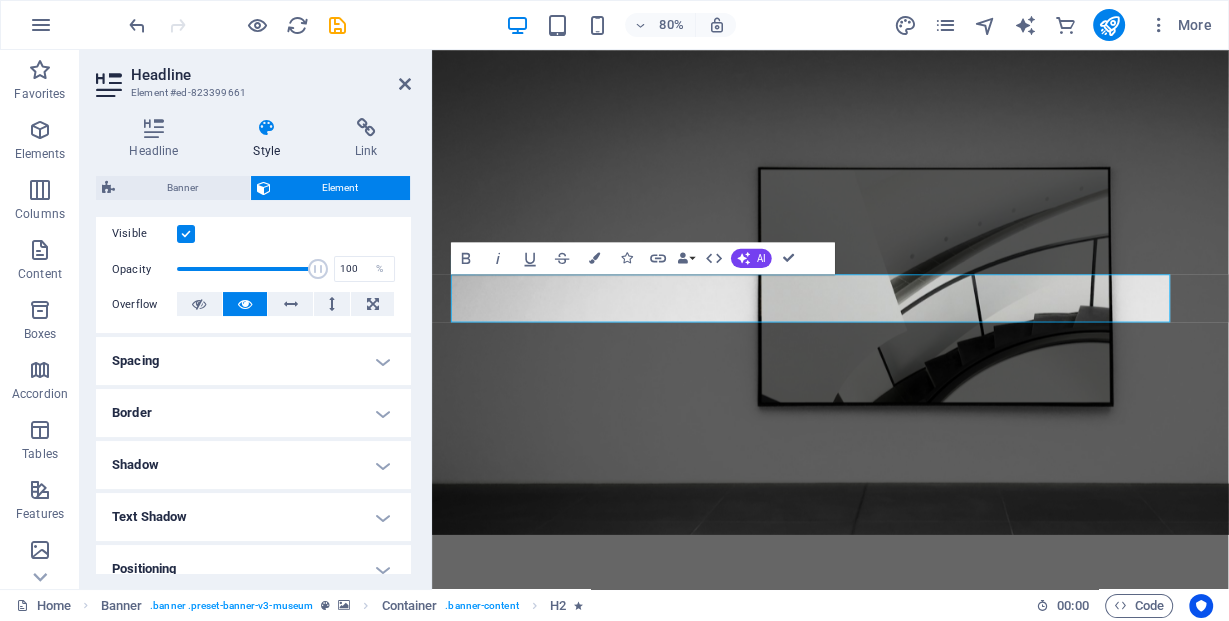 scroll, scrollTop: 320, scrollLeft: 0, axis: vertical 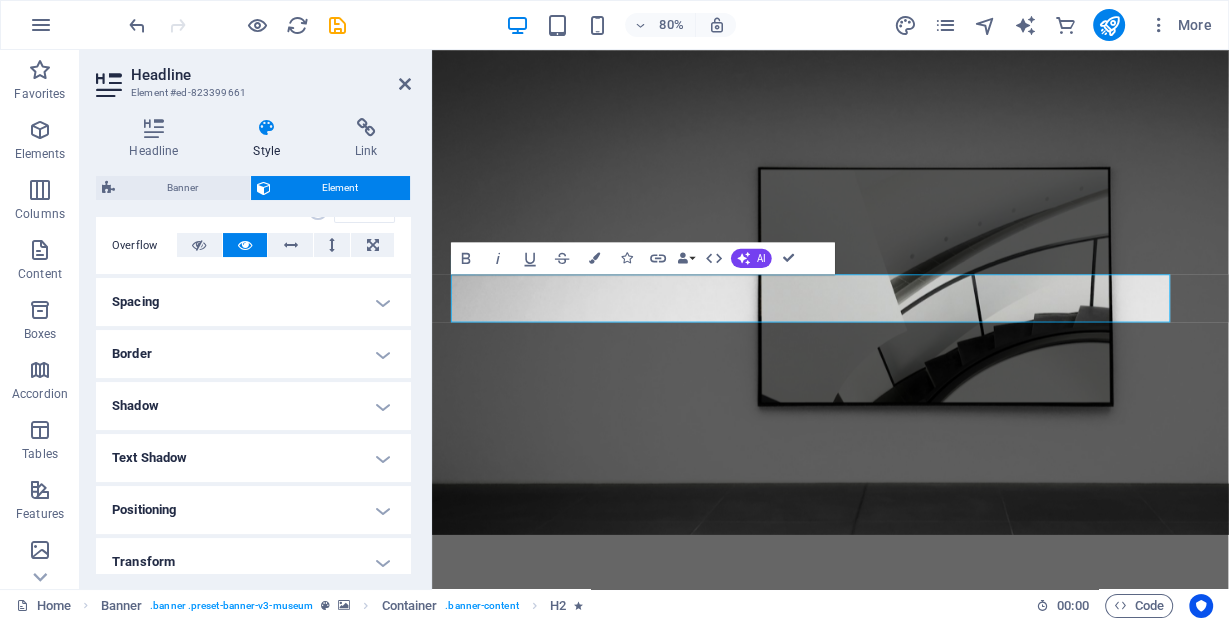 click on "Spacing" at bounding box center (253, 302) 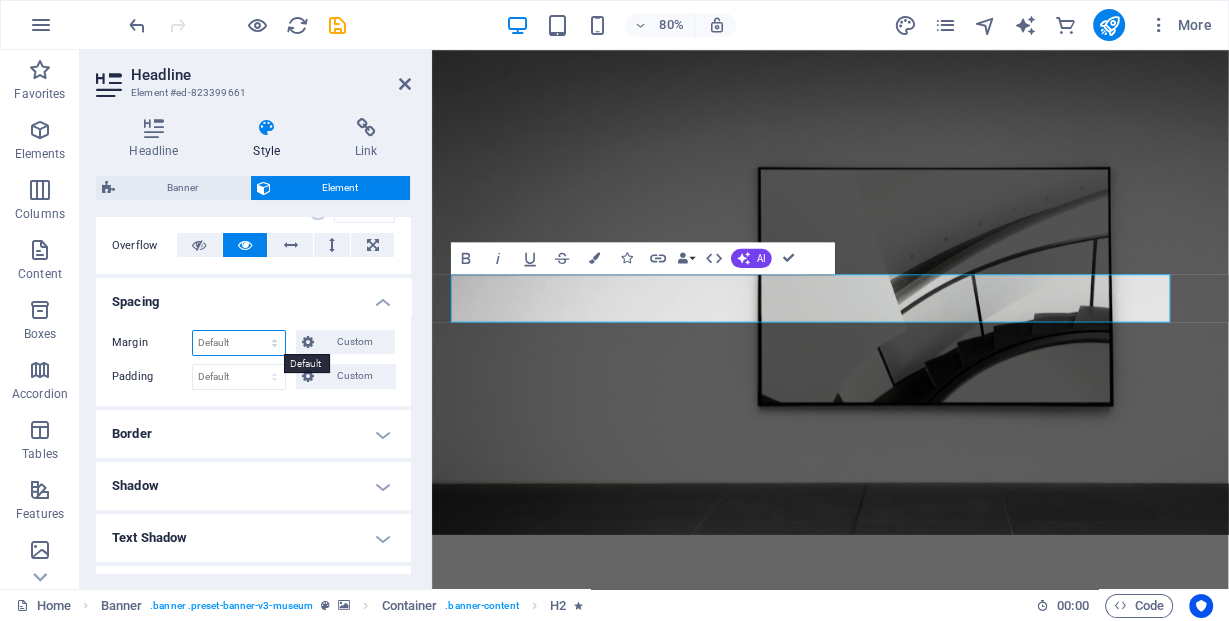click on "Default auto px % rem vw vh Custom" at bounding box center [239, 343] 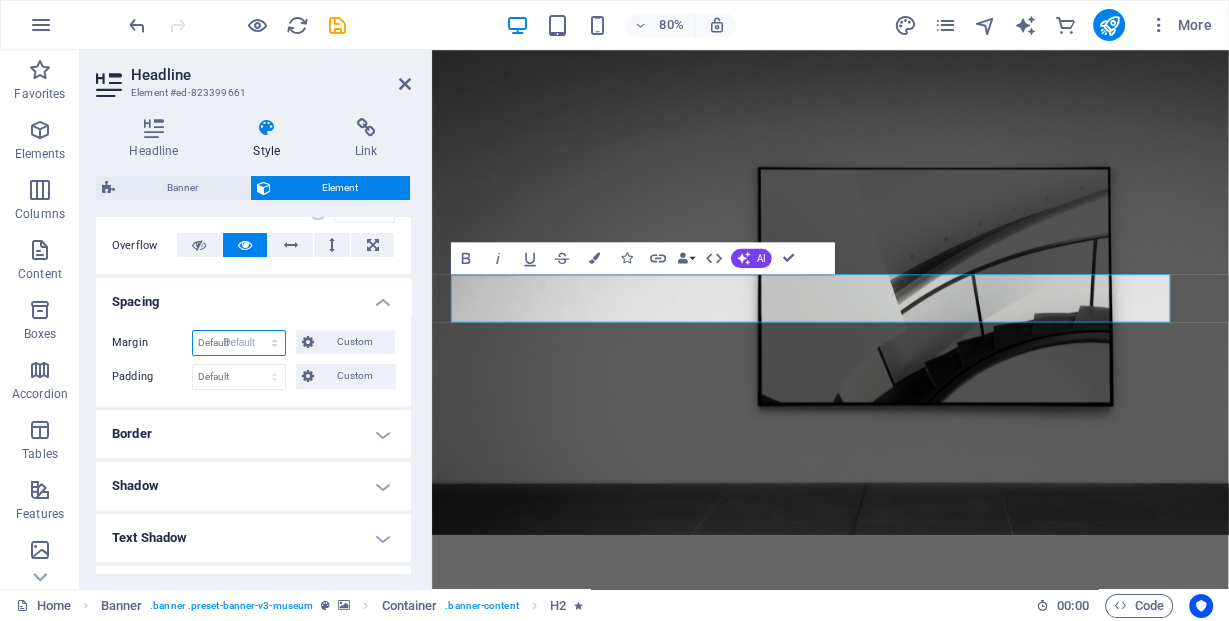click on "Default auto px % rem vw vh Custom" at bounding box center (239, 343) 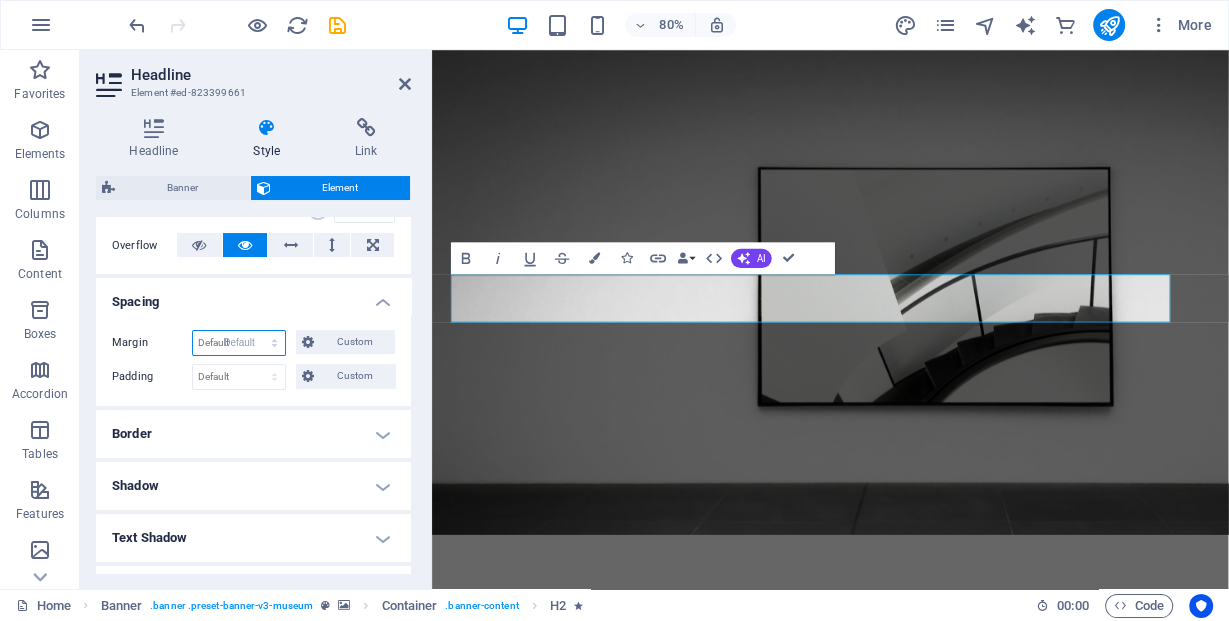 select on "DISABLED_OPTION_VALUE" 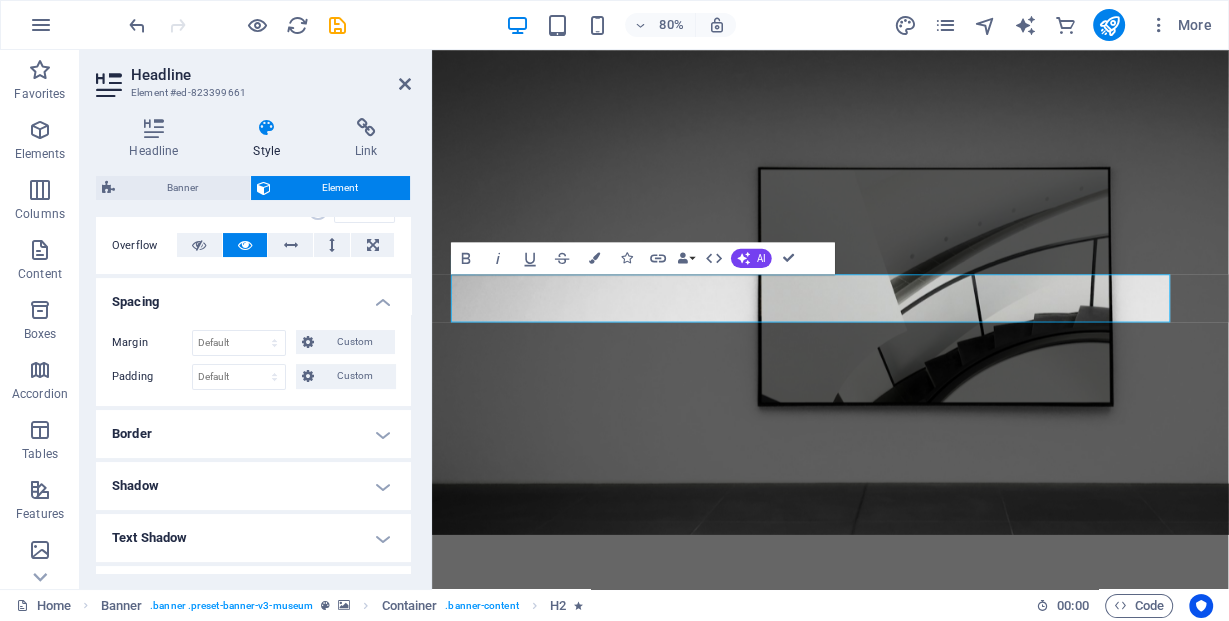click on "Border" at bounding box center [253, 434] 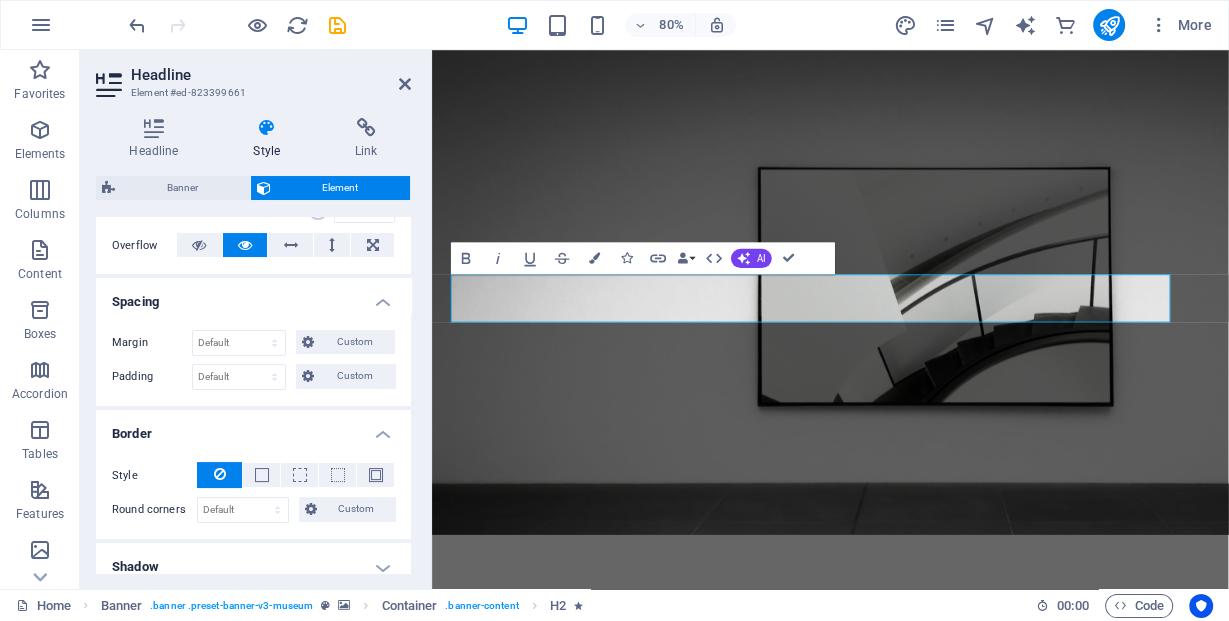 click on "Border" at bounding box center [253, 428] 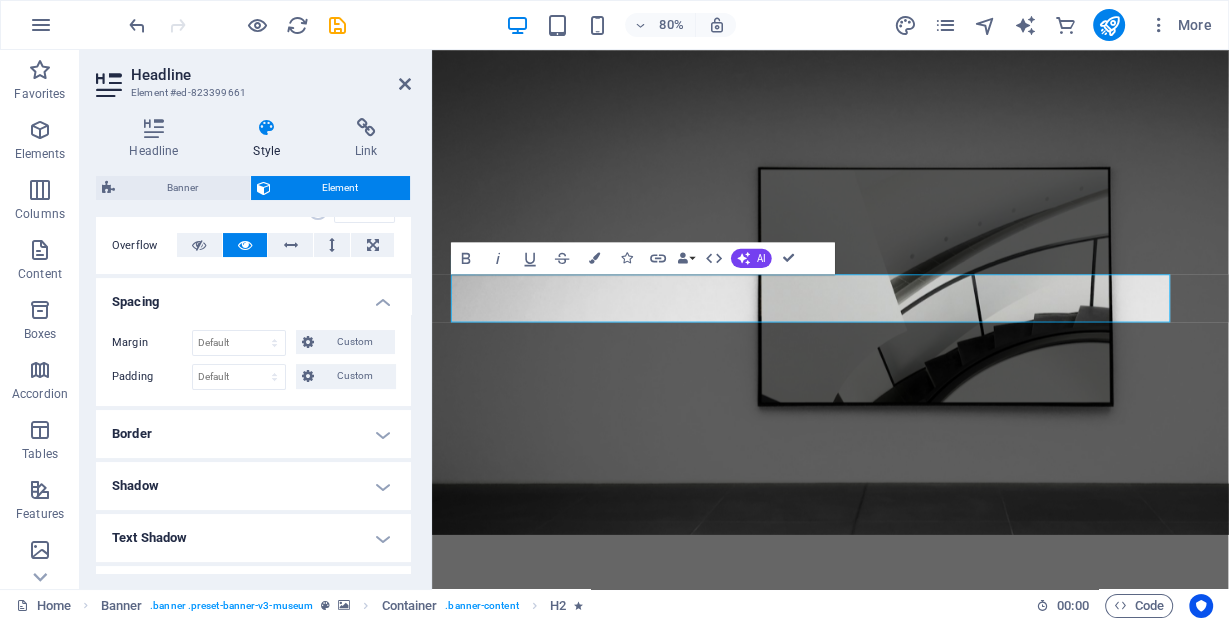 click on "Shadow" at bounding box center [253, 486] 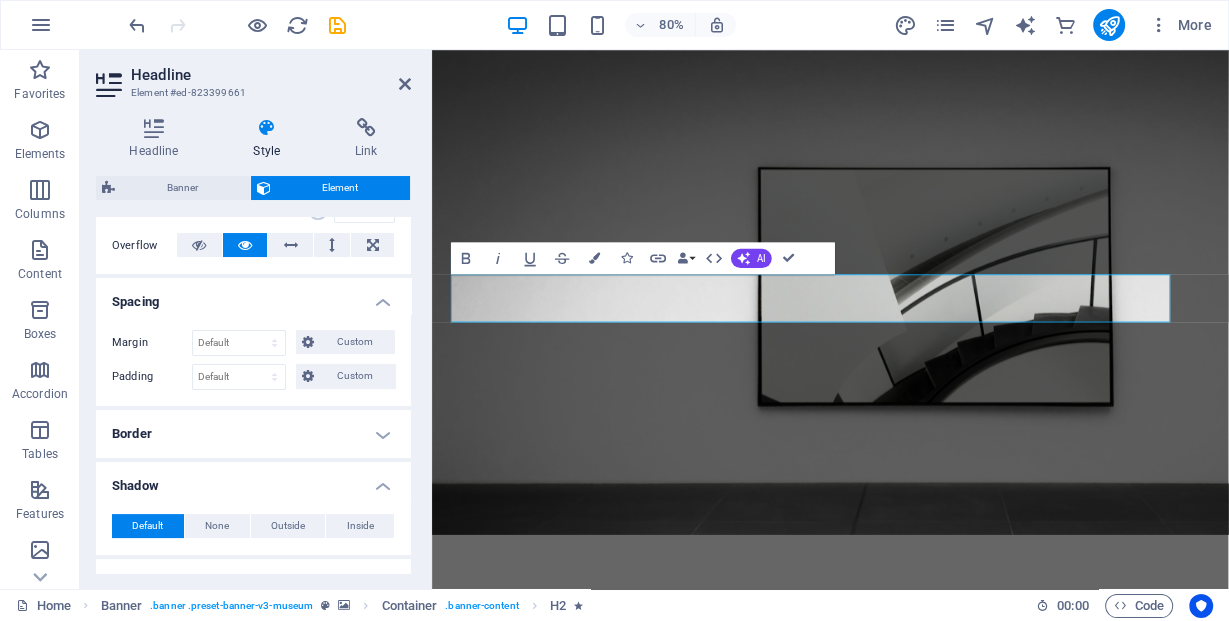 click on "Shadow" at bounding box center (253, 480) 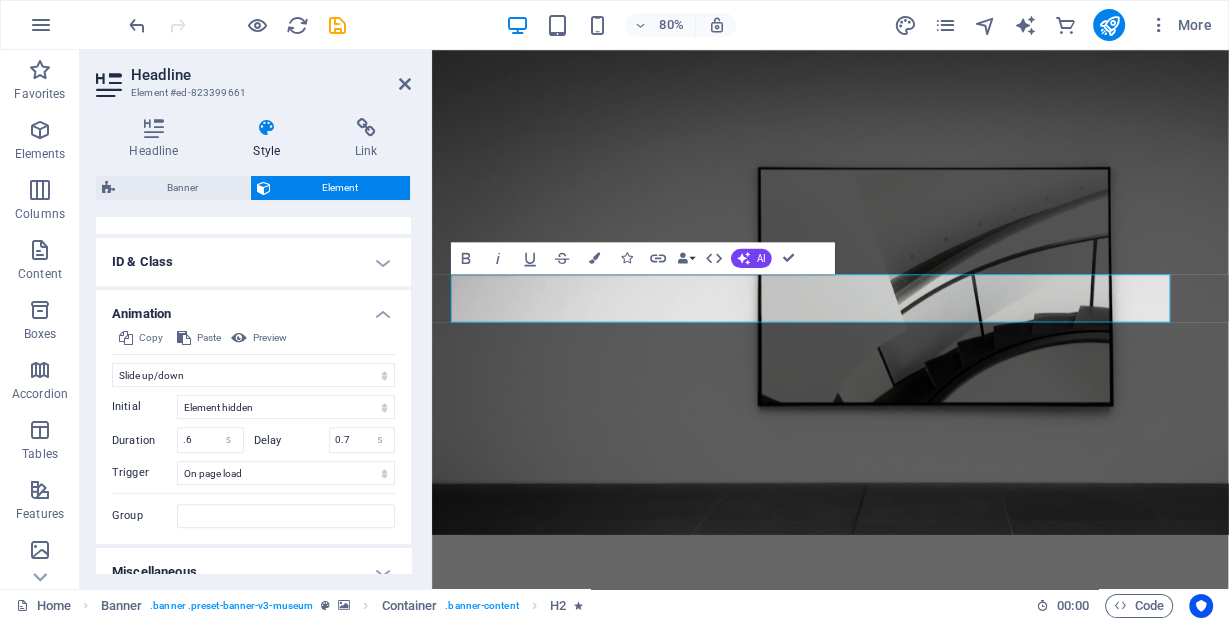 scroll, scrollTop: 771, scrollLeft: 0, axis: vertical 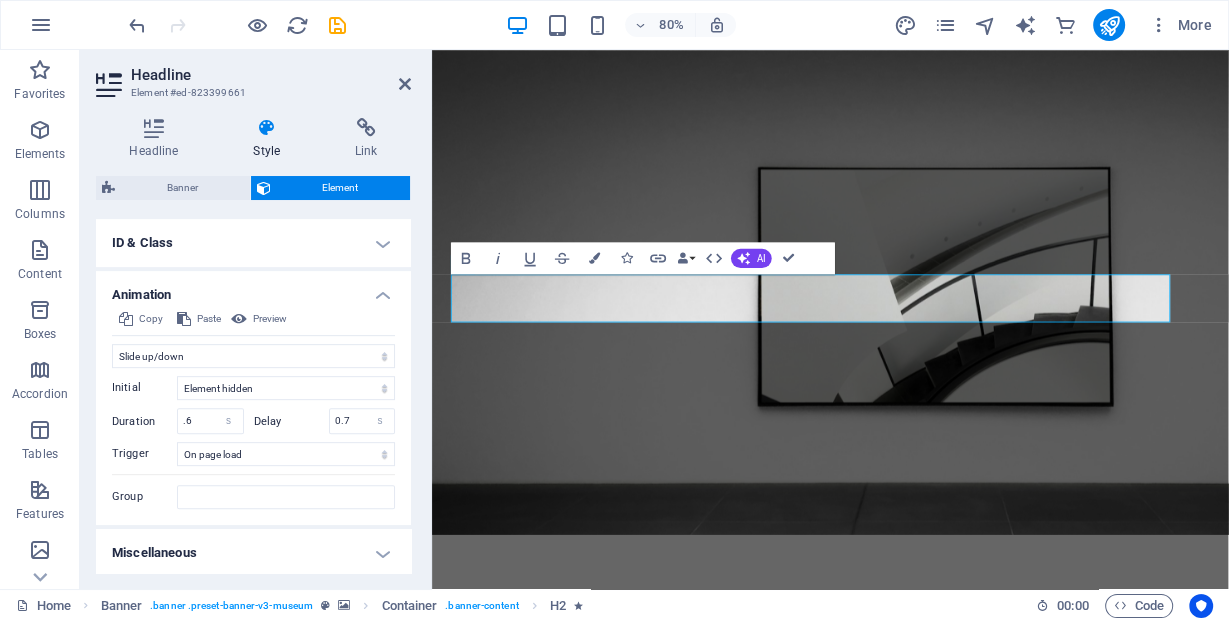 click on "Miscellaneous" at bounding box center [253, 553] 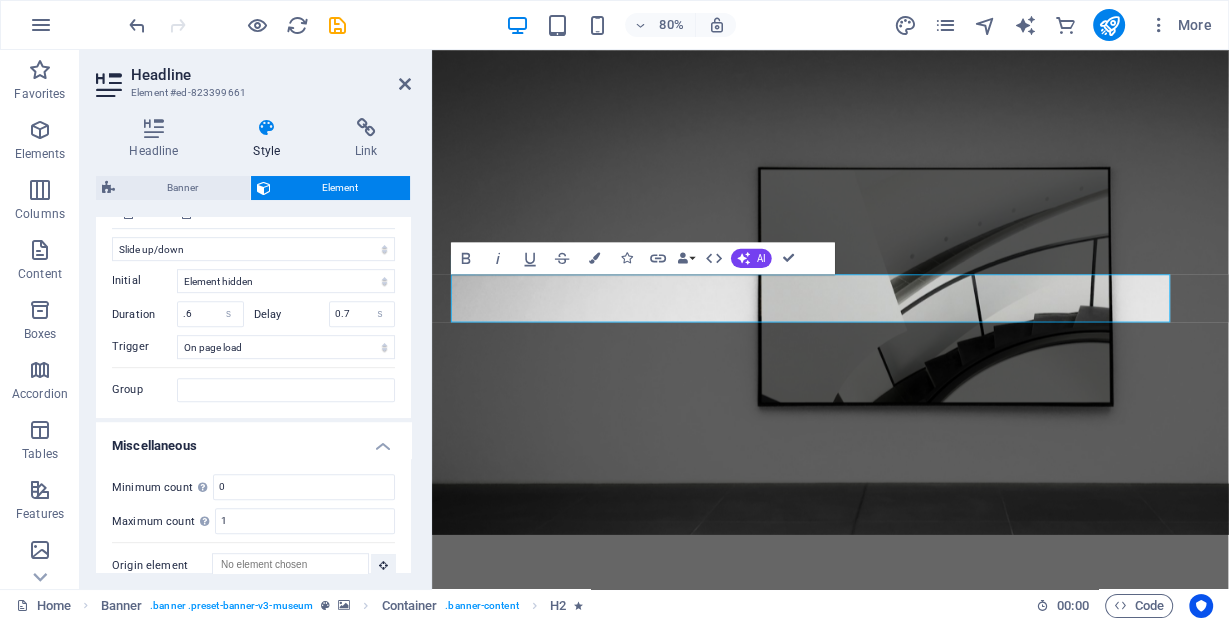 scroll, scrollTop: 894, scrollLeft: 0, axis: vertical 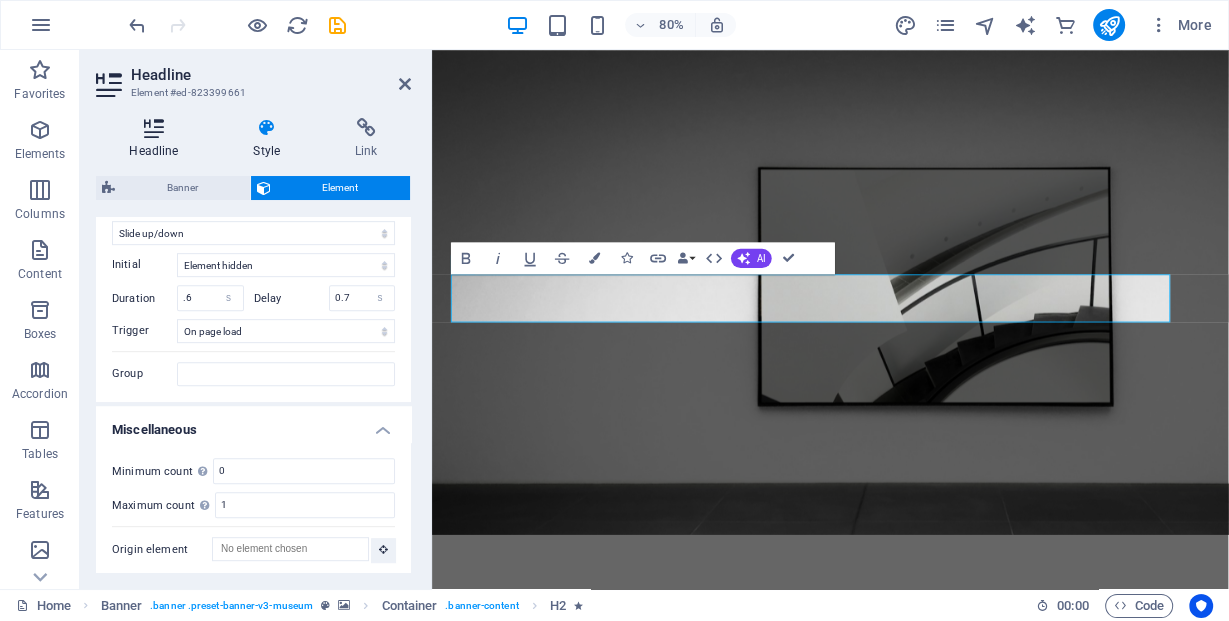 click at bounding box center (154, 128) 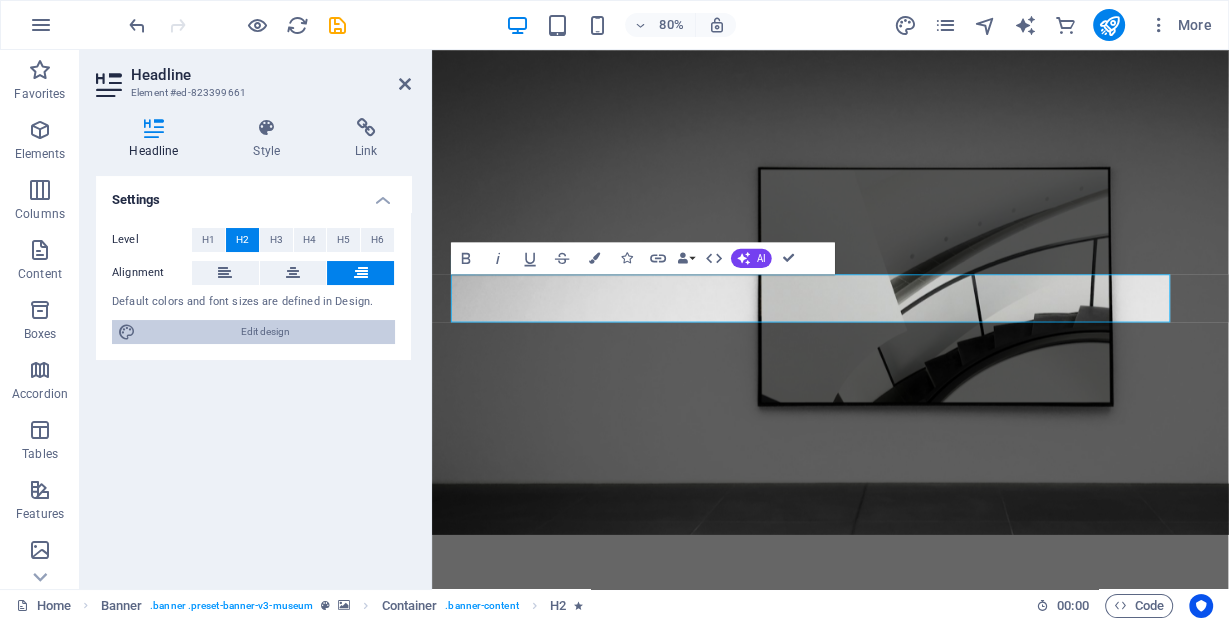 click on "Edit design" at bounding box center (265, 332) 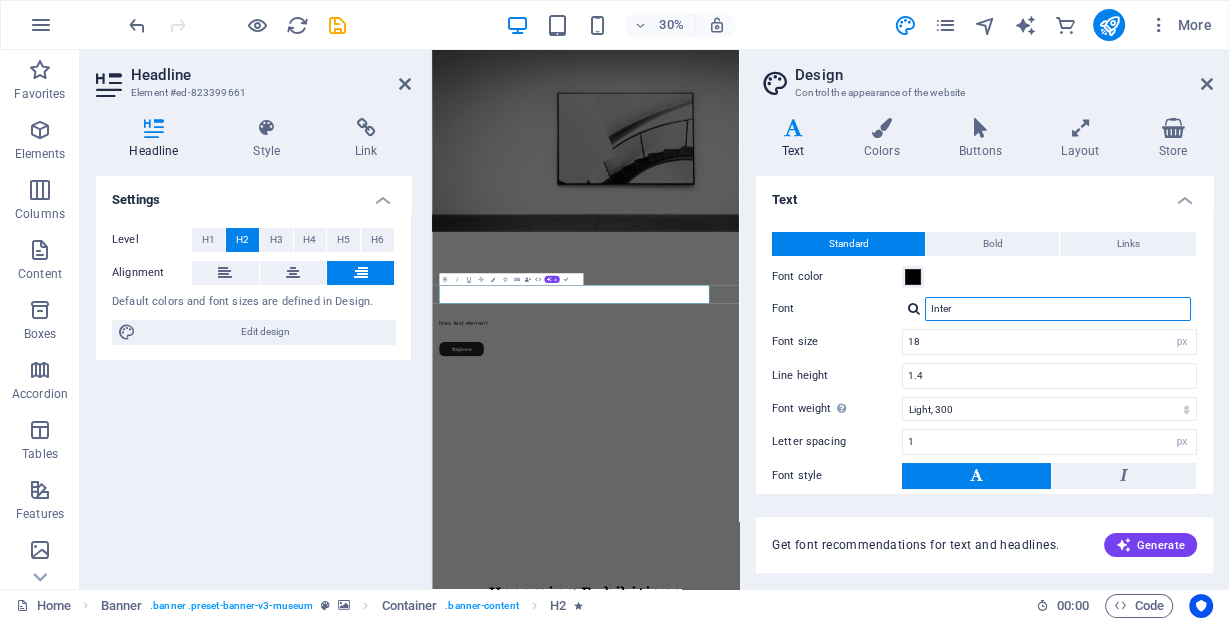 click on "Inter" at bounding box center (1058, 309) 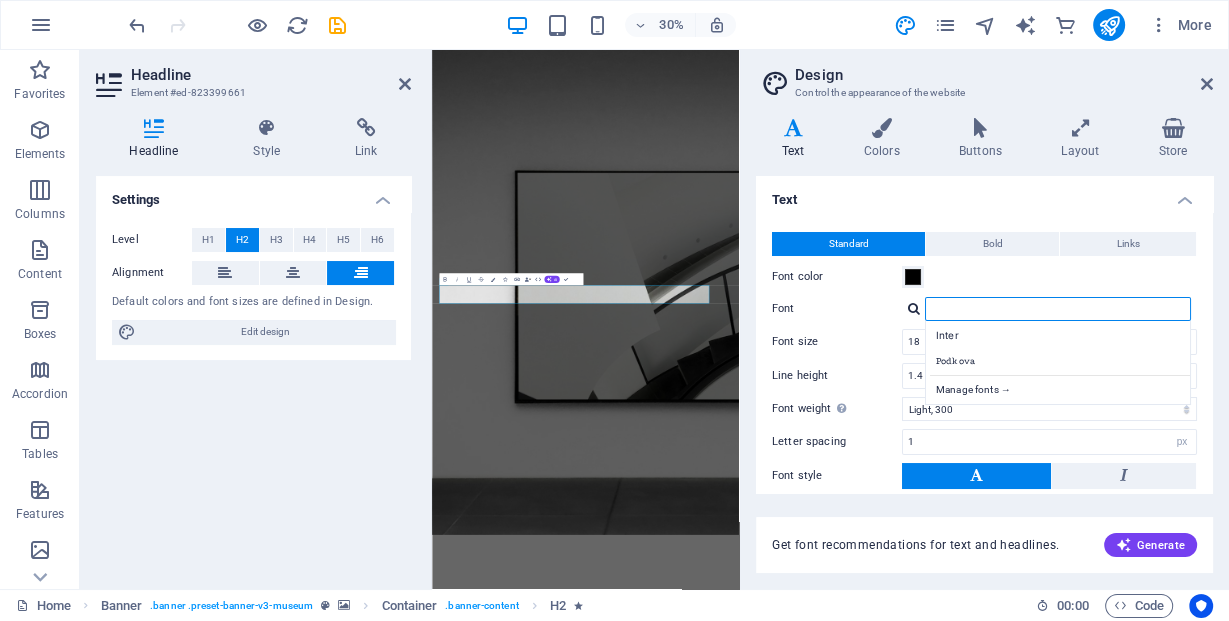 type on "T" 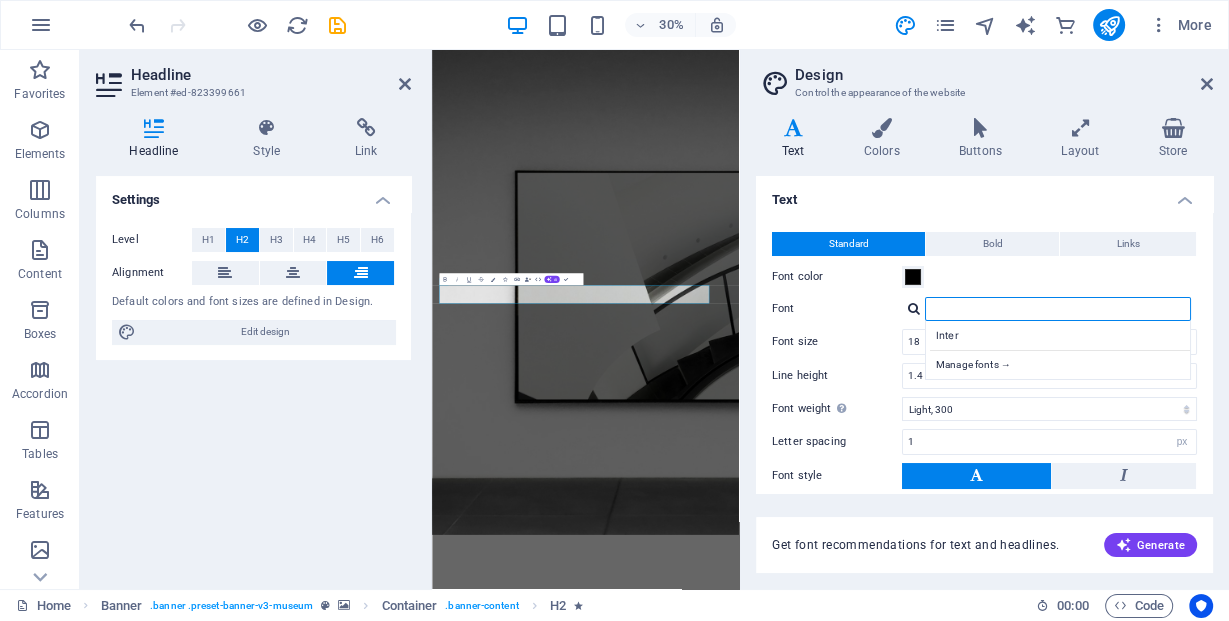 type on "R" 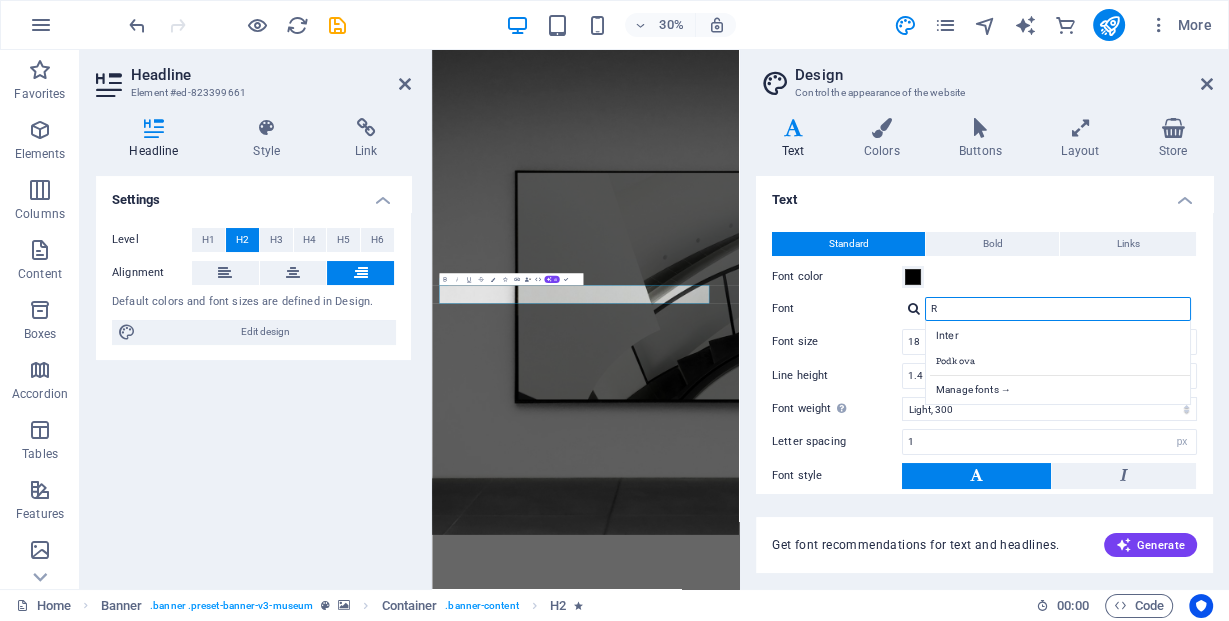 click on "R" at bounding box center [1058, 309] 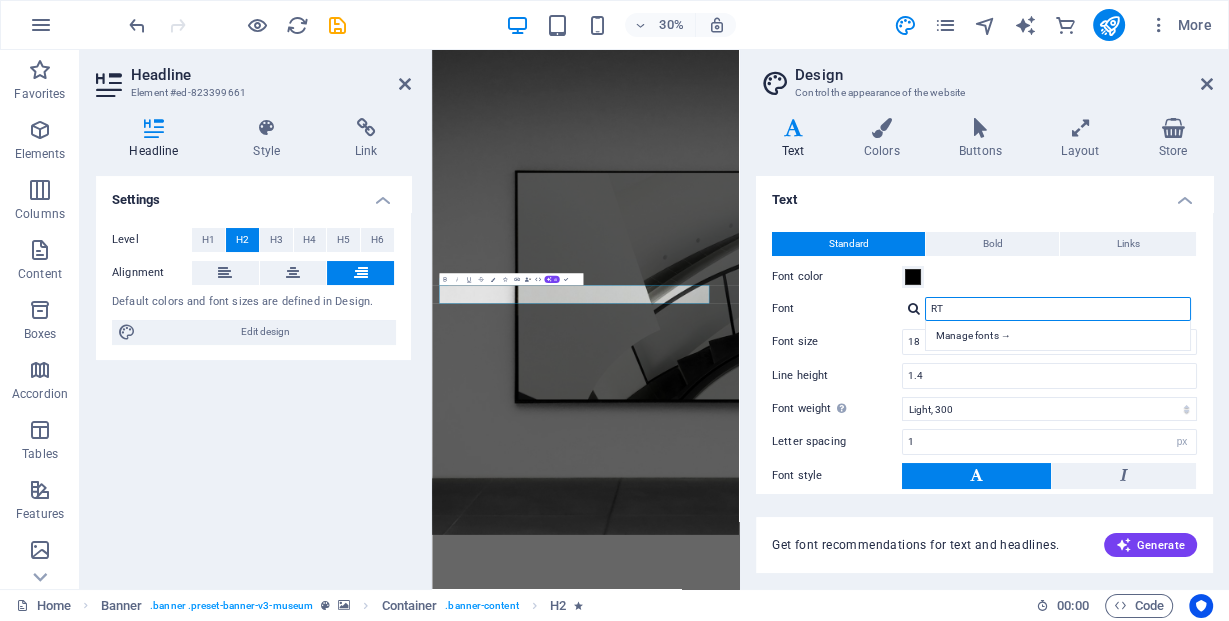 drag, startPoint x: 949, startPoint y: 305, endPoint x: 900, endPoint y: 308, distance: 49.09175 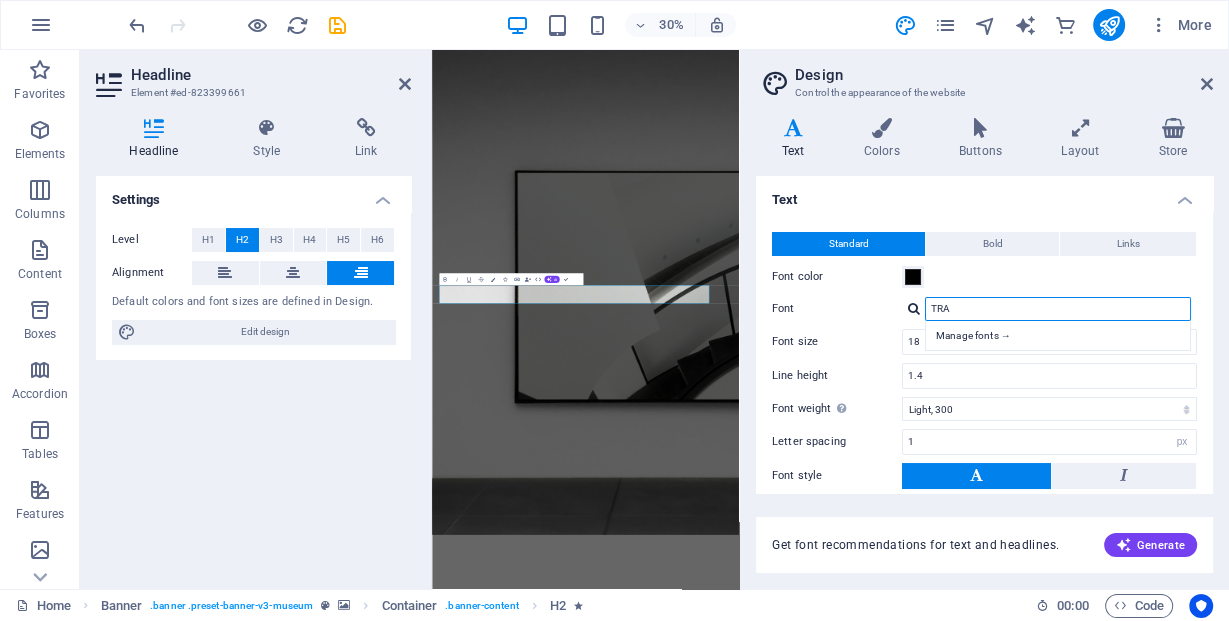 type on "TRA" 